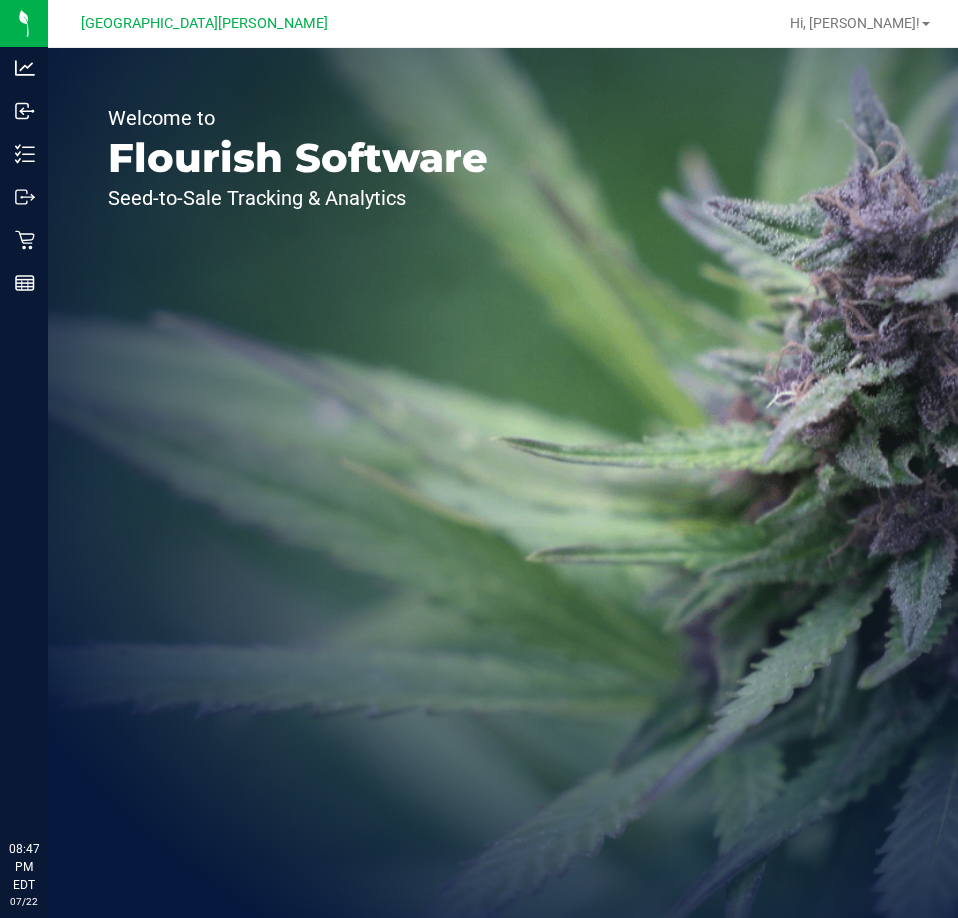 scroll, scrollTop: 0, scrollLeft: 0, axis: both 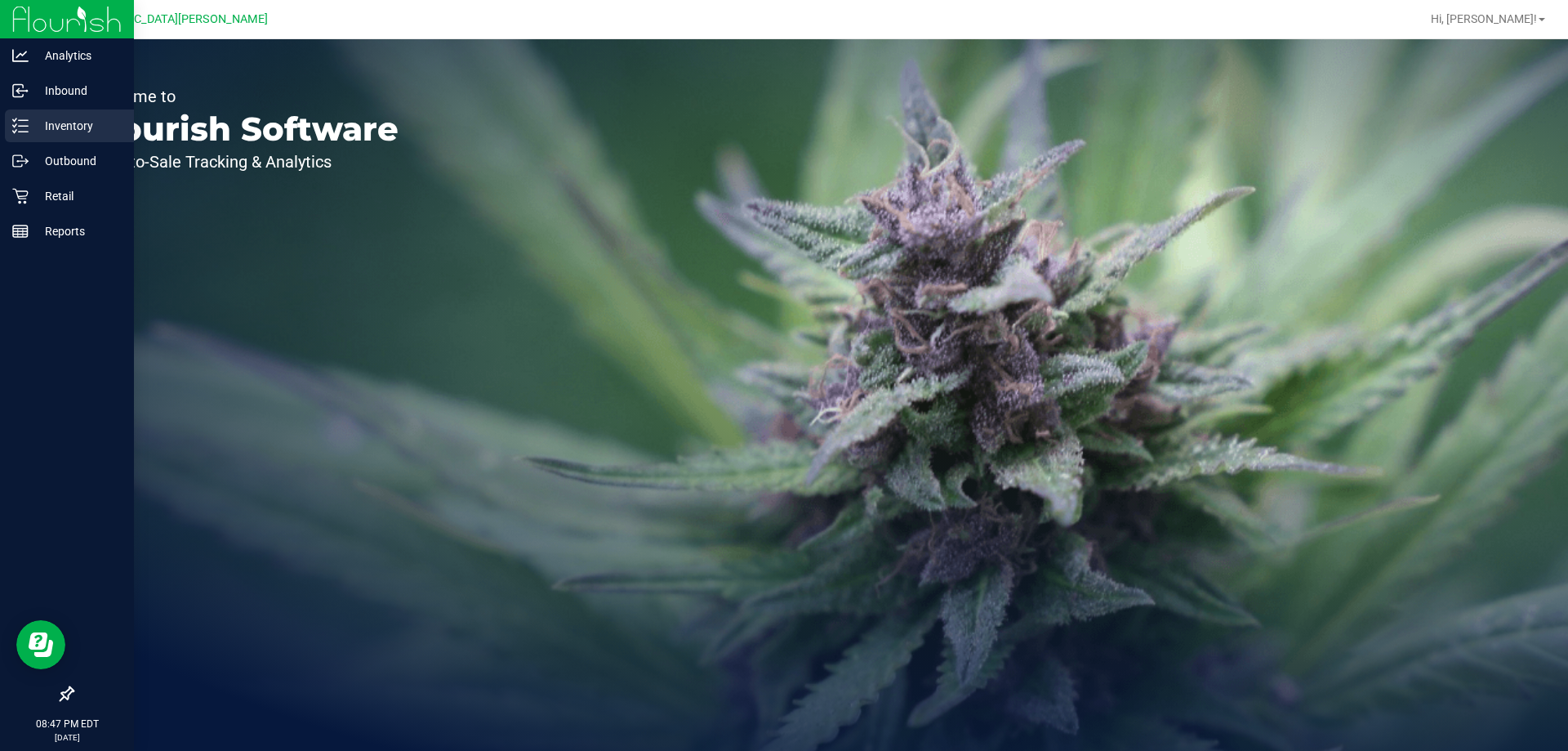 click on "Inventory" at bounding box center [78, 126] 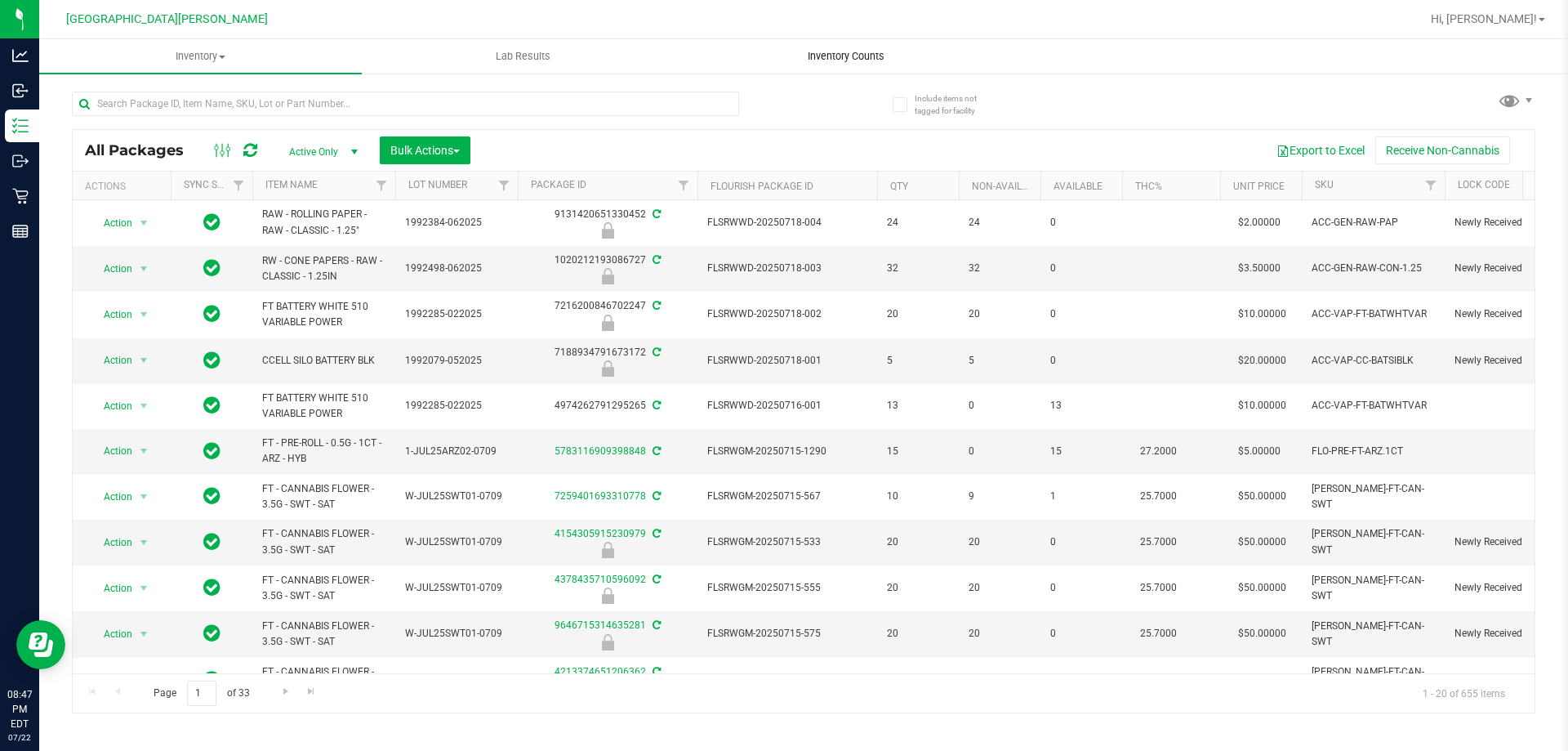 click on "Inventory Counts" at bounding box center (846, 56) 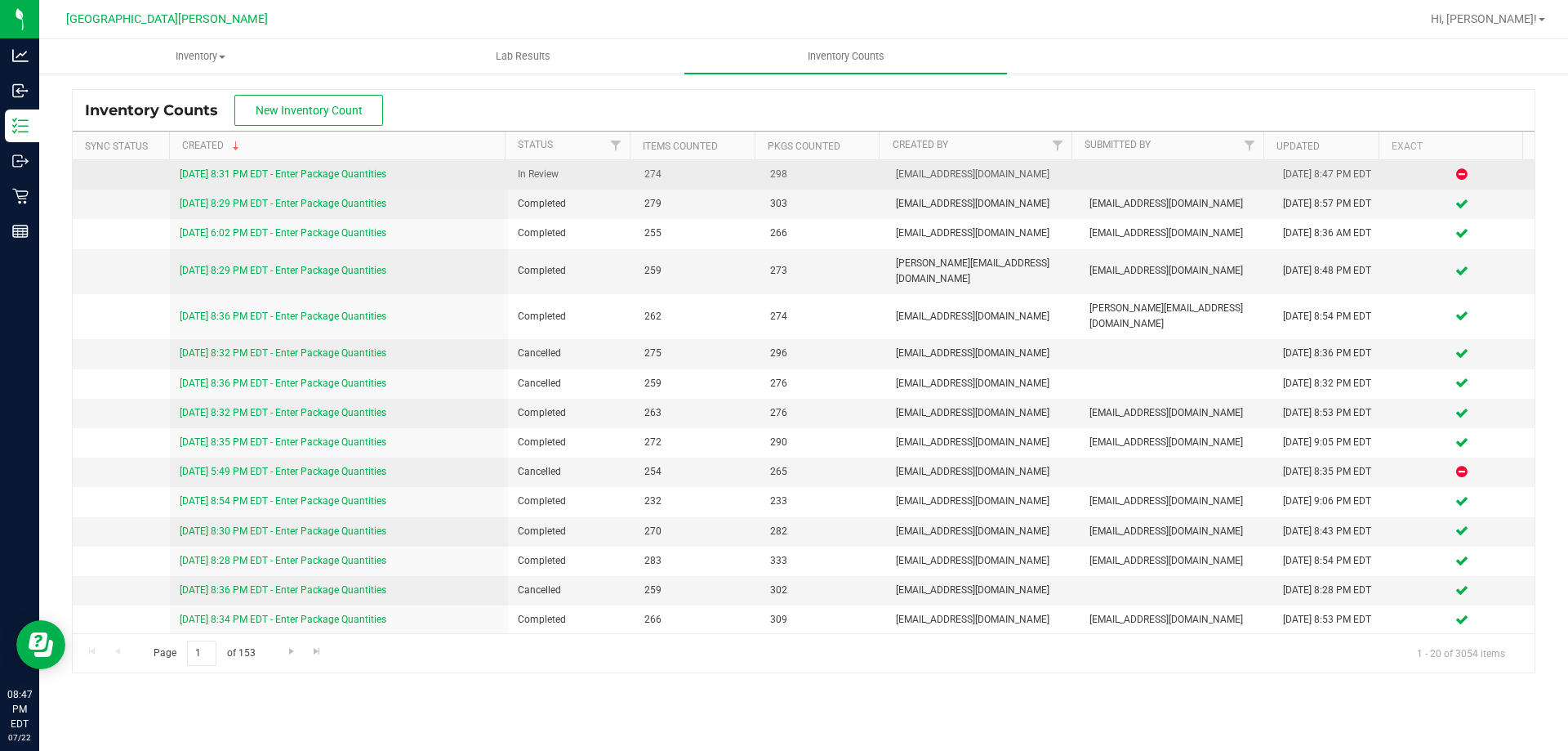 click on "[DATE] 8:31 PM EDT - Enter Package Quantities" at bounding box center [283, 174] 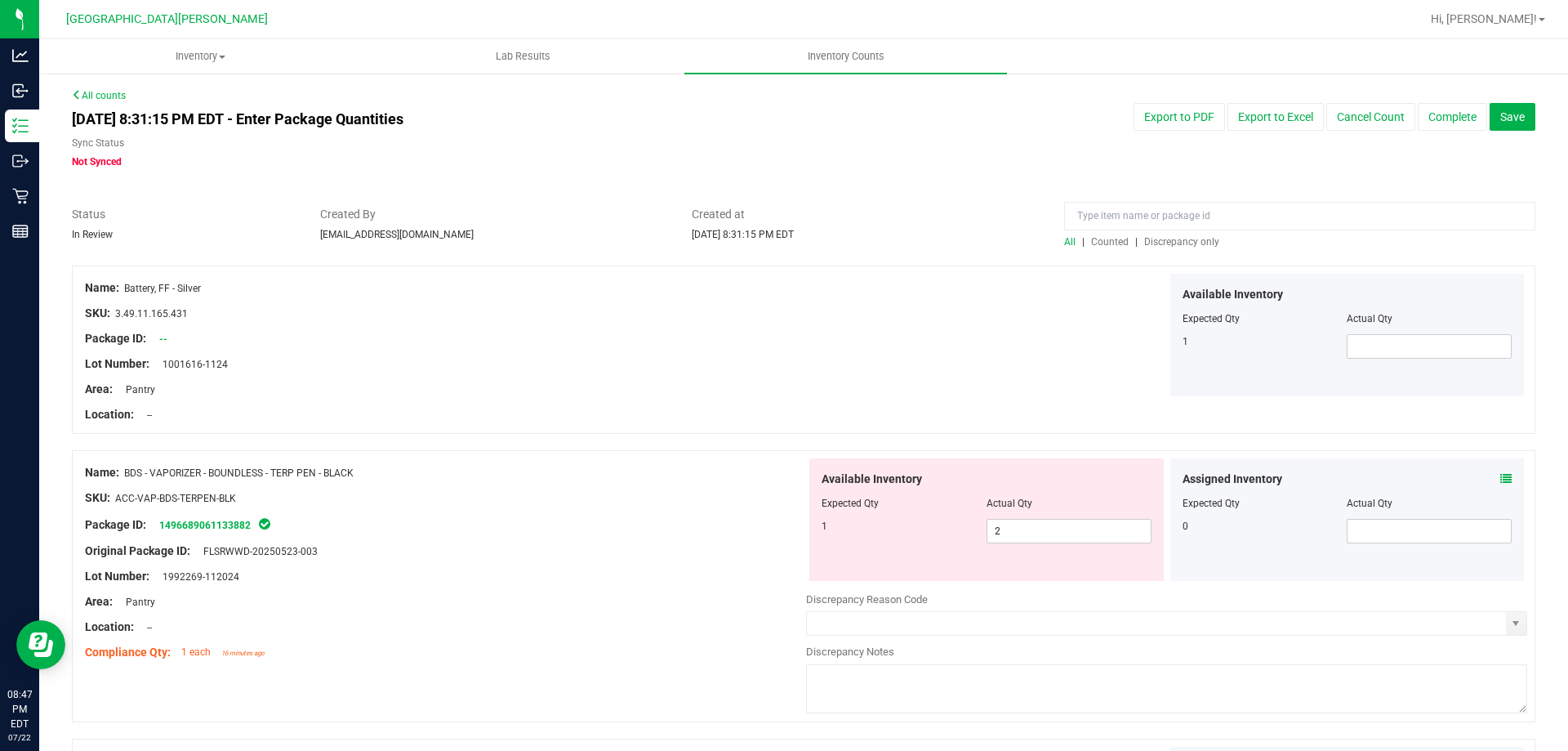 click on "Discrepancy only" at bounding box center [1182, 242] 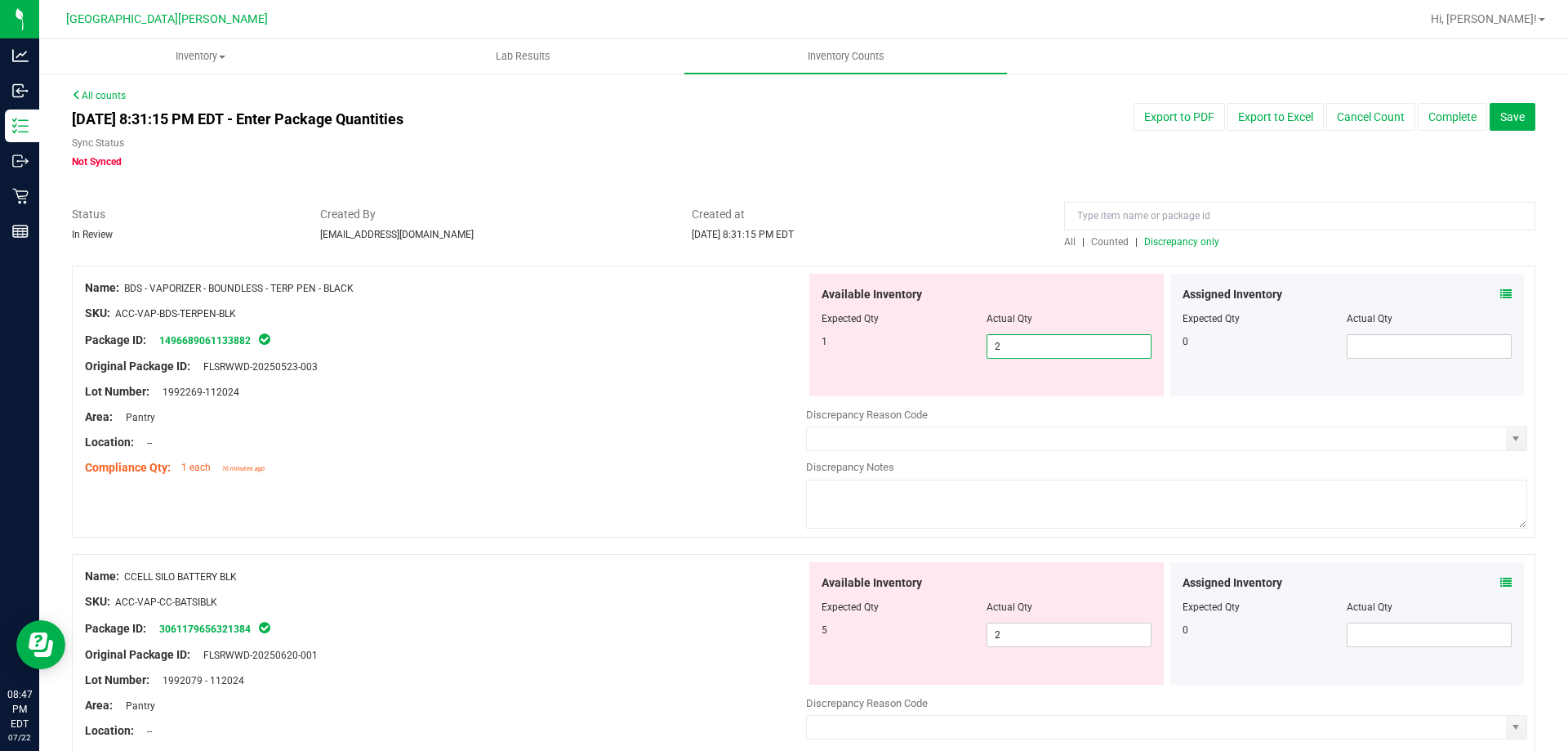 click on "2 2" at bounding box center (1069, 346) 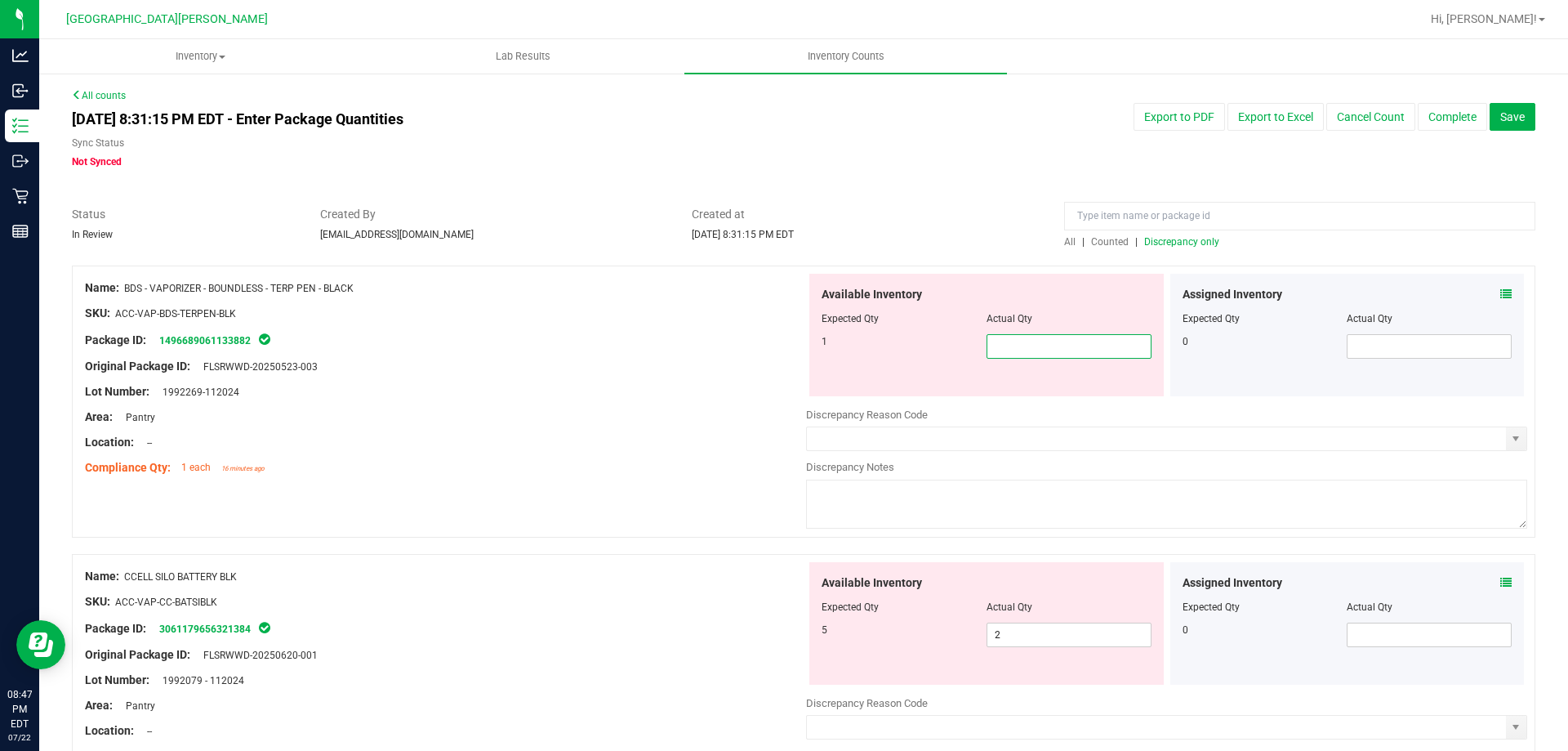 type on "1" 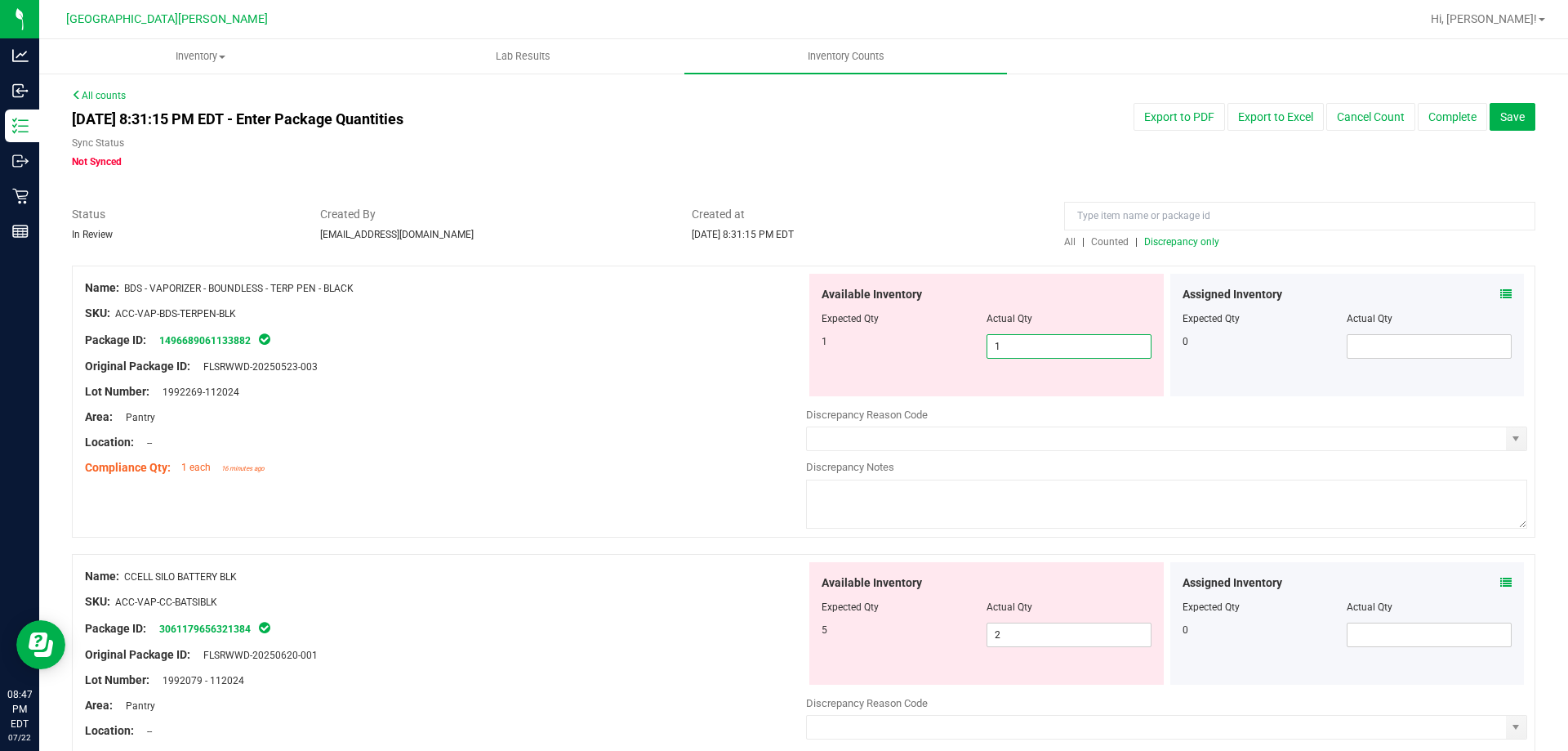 type on "1" 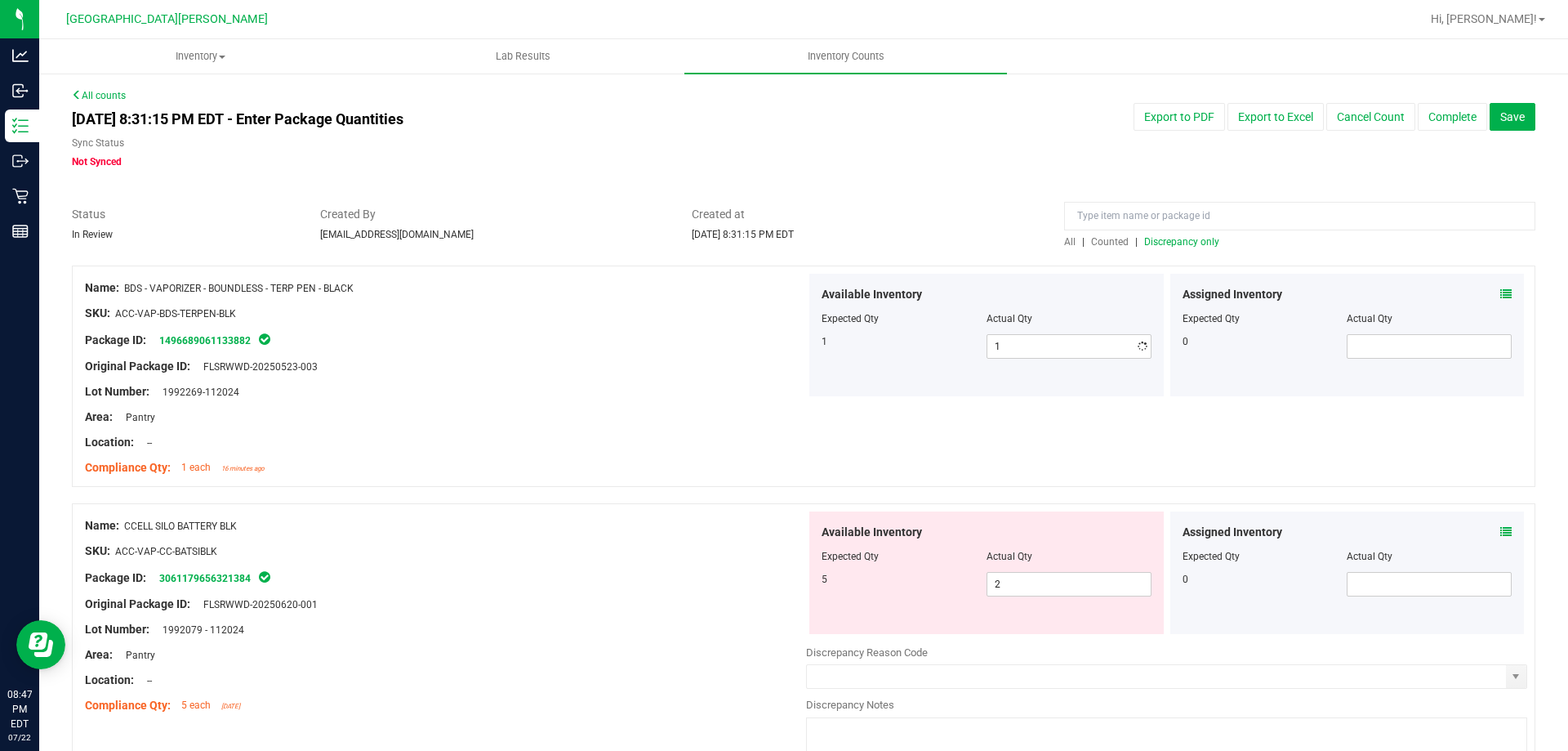 drag, startPoint x: 745, startPoint y: 537, endPoint x: 895, endPoint y: 633, distance: 178.08986 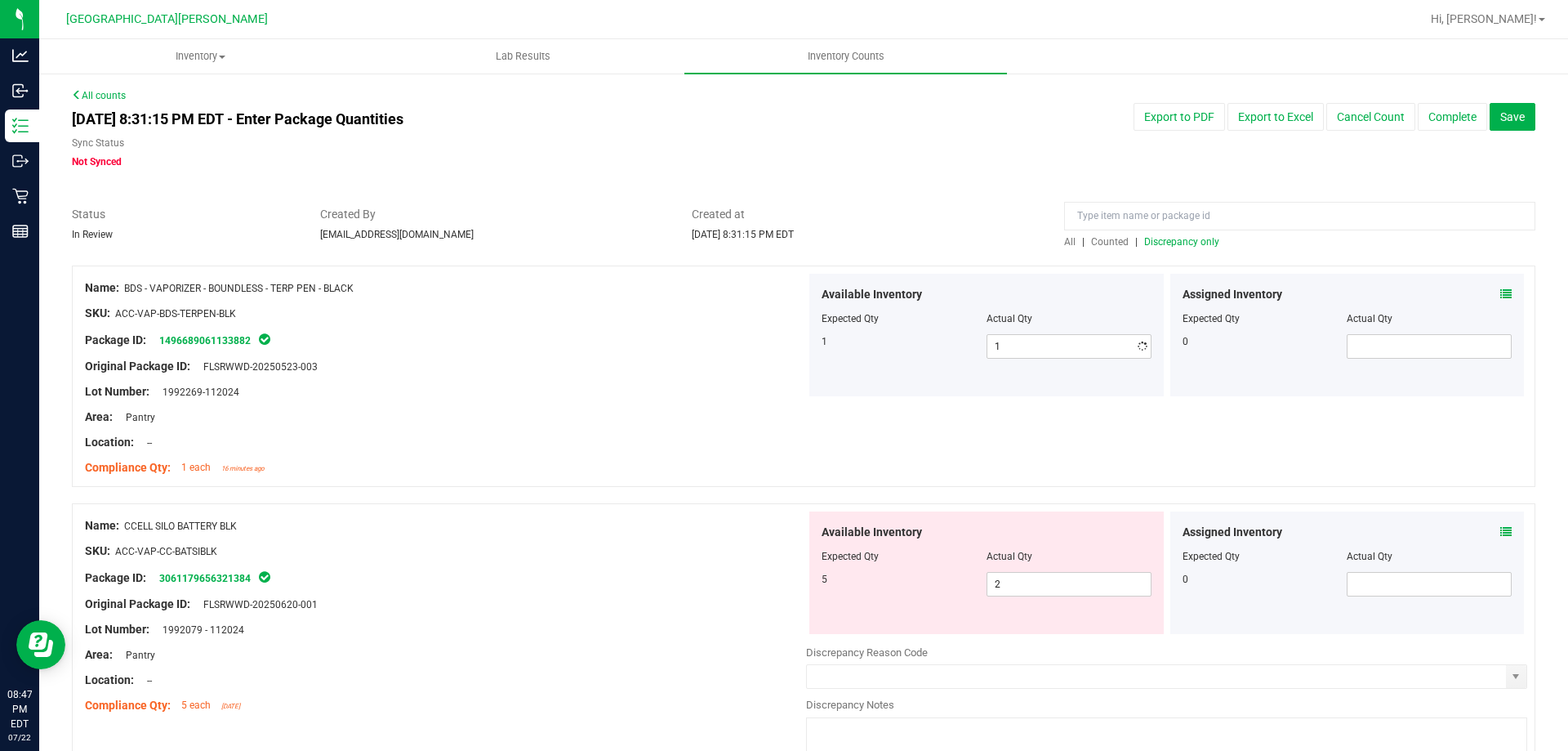 click on "Name:
BDS - VAPORIZER - BOUNDLESS - TERP PEN - BLACK
SKU:
ACC-VAP-BDS-TERPEN-BLK
Package ID:
1496689061133882
Original Package ID:
FLSRWWD-20250523-003
Lot Number:
1992269-112024" at bounding box center (804, 3134) 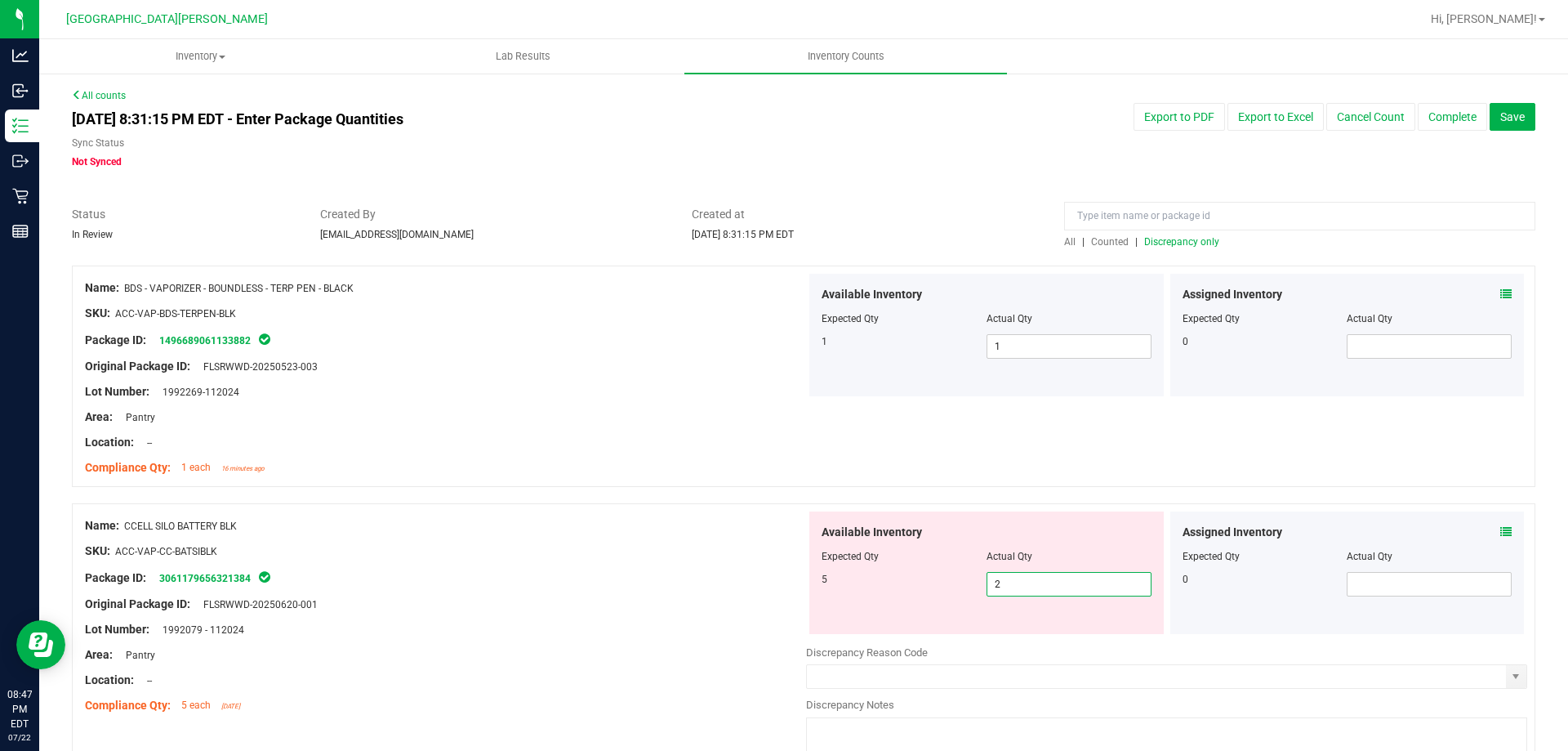 click on "2 2" at bounding box center [1069, 584] 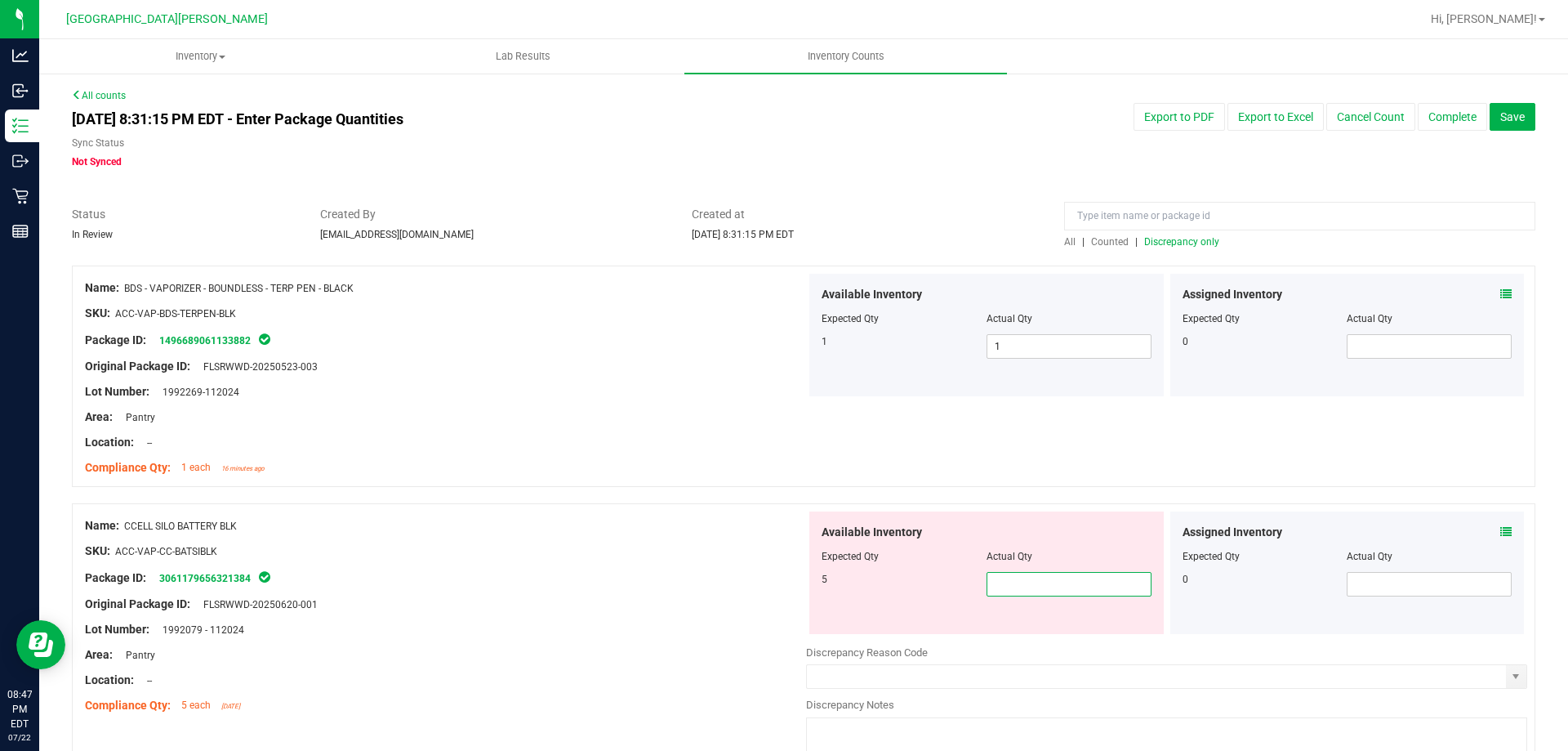 type on "5" 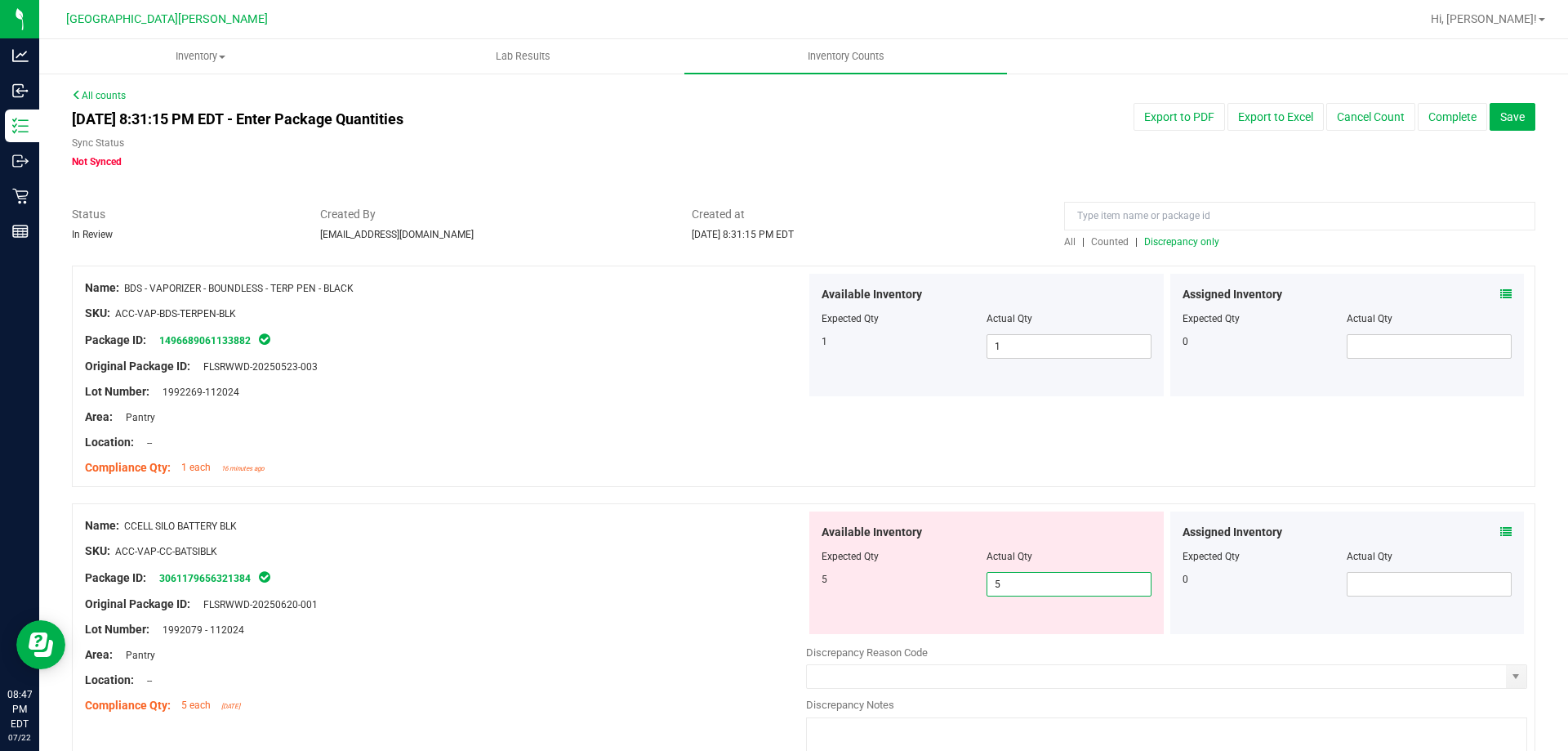type on "5" 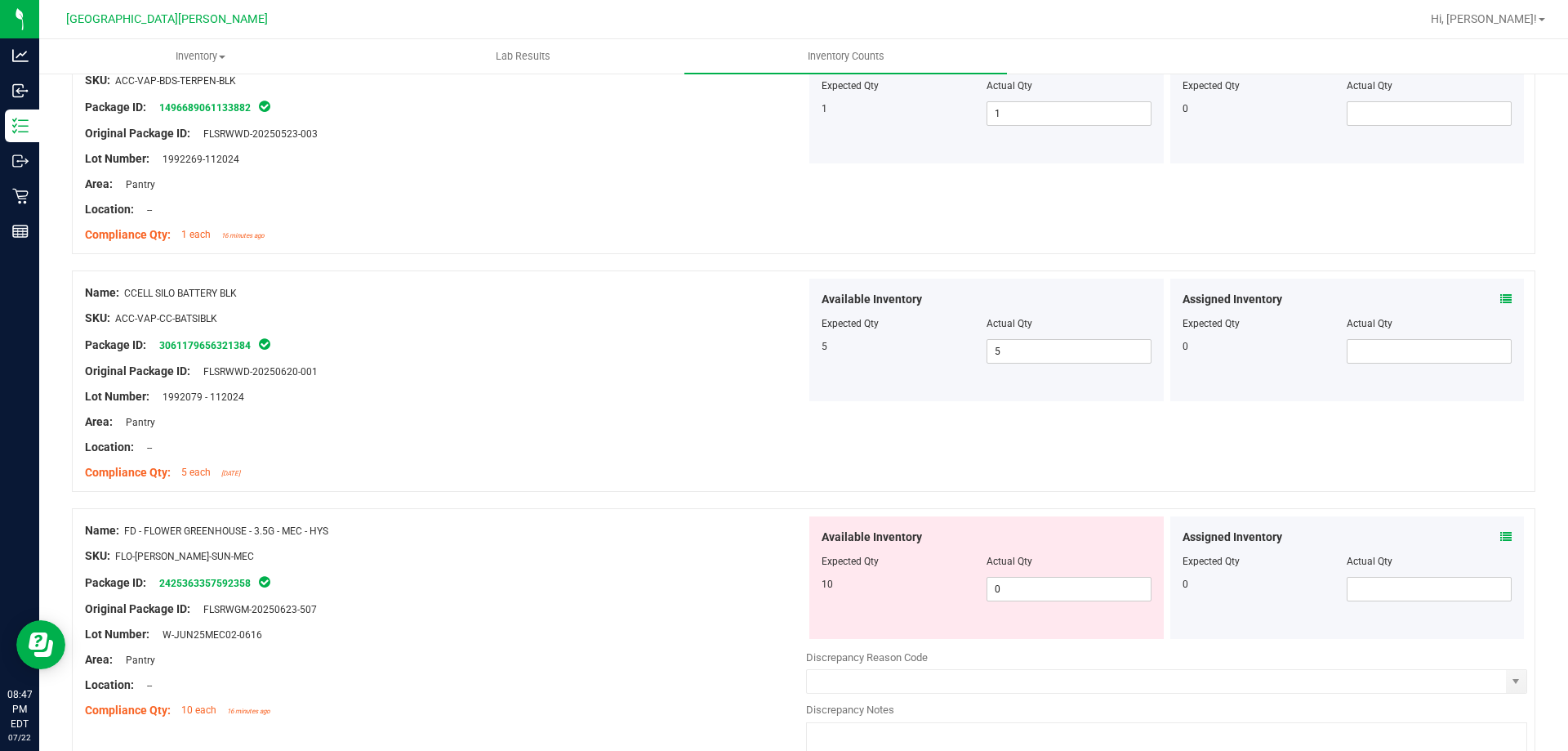 scroll, scrollTop: 490, scrollLeft: 0, axis: vertical 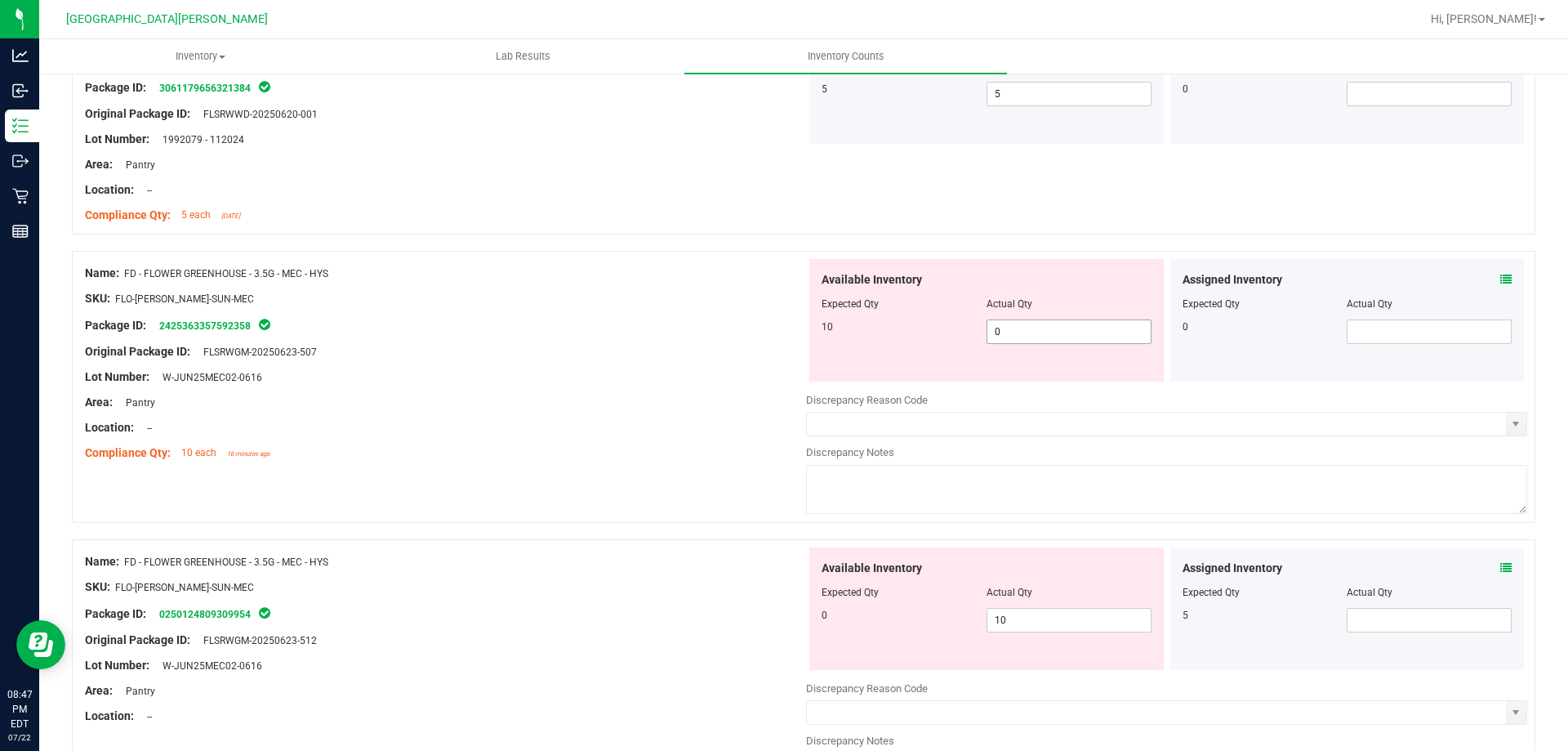click on "0 0" at bounding box center [1069, 332] 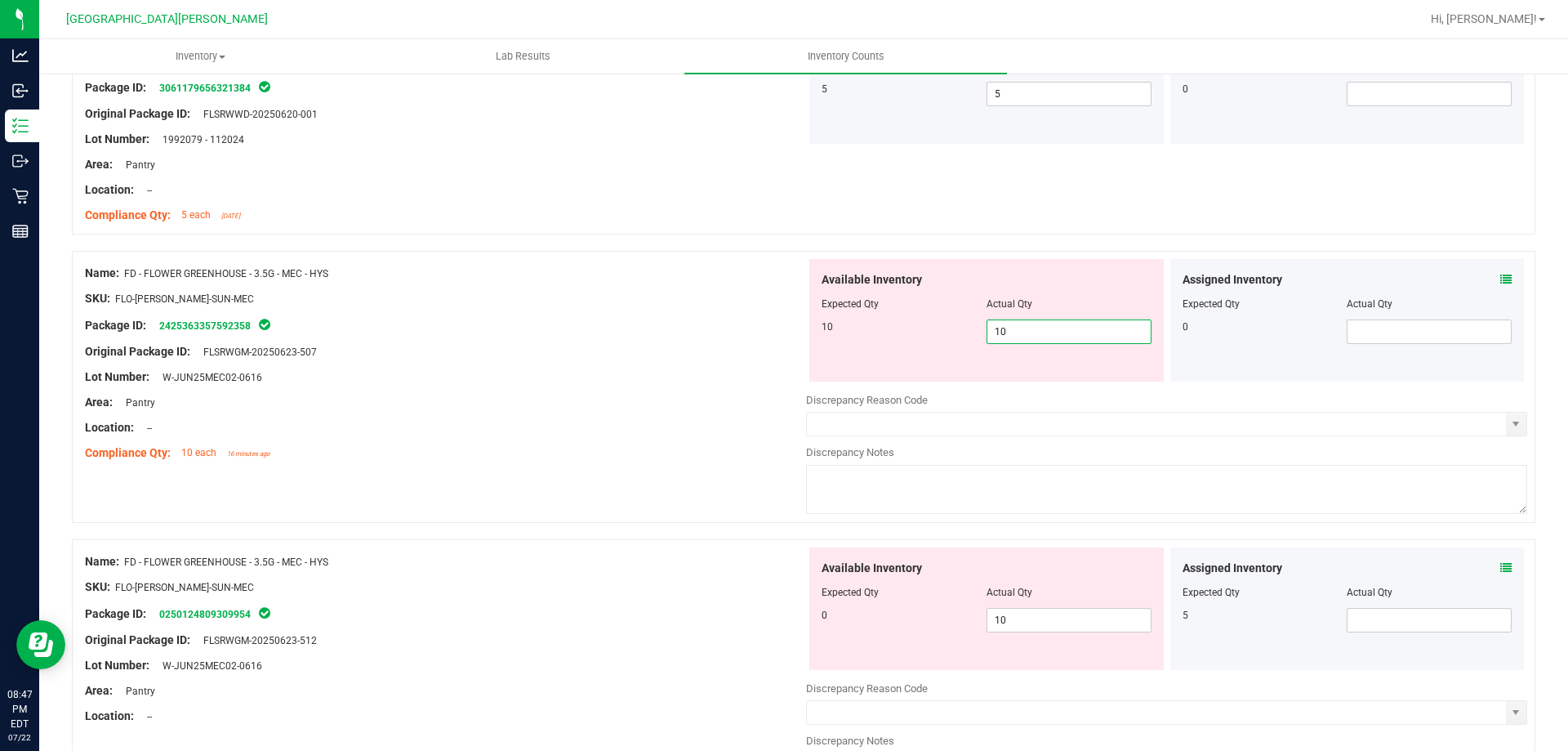 type on "1" 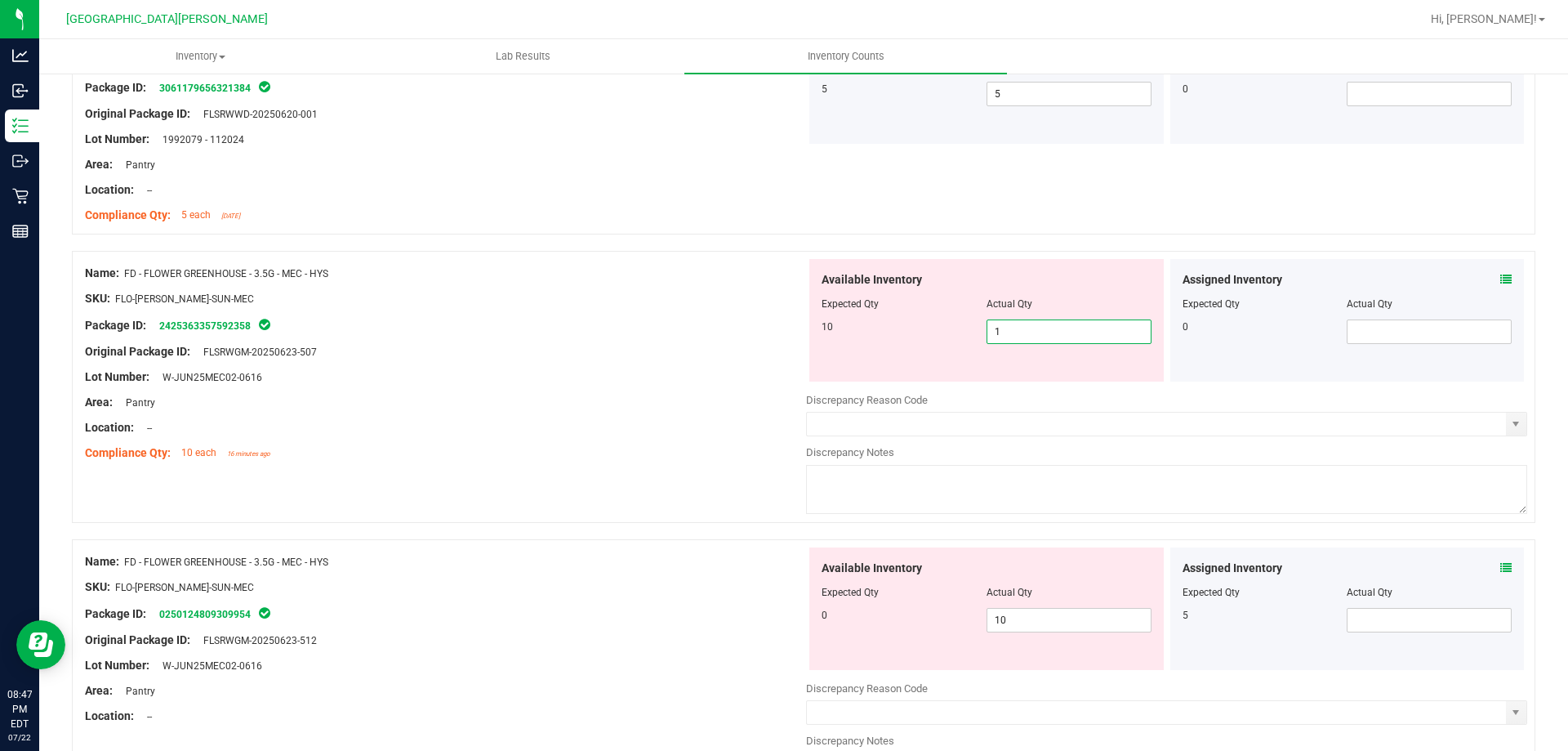 type on "10" 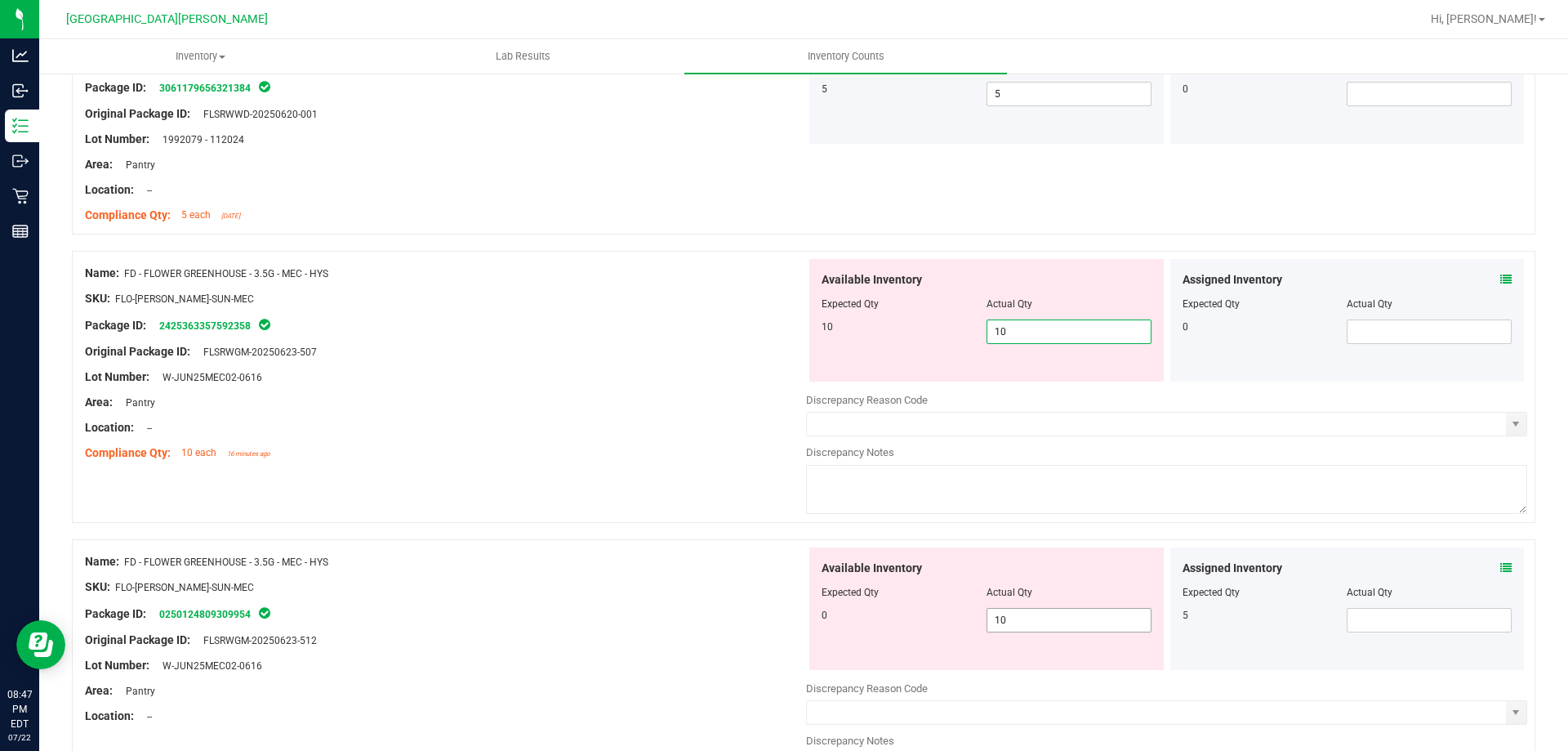 type on "10" 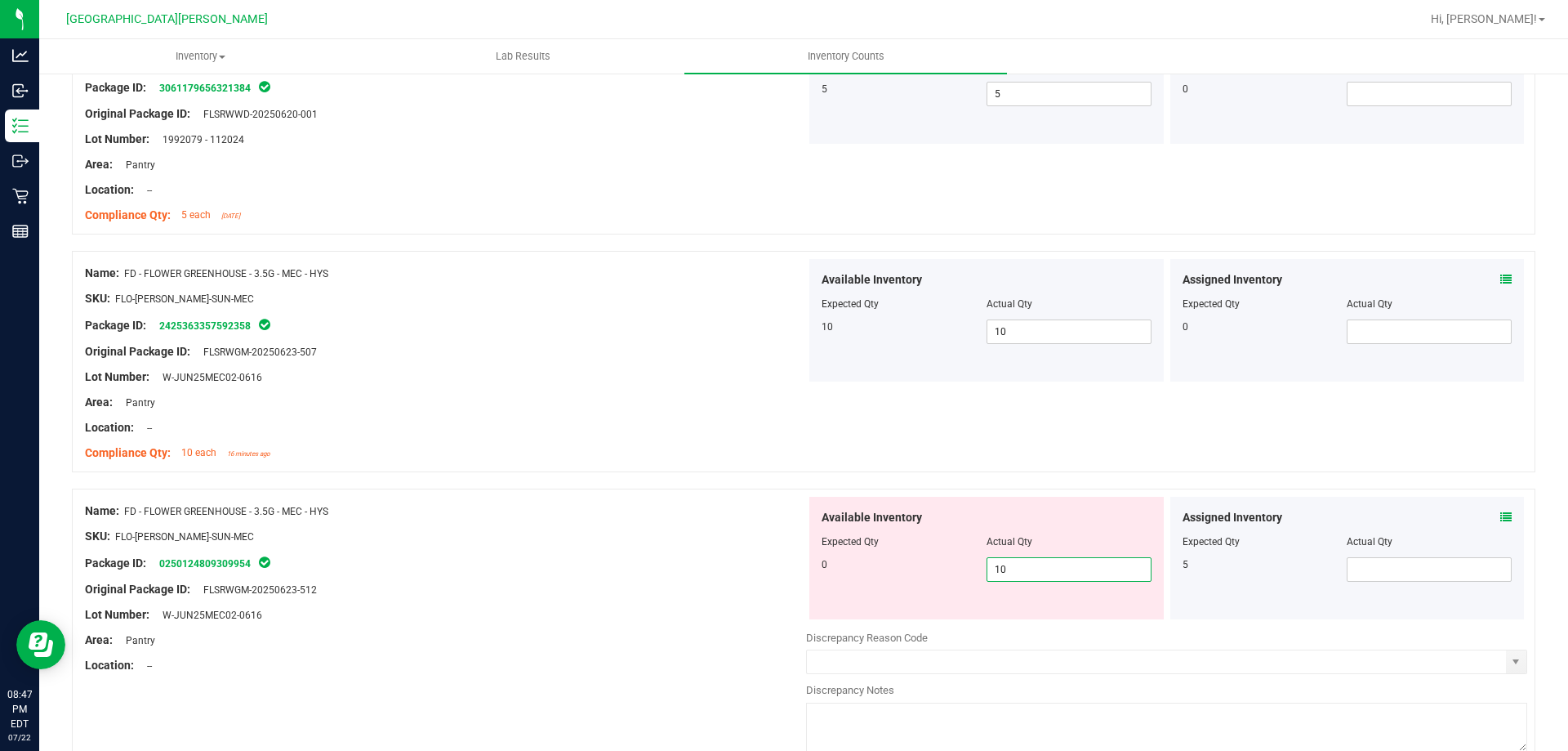 click on "Available Inventory
Expected Qty
Actual Qty
0
10 10" at bounding box center (1166, 626) 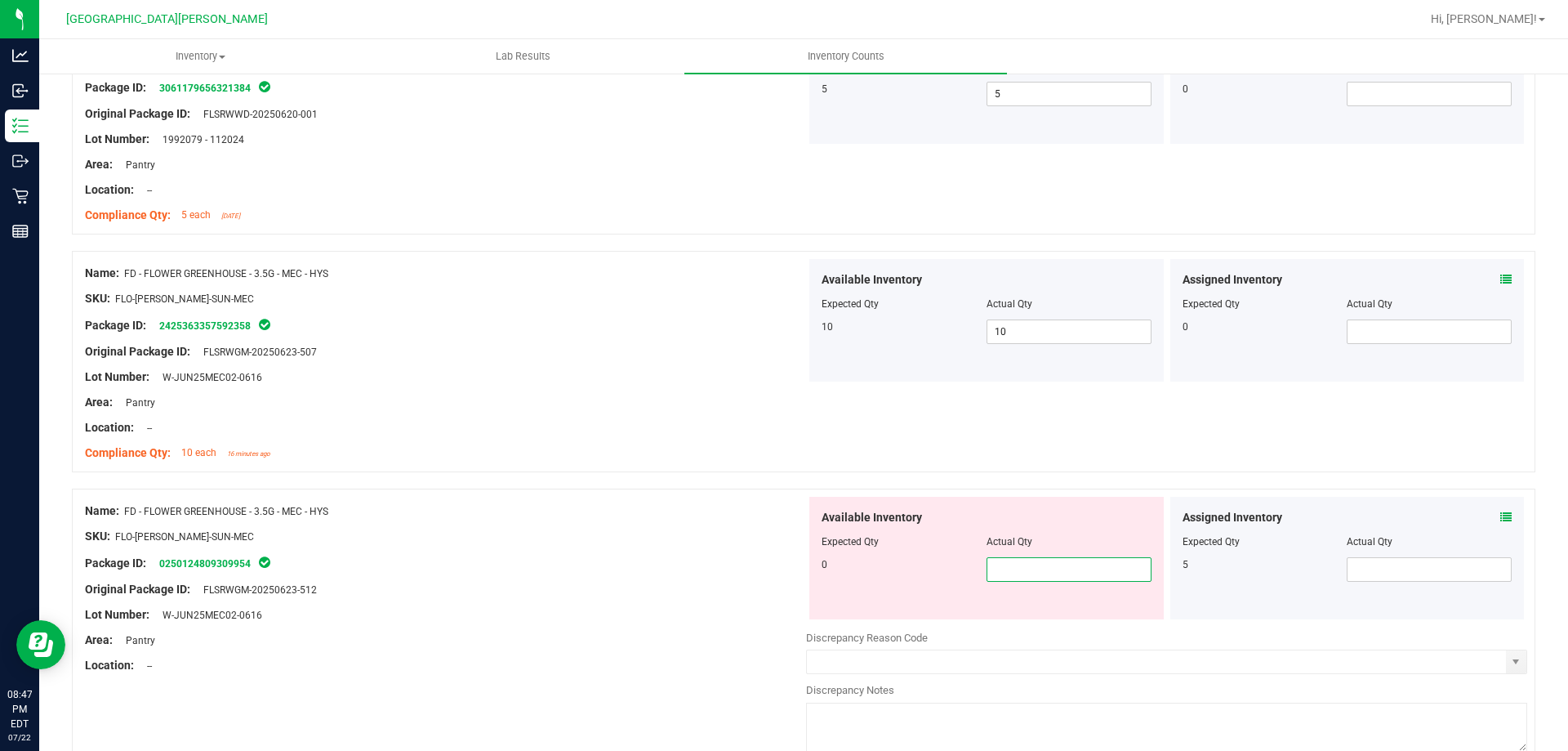 type on "0" 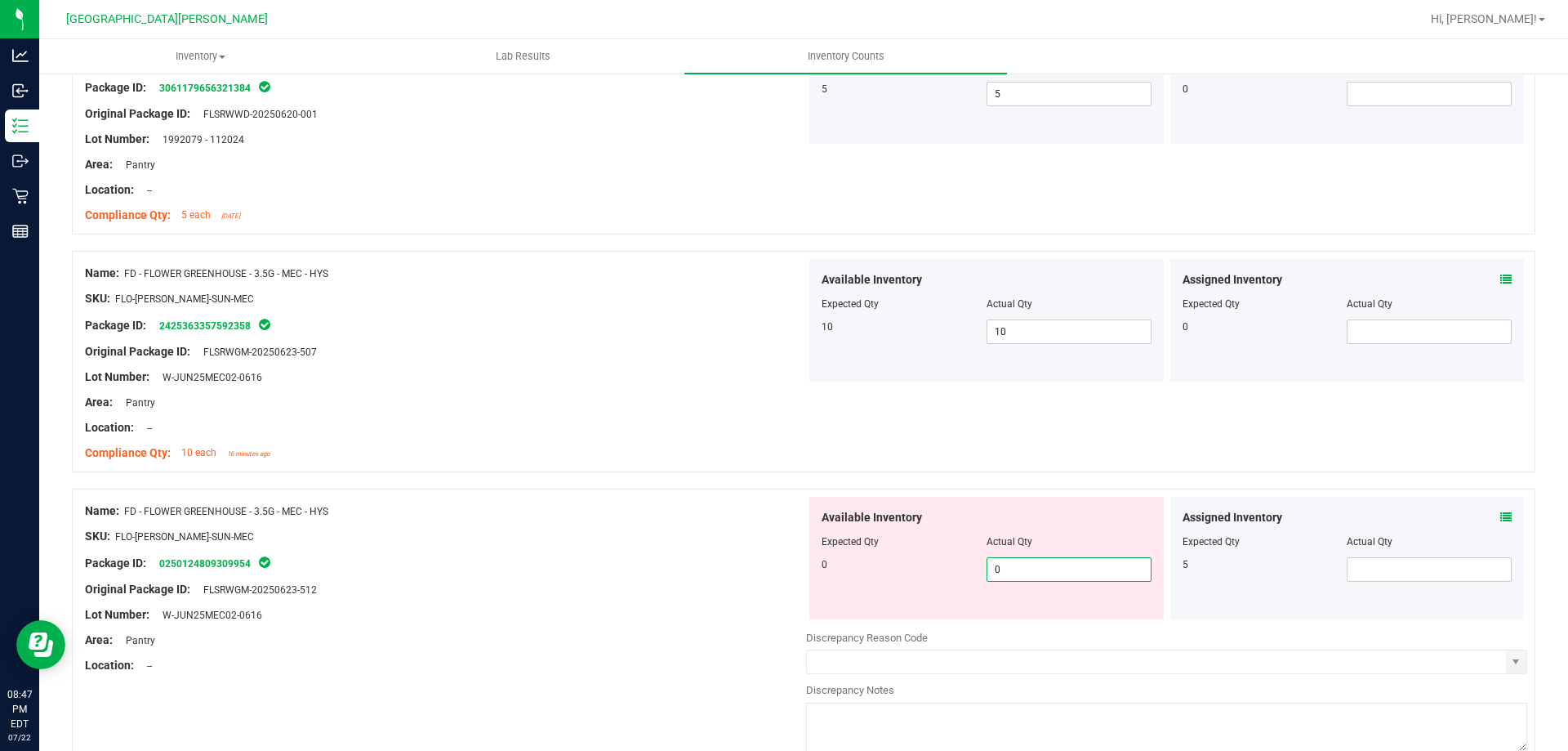 type on "0" 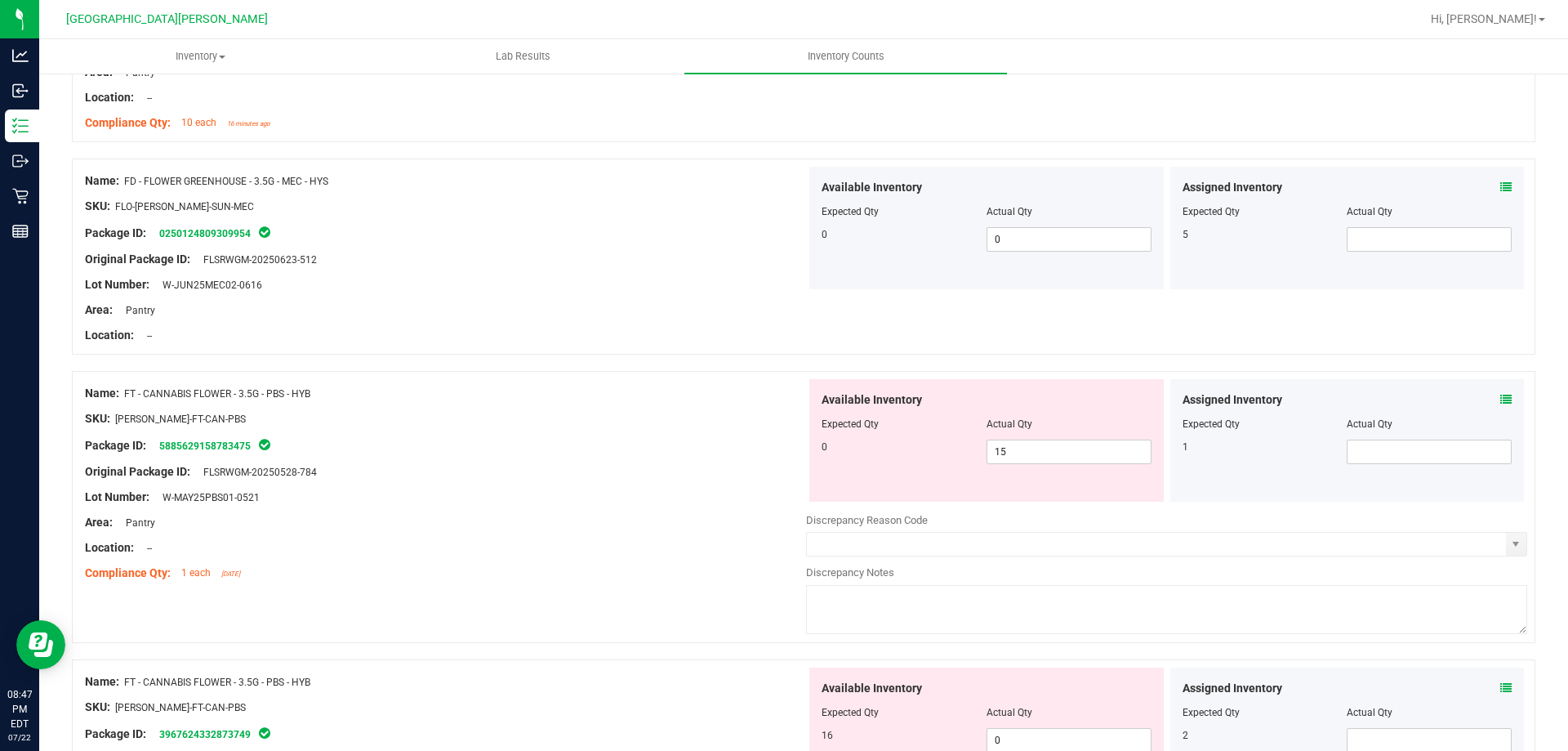 scroll, scrollTop: 899, scrollLeft: 0, axis: vertical 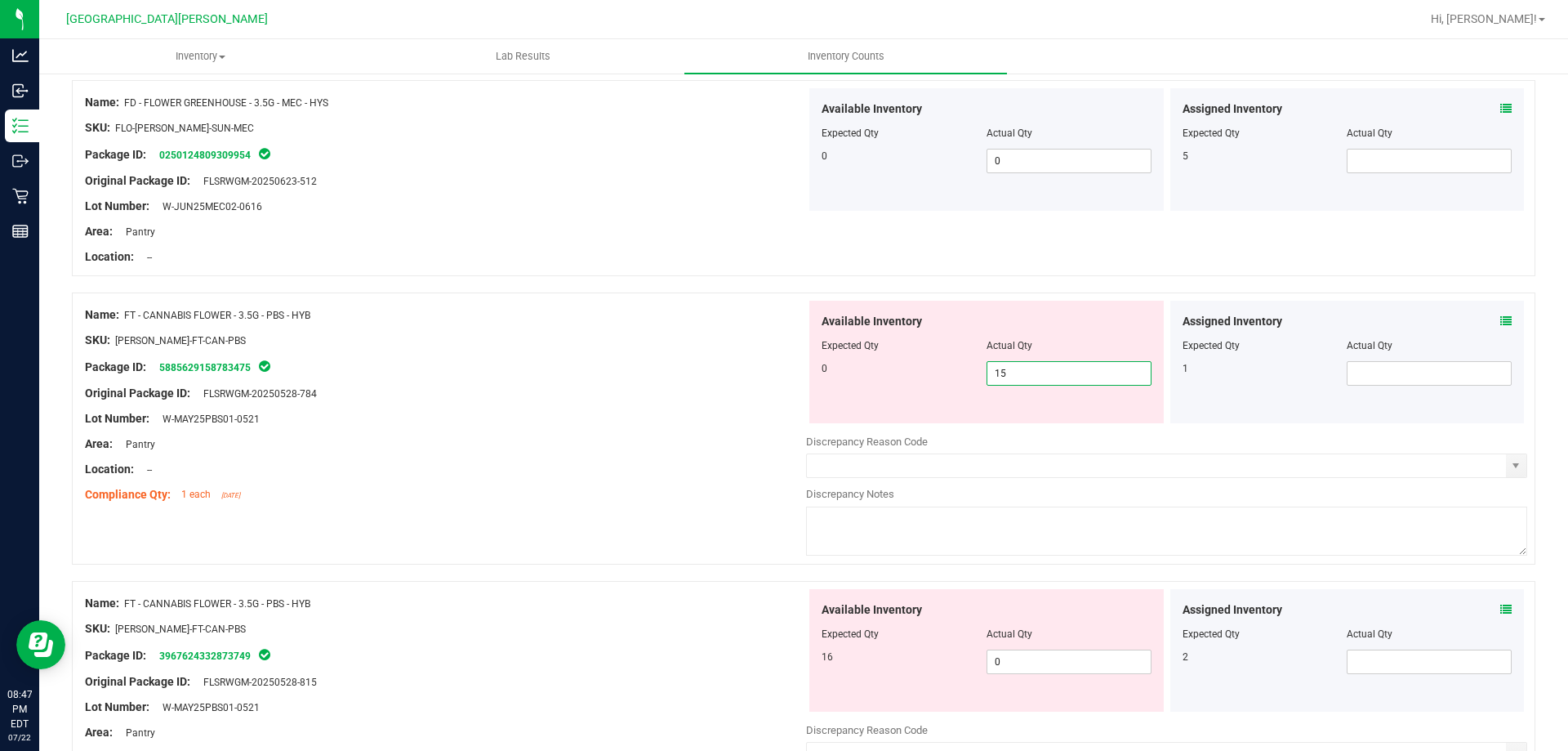 click on "15 15" at bounding box center [1069, 373] 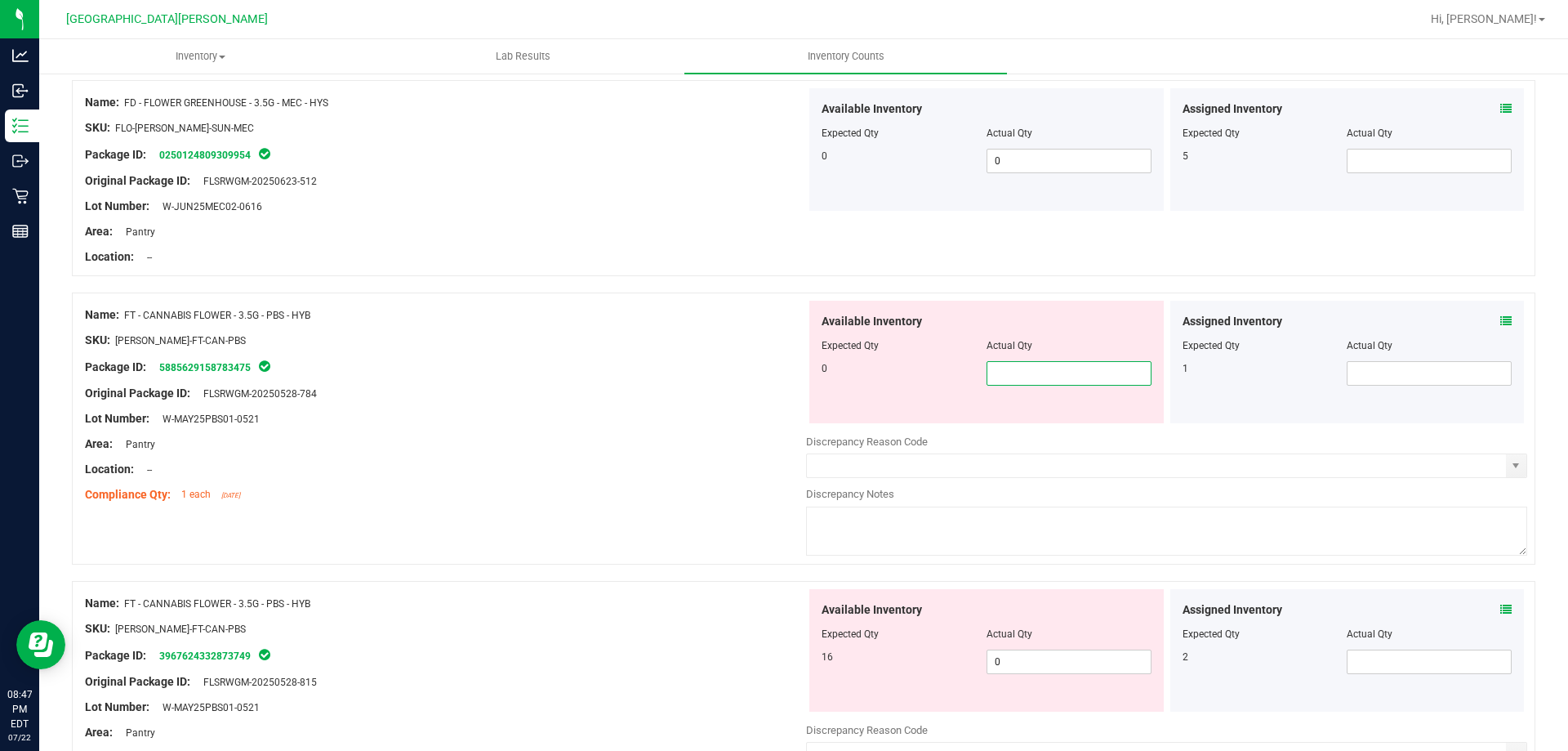 type on "0" 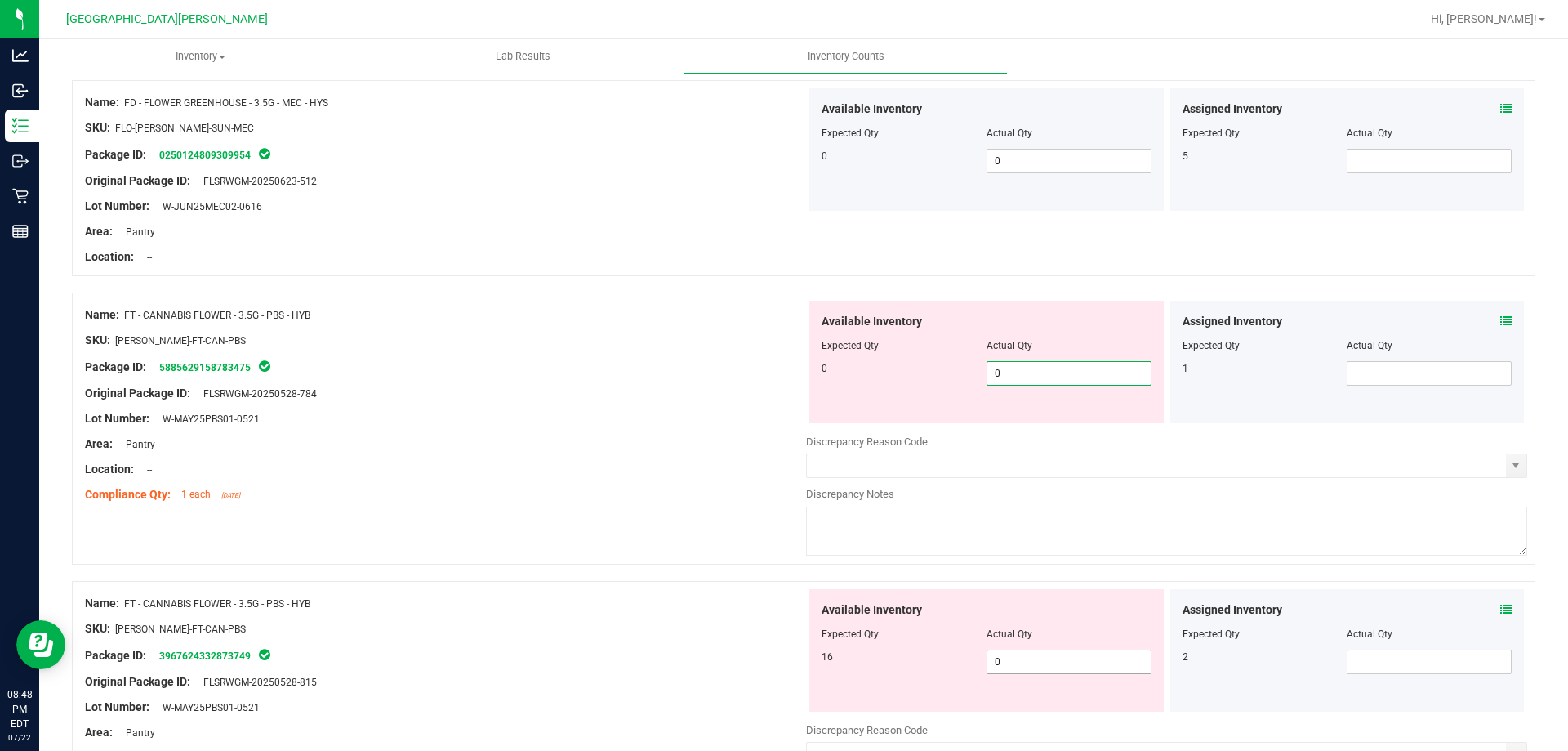 type on "0" 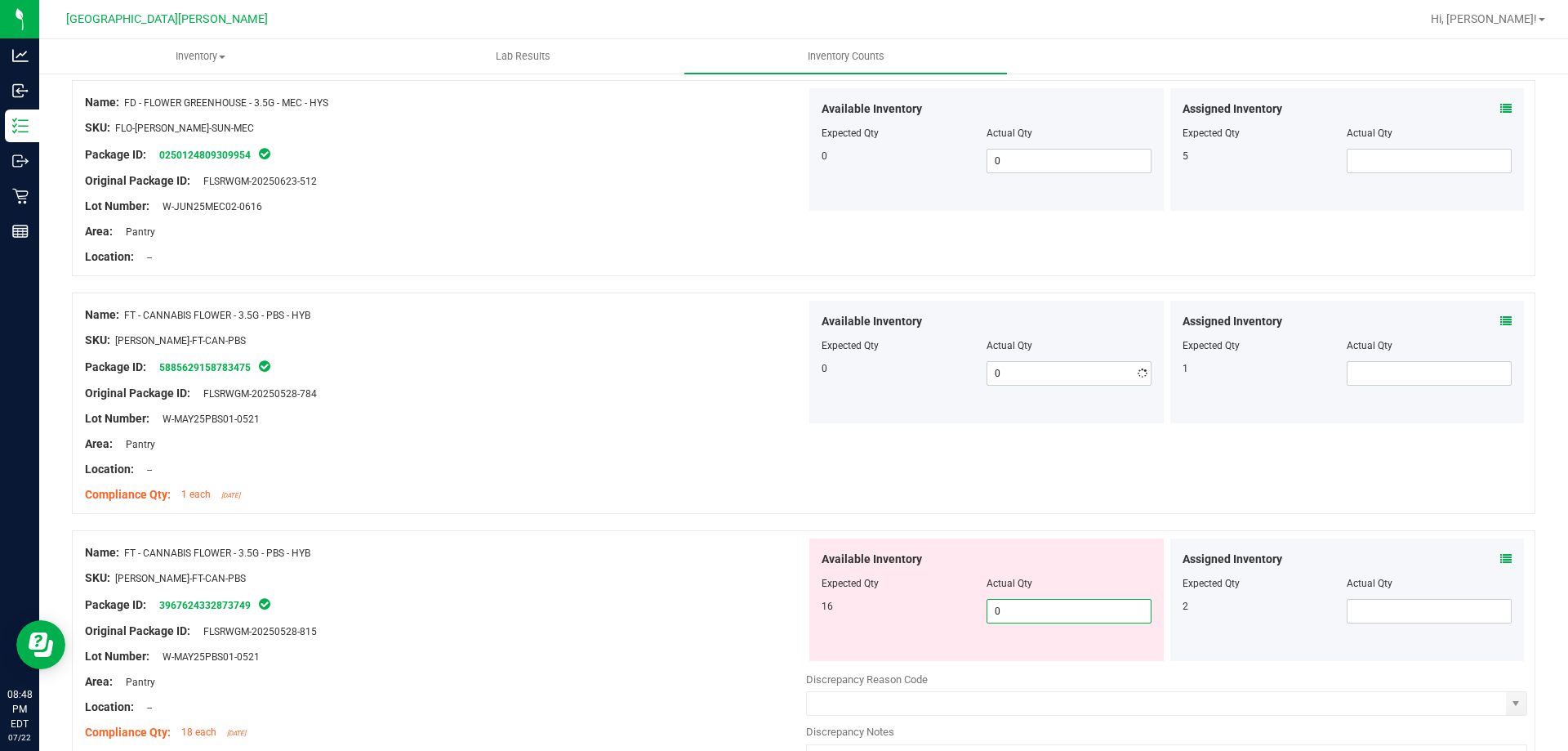 click on "Available Inventory
Expected Qty
Actual Qty
16
0 0" at bounding box center (1166, 668) 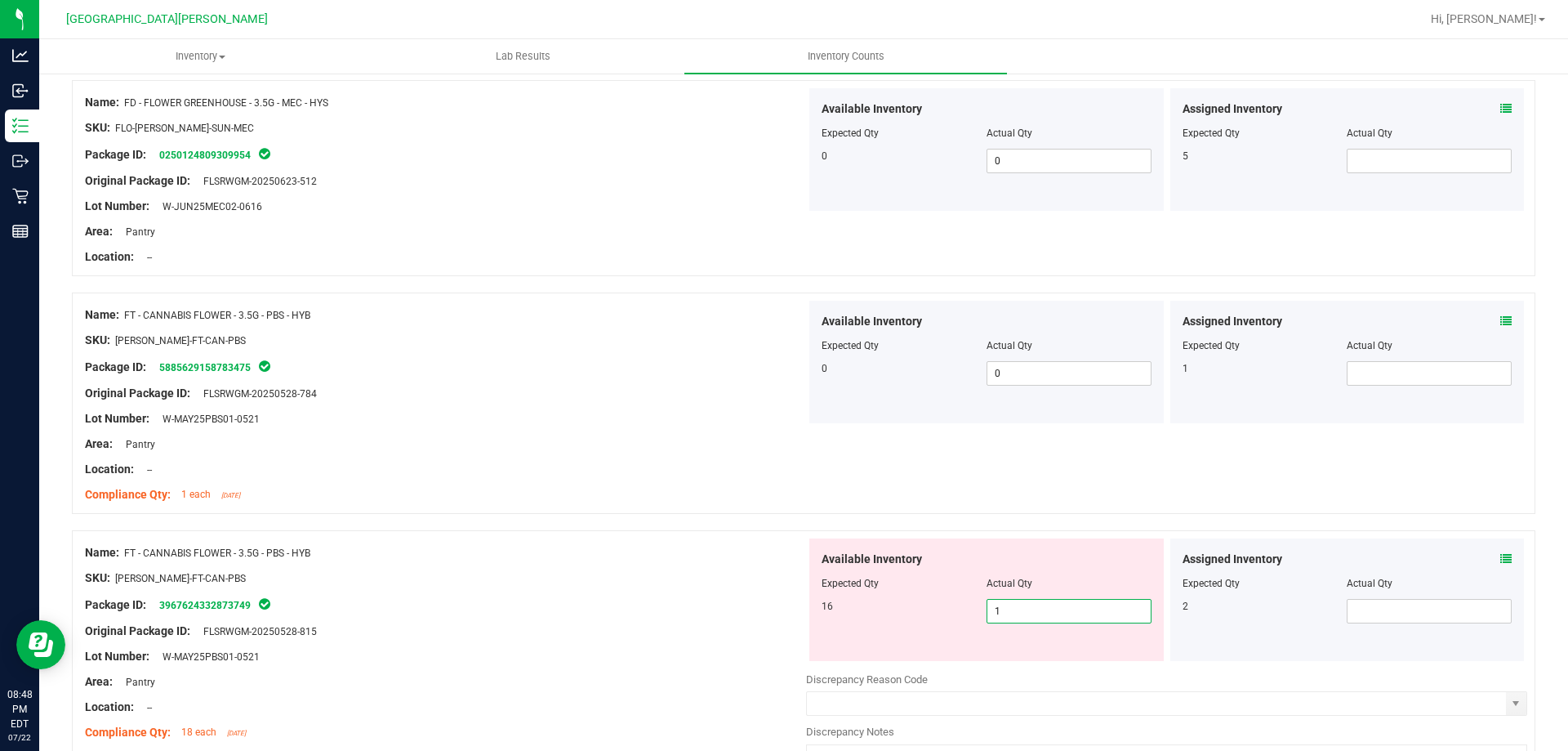 type on "16" 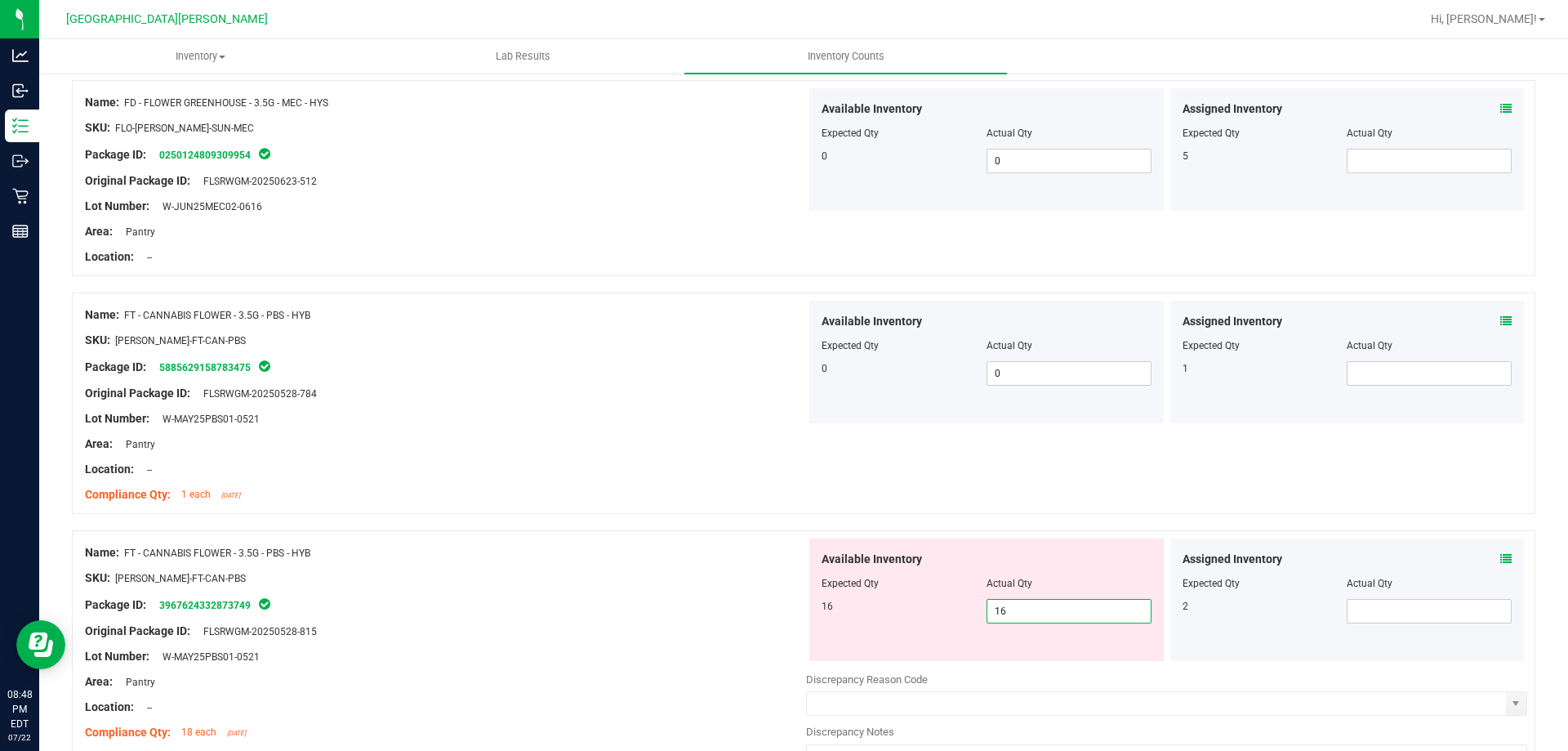type on "16" 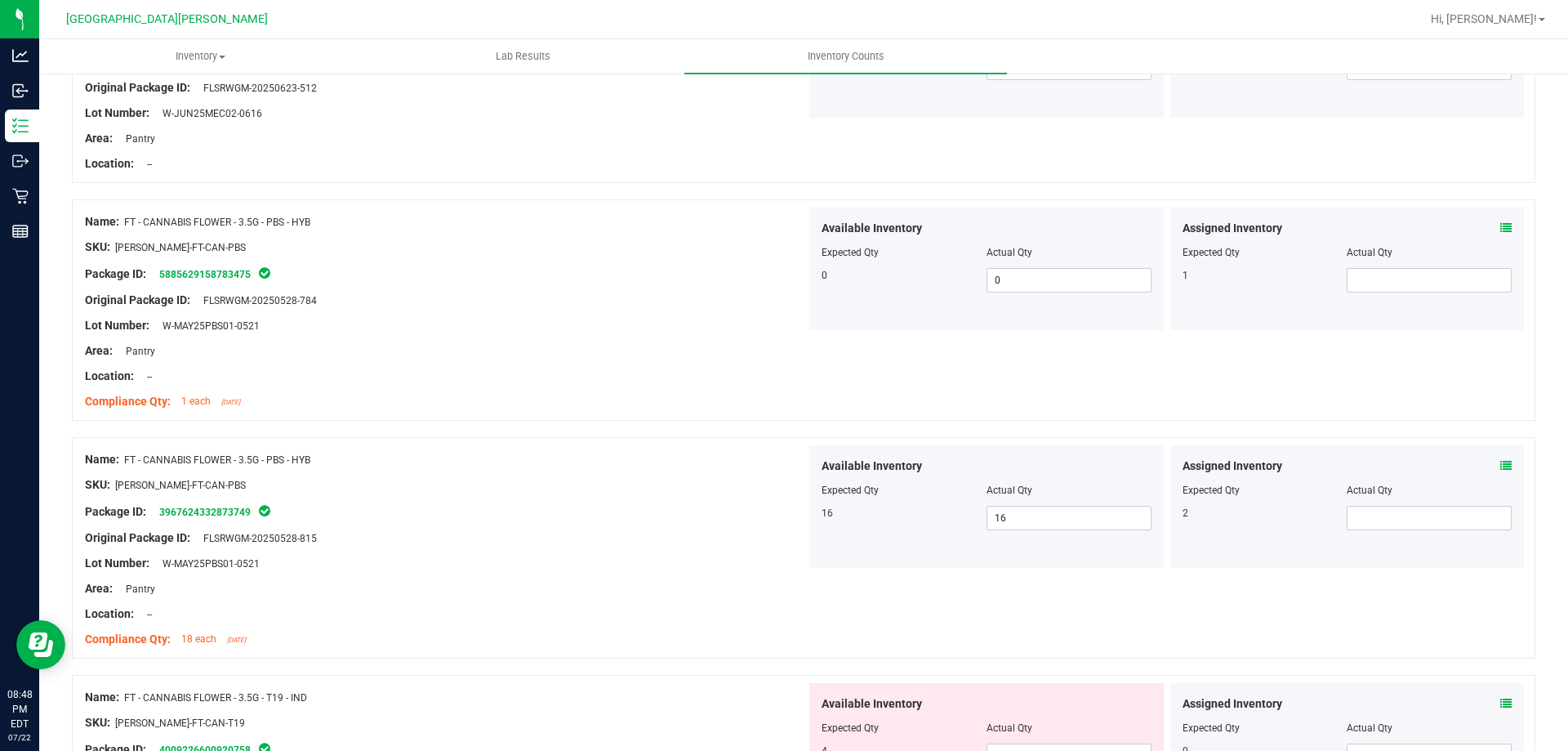 scroll, scrollTop: 1308, scrollLeft: 0, axis: vertical 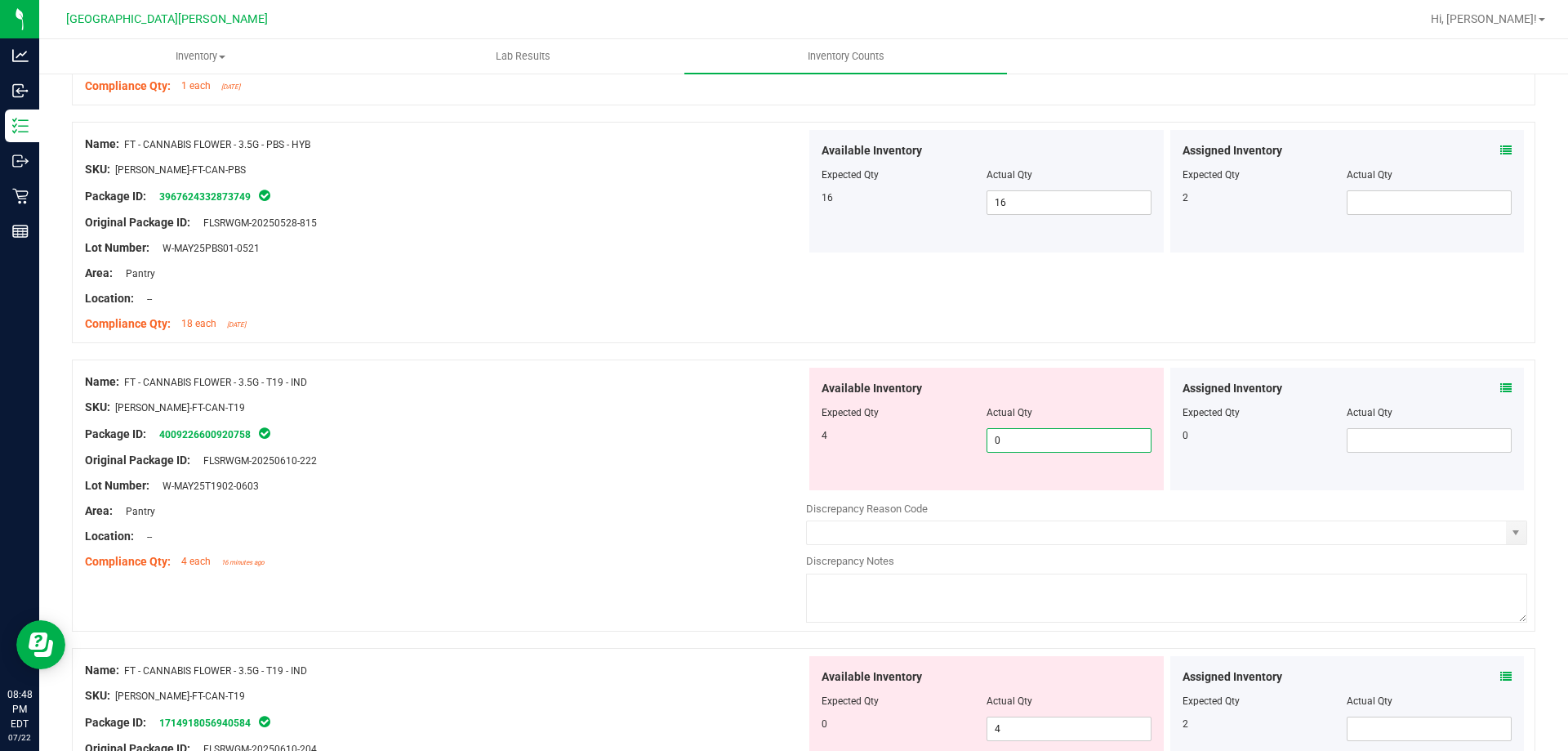 click on "0 0" at bounding box center (1069, 440) 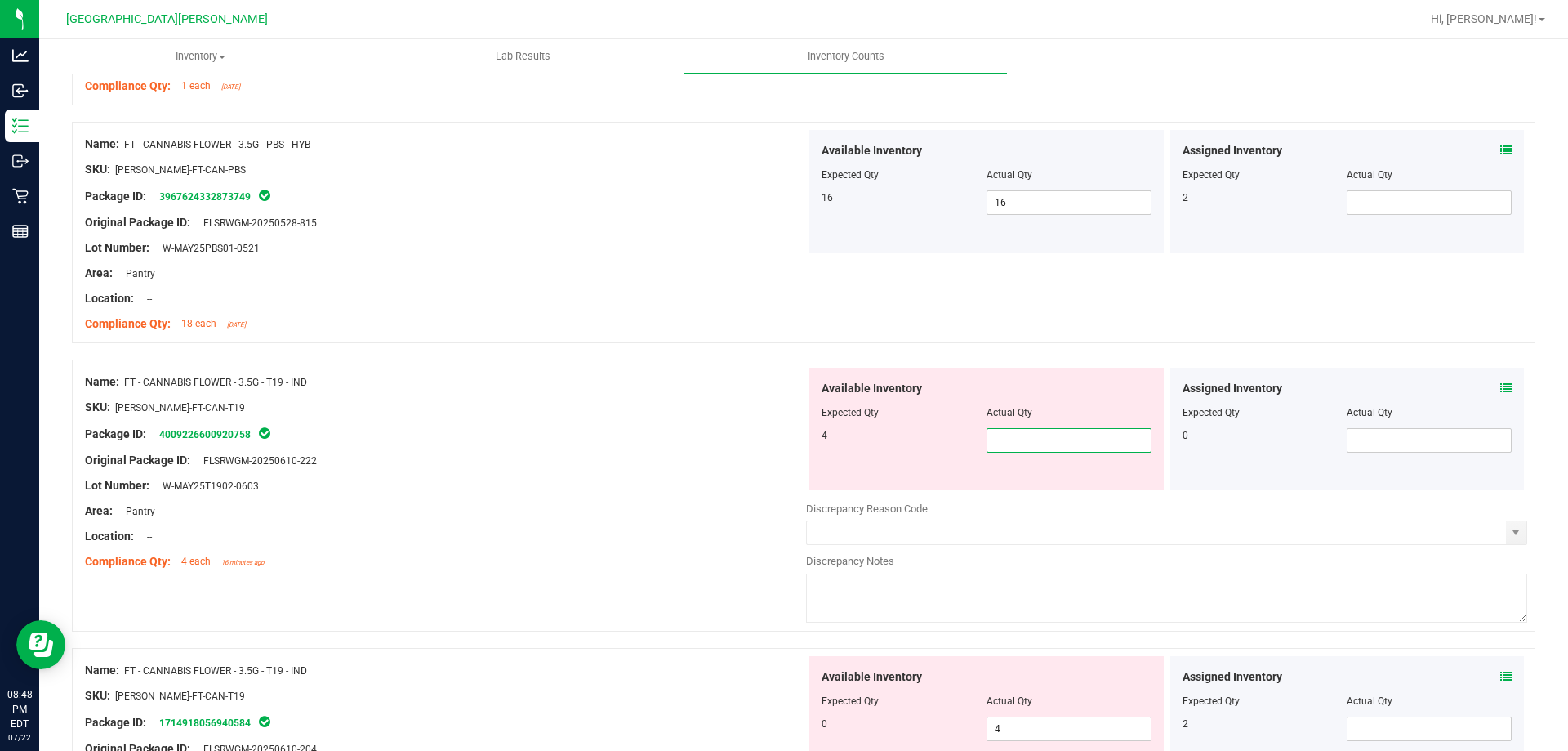 type on "4" 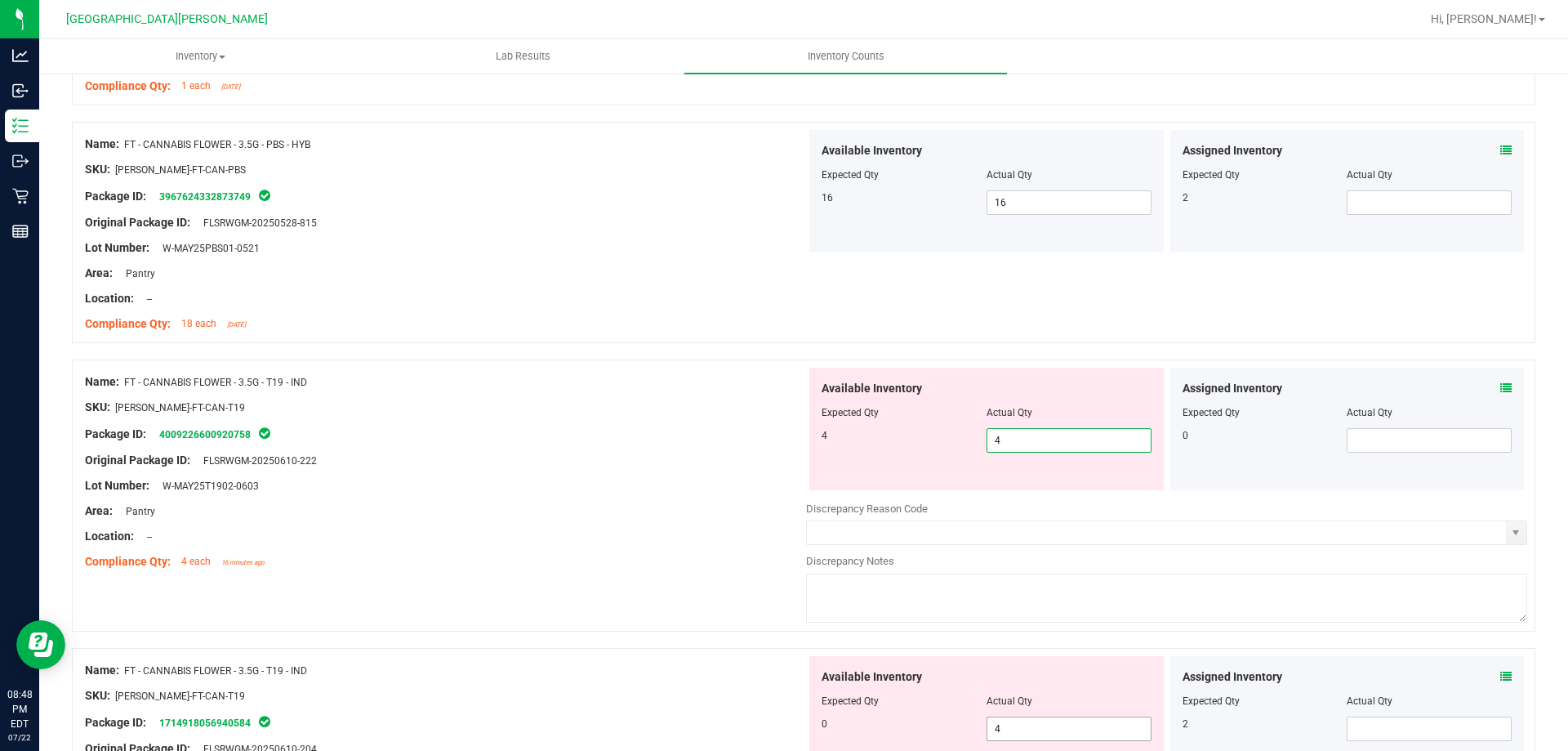 type on "4" 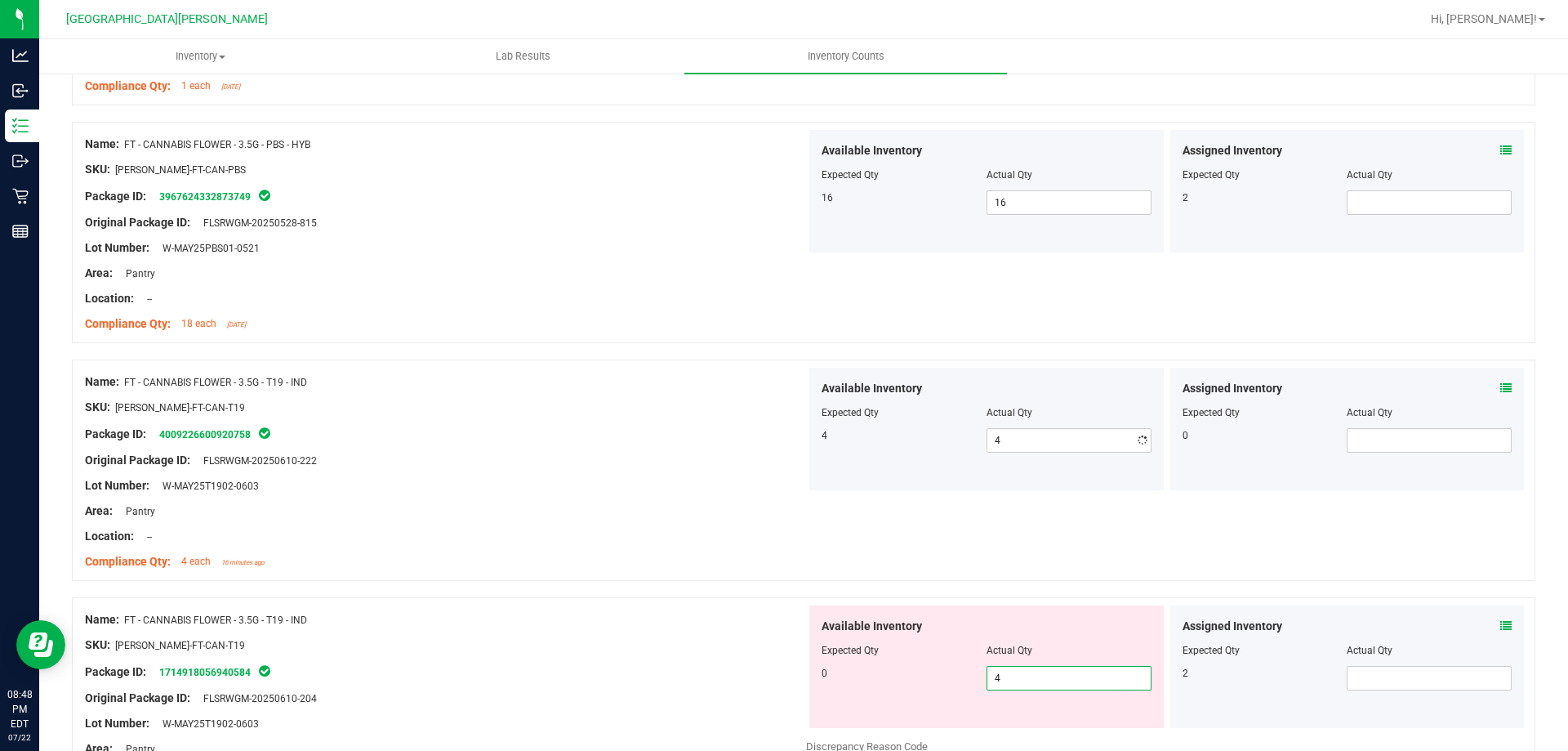 click on "Available Inventory
Expected Qty
Actual Qty
0
4 4" at bounding box center (987, 667) 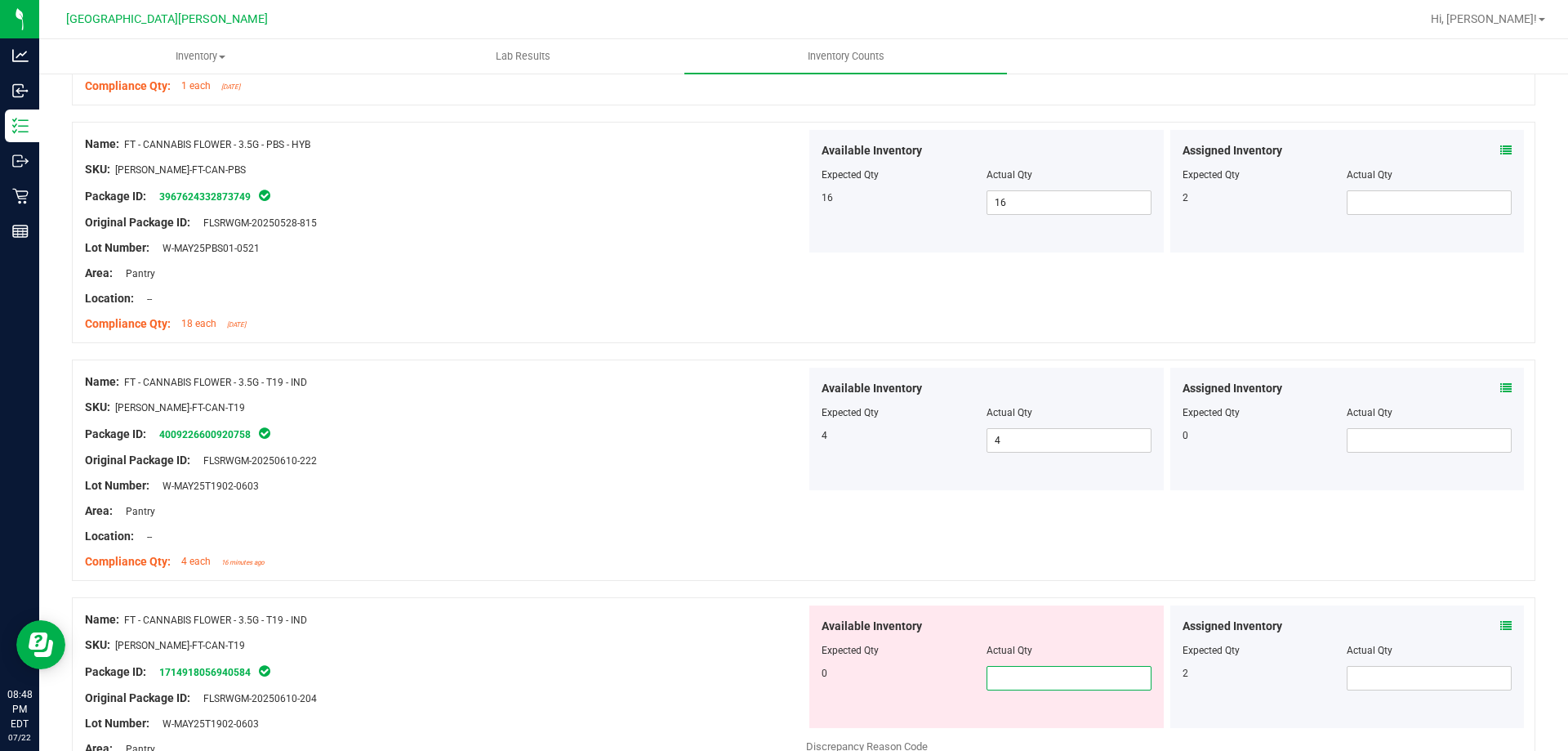 type on "0" 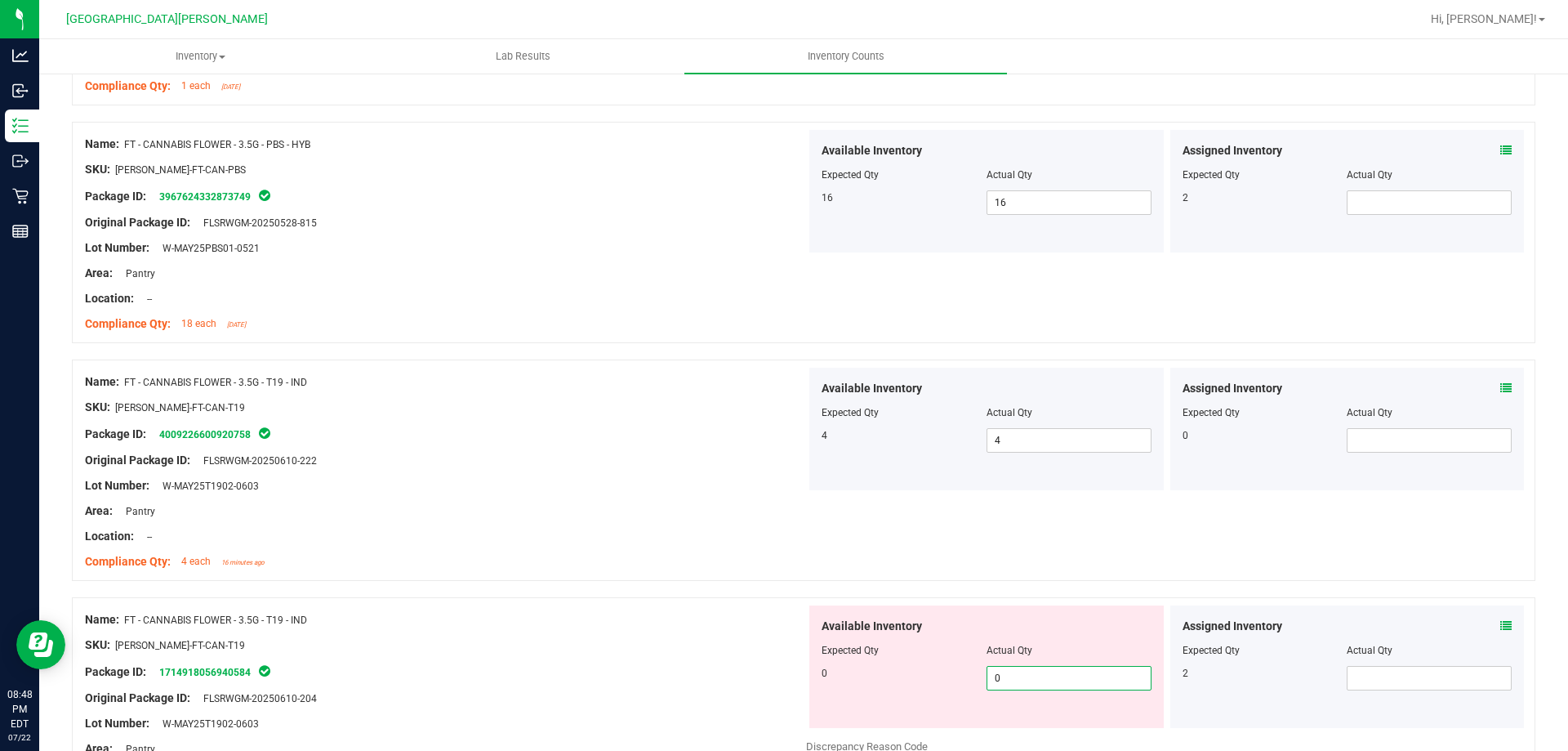 type on "0" 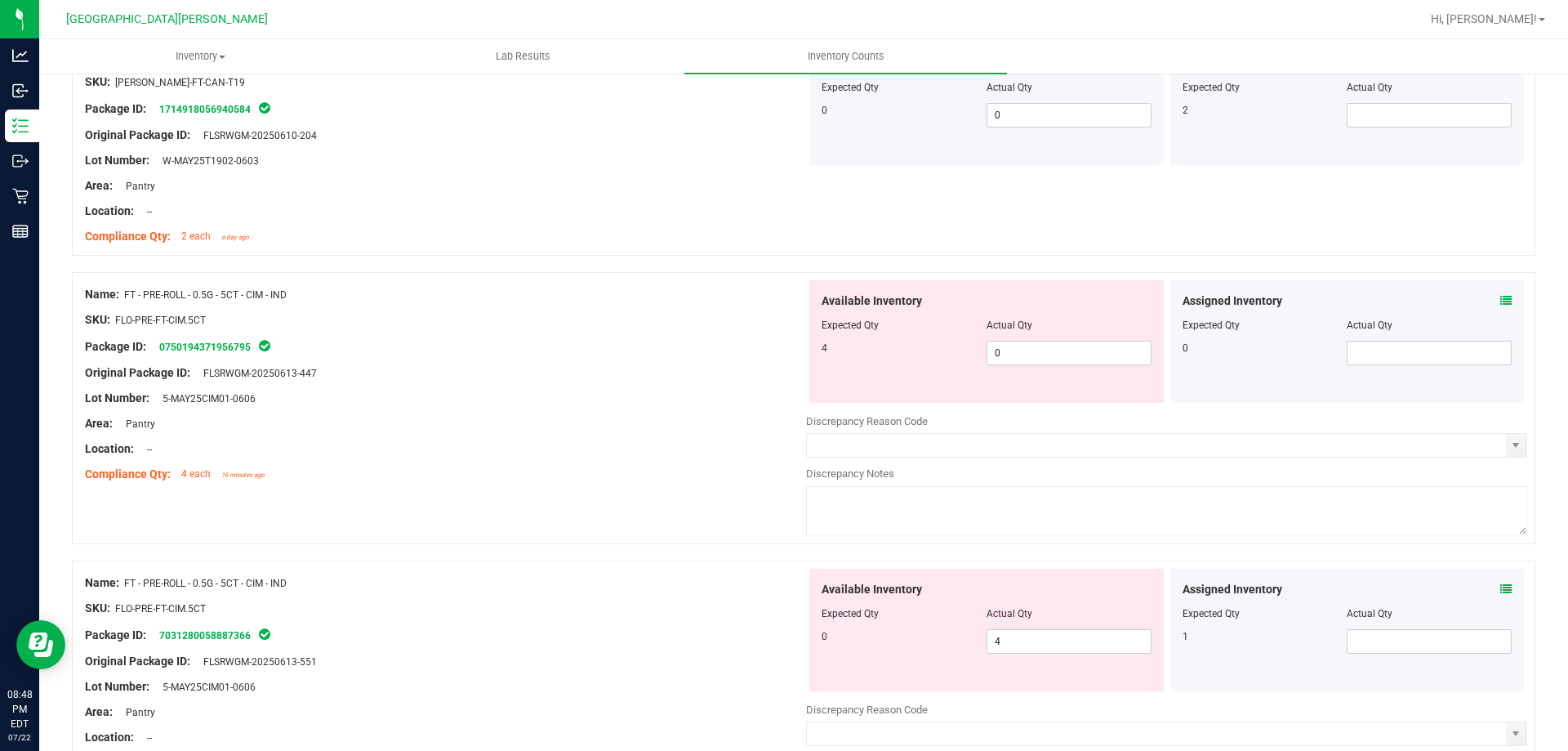 scroll, scrollTop: 1880, scrollLeft: 0, axis: vertical 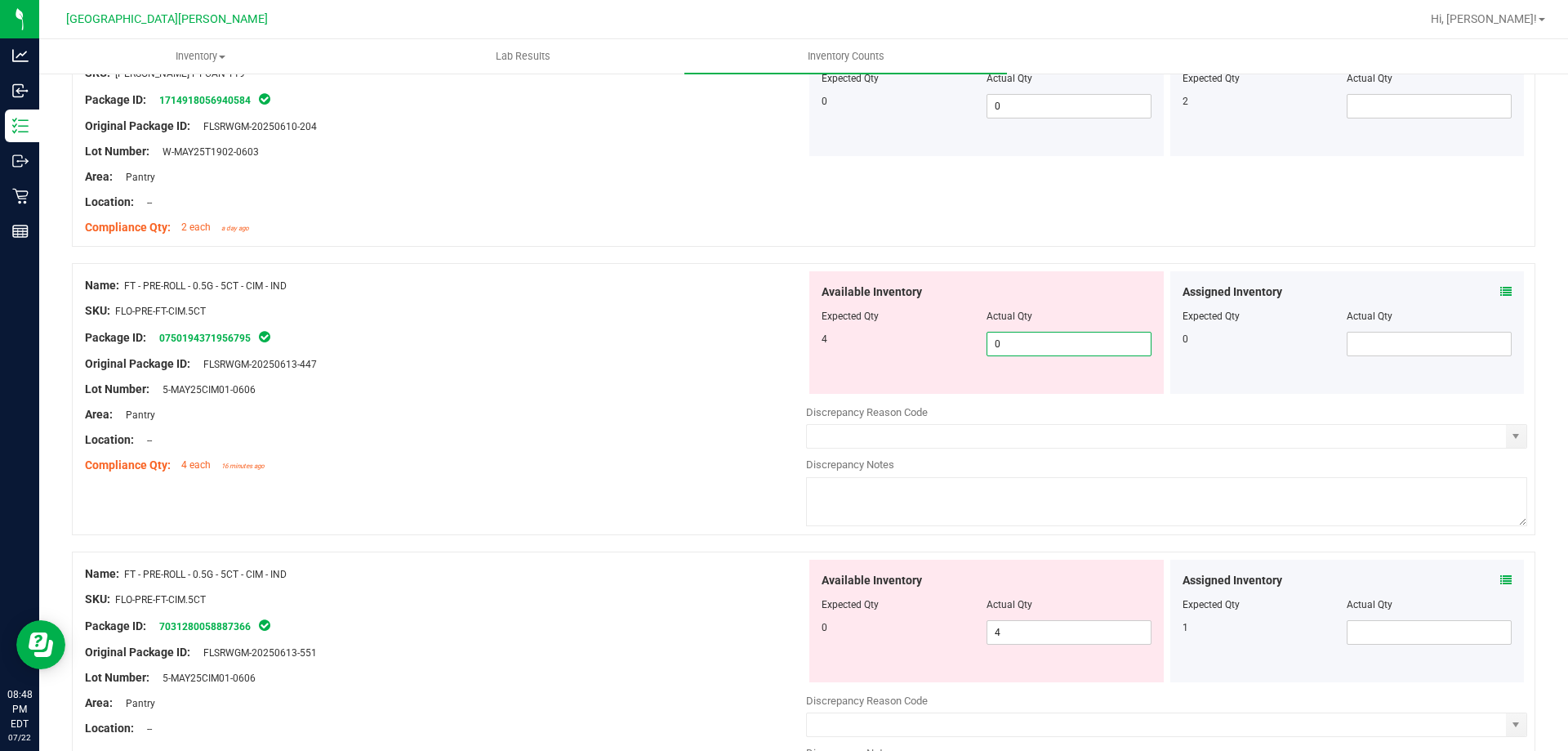 click on "0 0" at bounding box center [1069, 344] 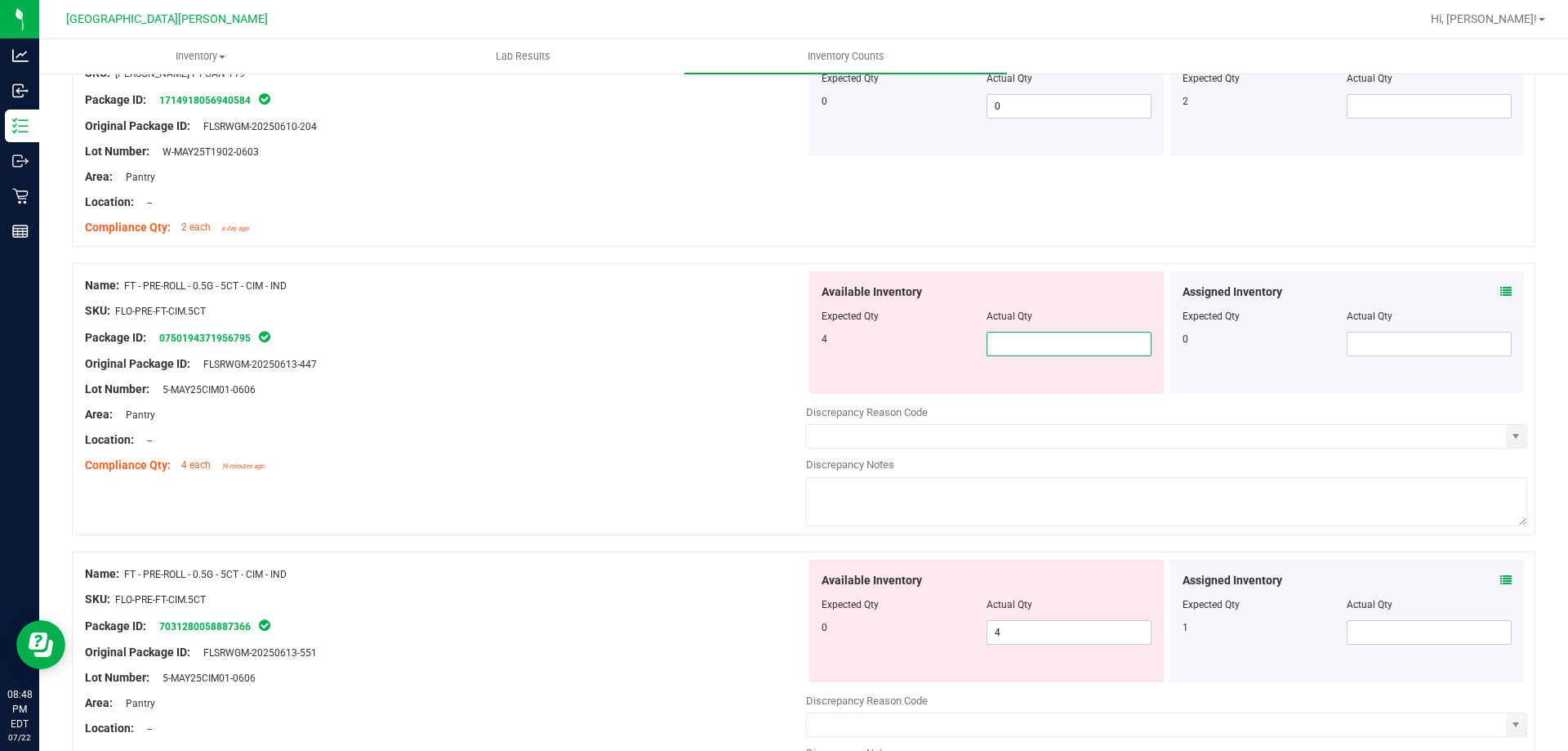 type on "4" 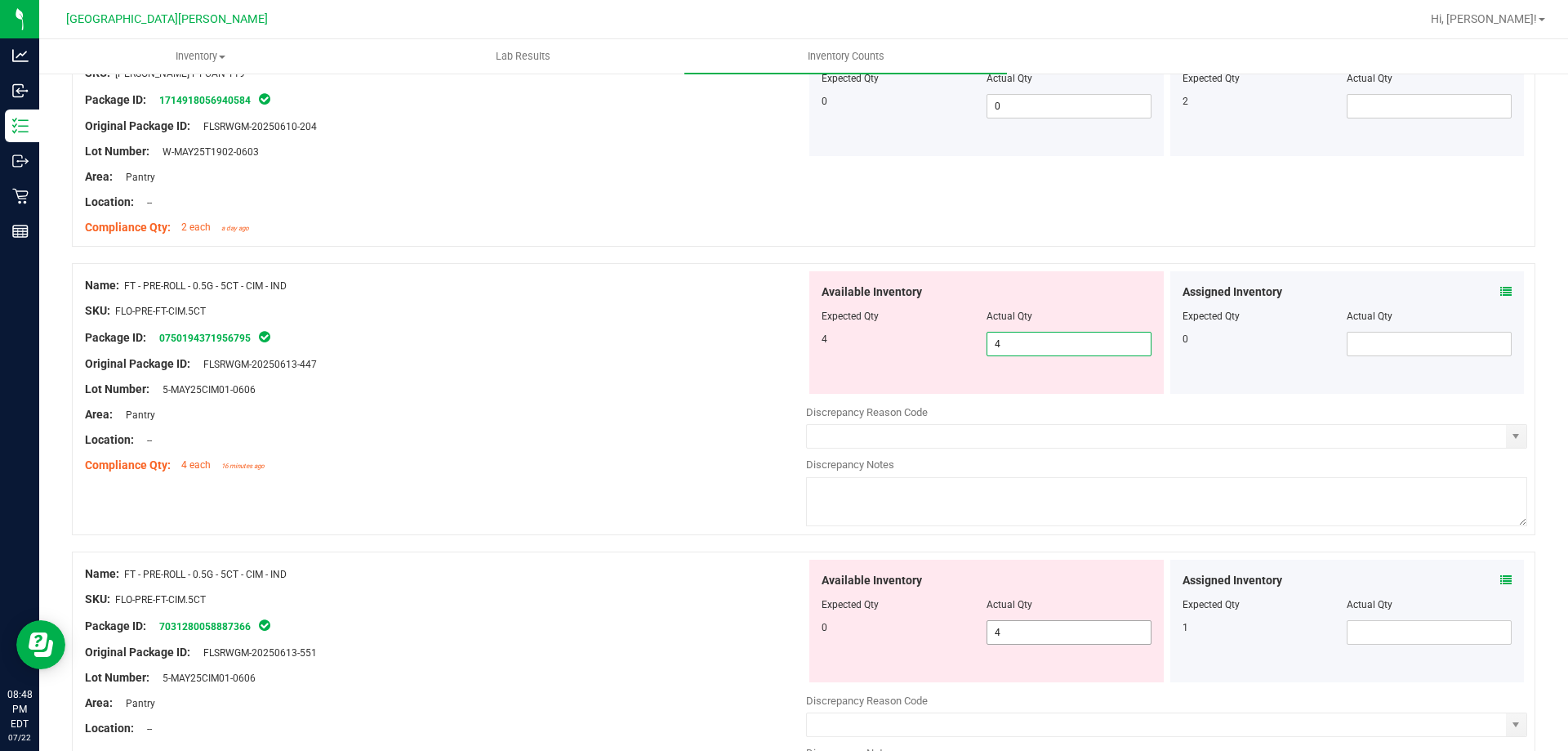 type on "4" 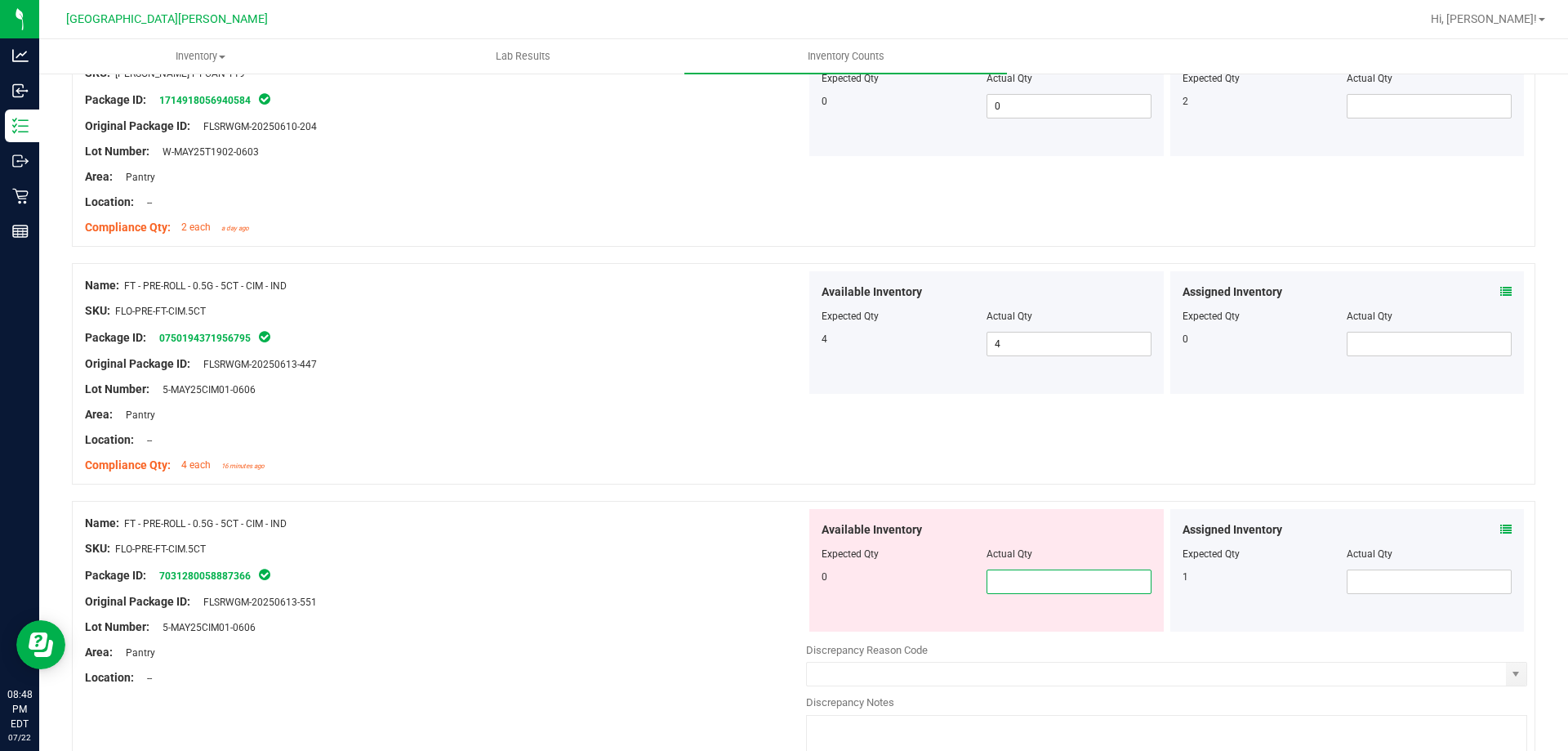 type on "0" 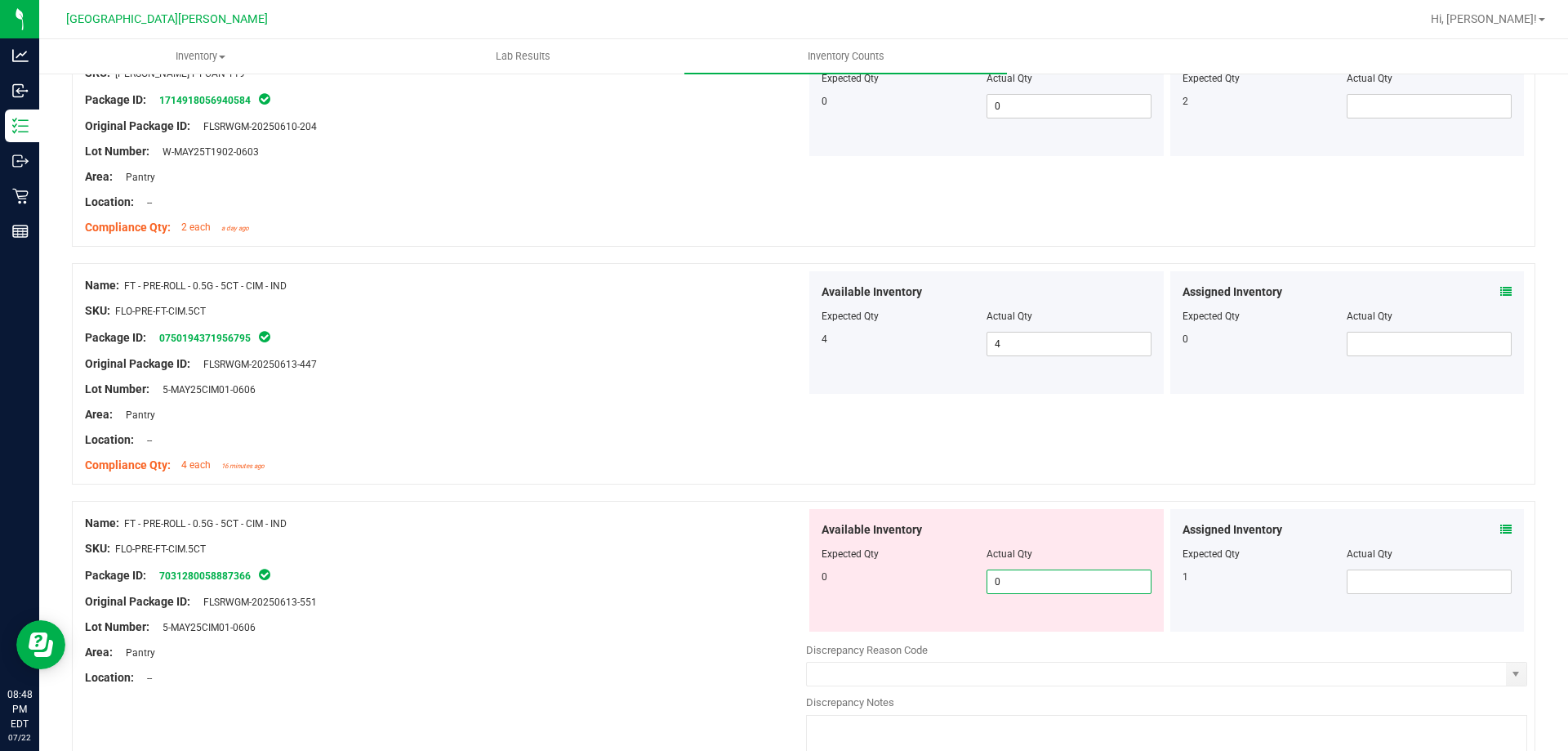 type on "0" 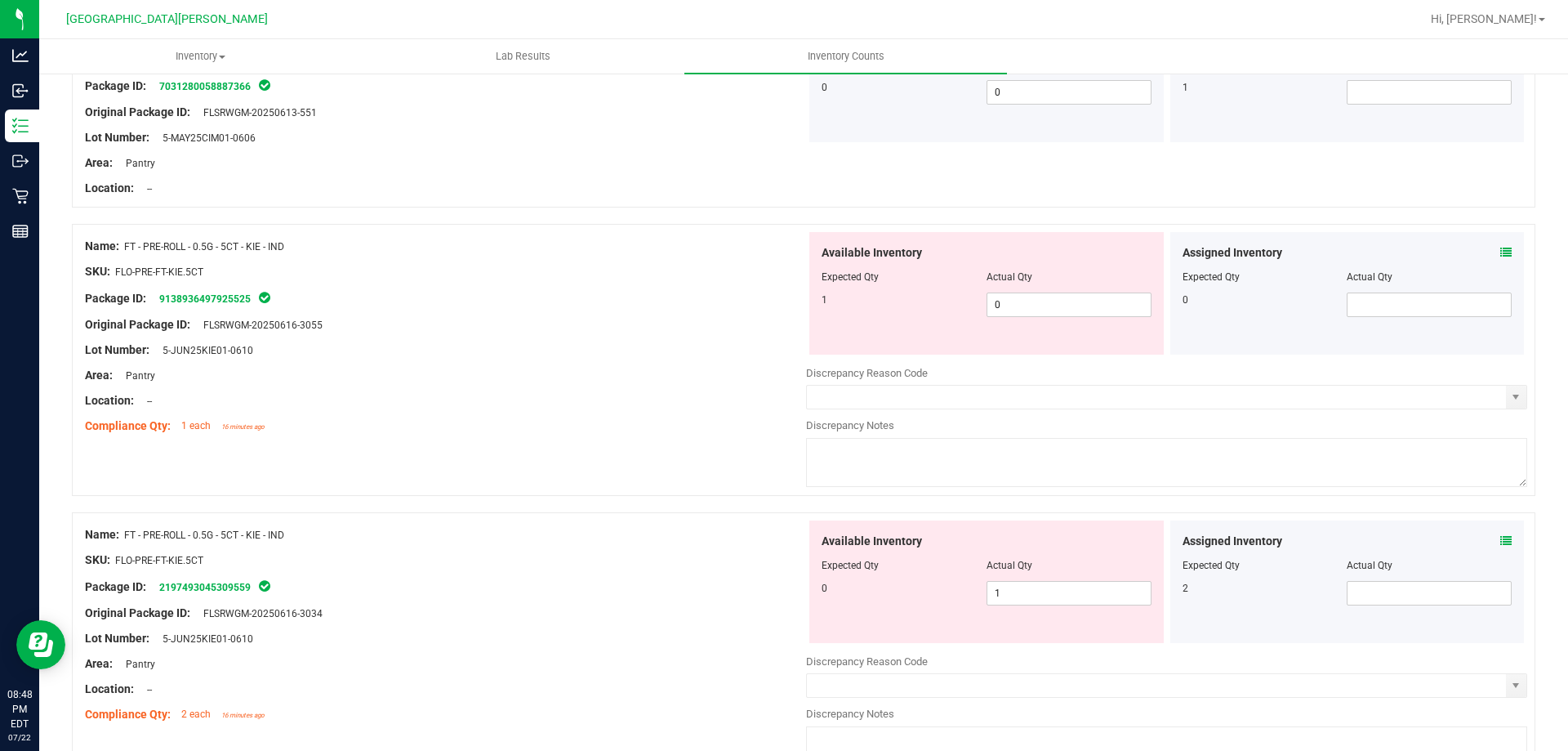scroll, scrollTop: 2370, scrollLeft: 0, axis: vertical 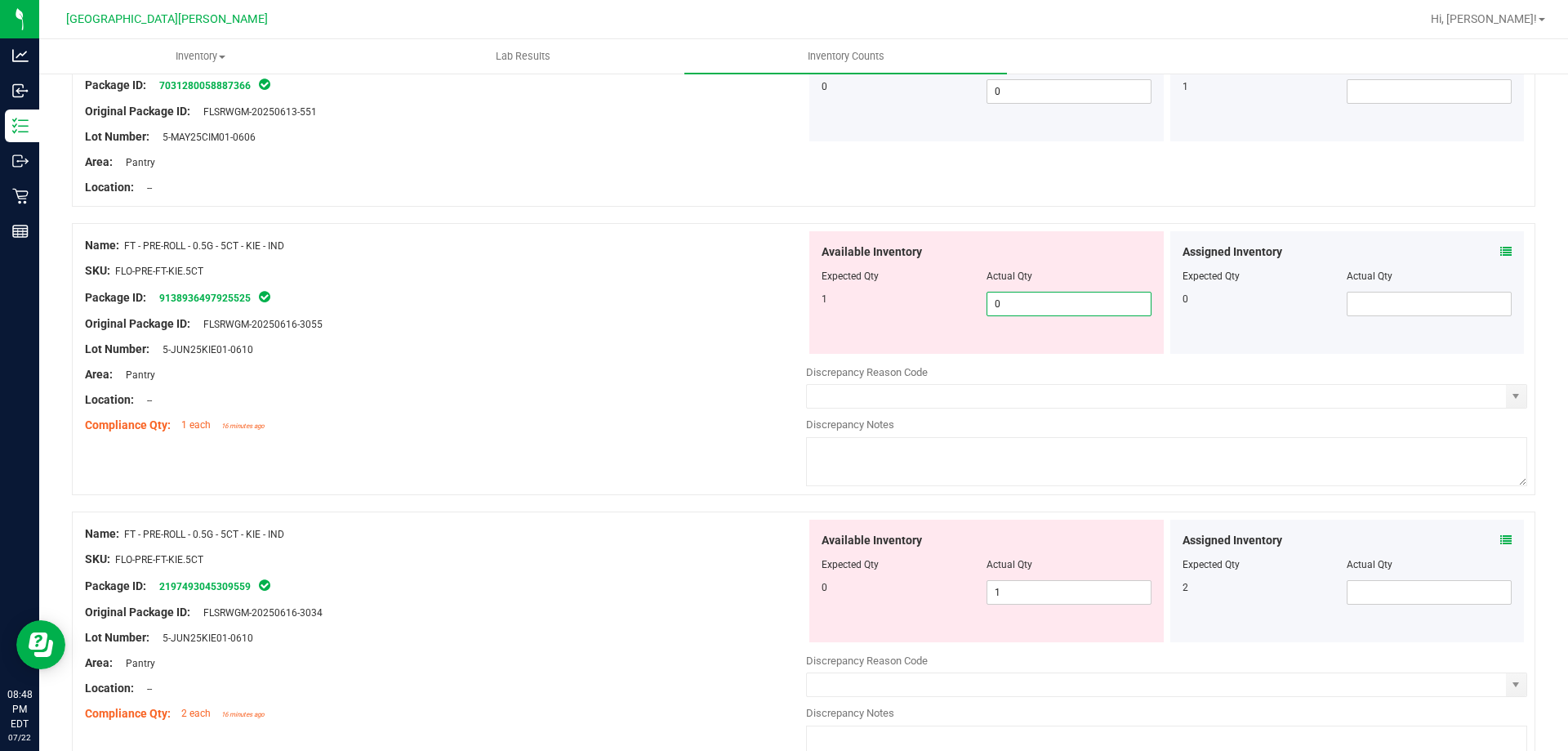 click on "0 0" at bounding box center [1069, 304] 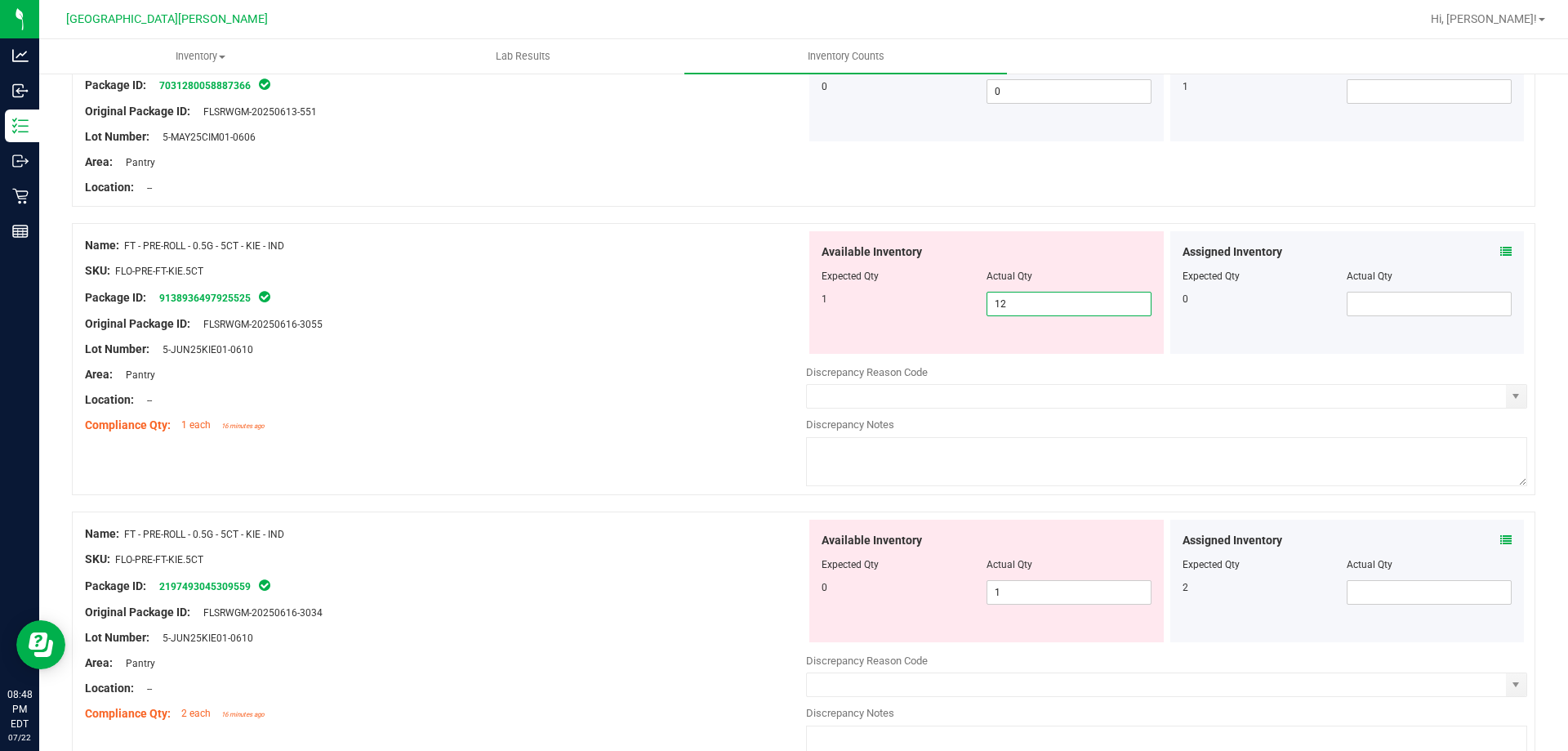 type on "1" 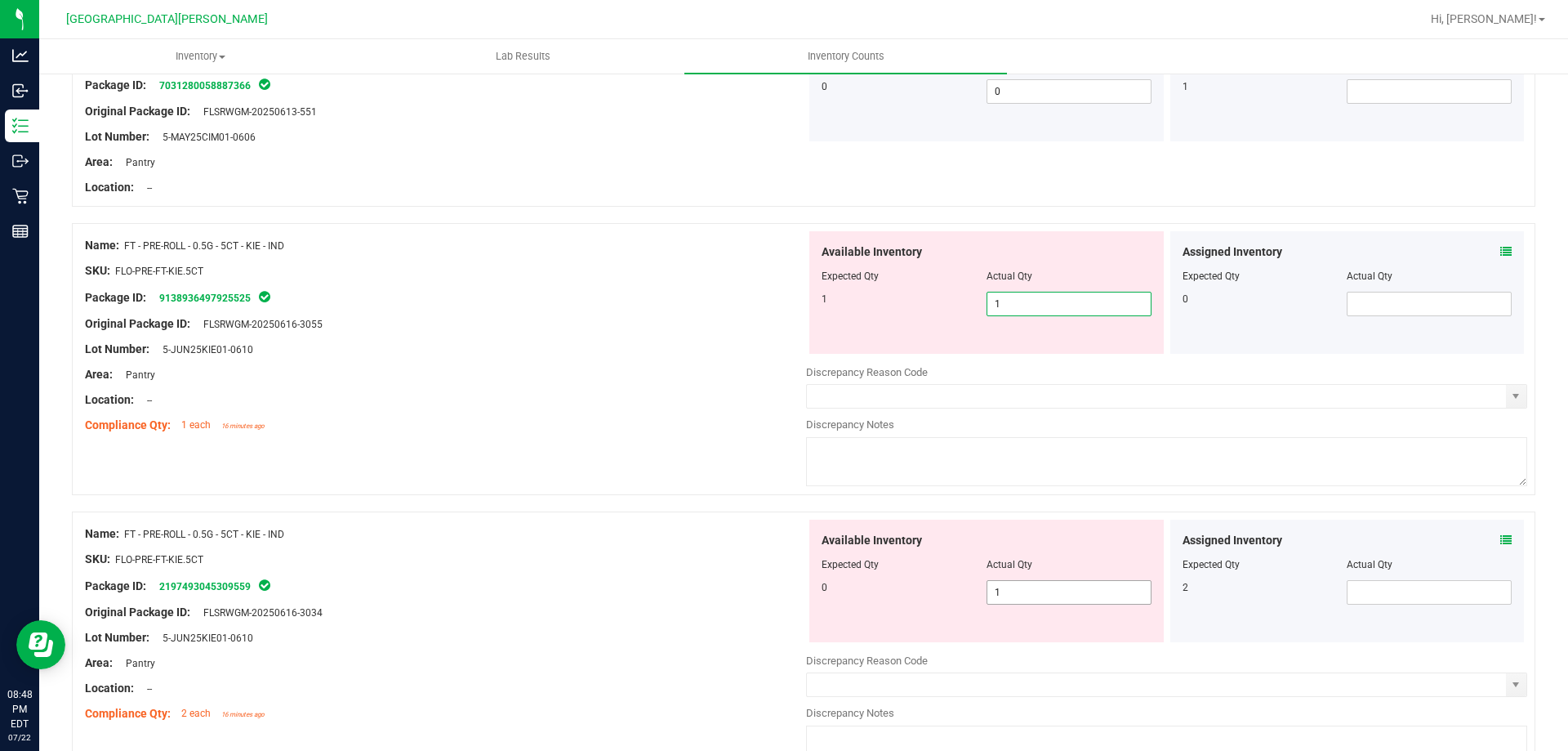 type on "1" 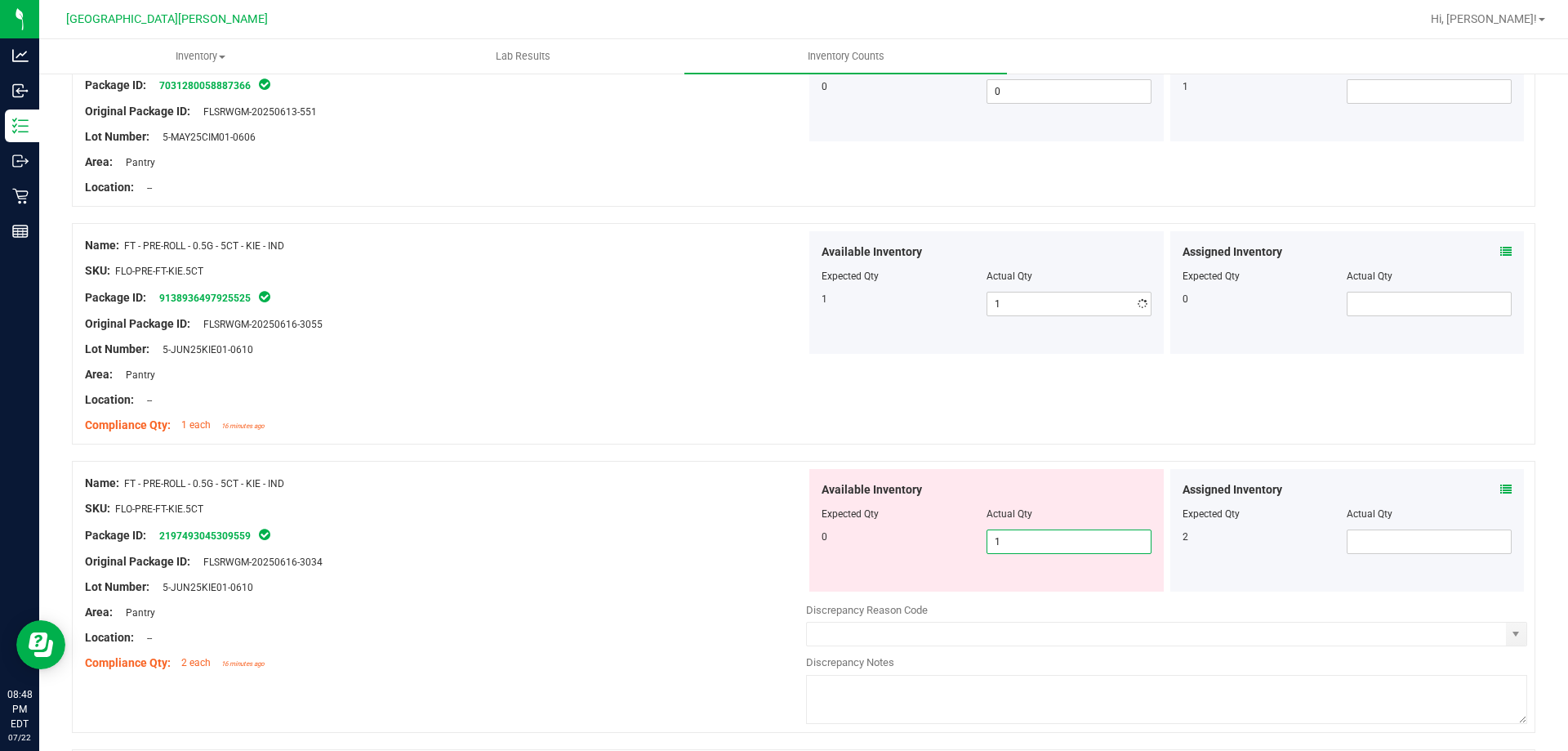 click on "Available Inventory
Expected Qty
Actual Qty
0
1 1" at bounding box center (987, 530) 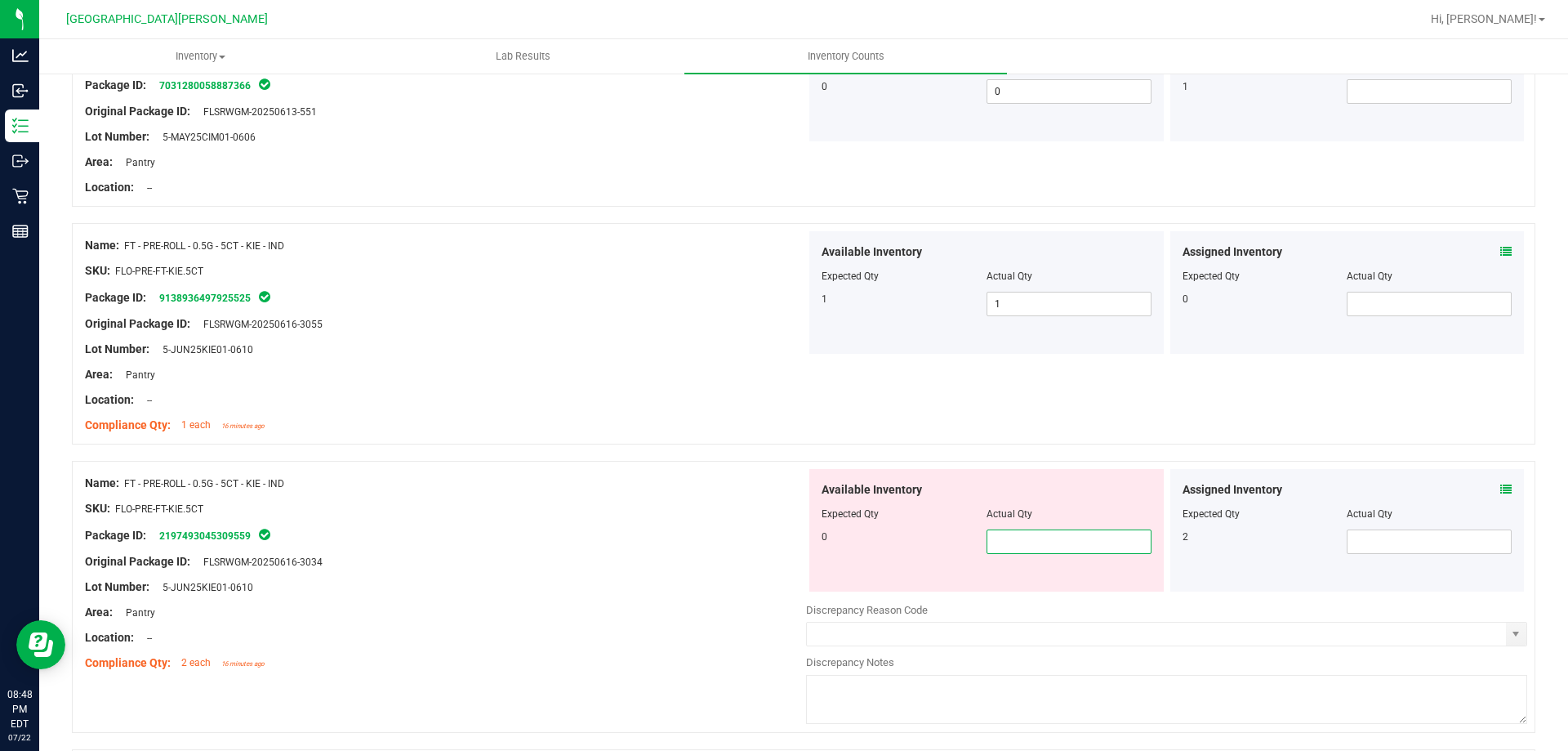type on "0" 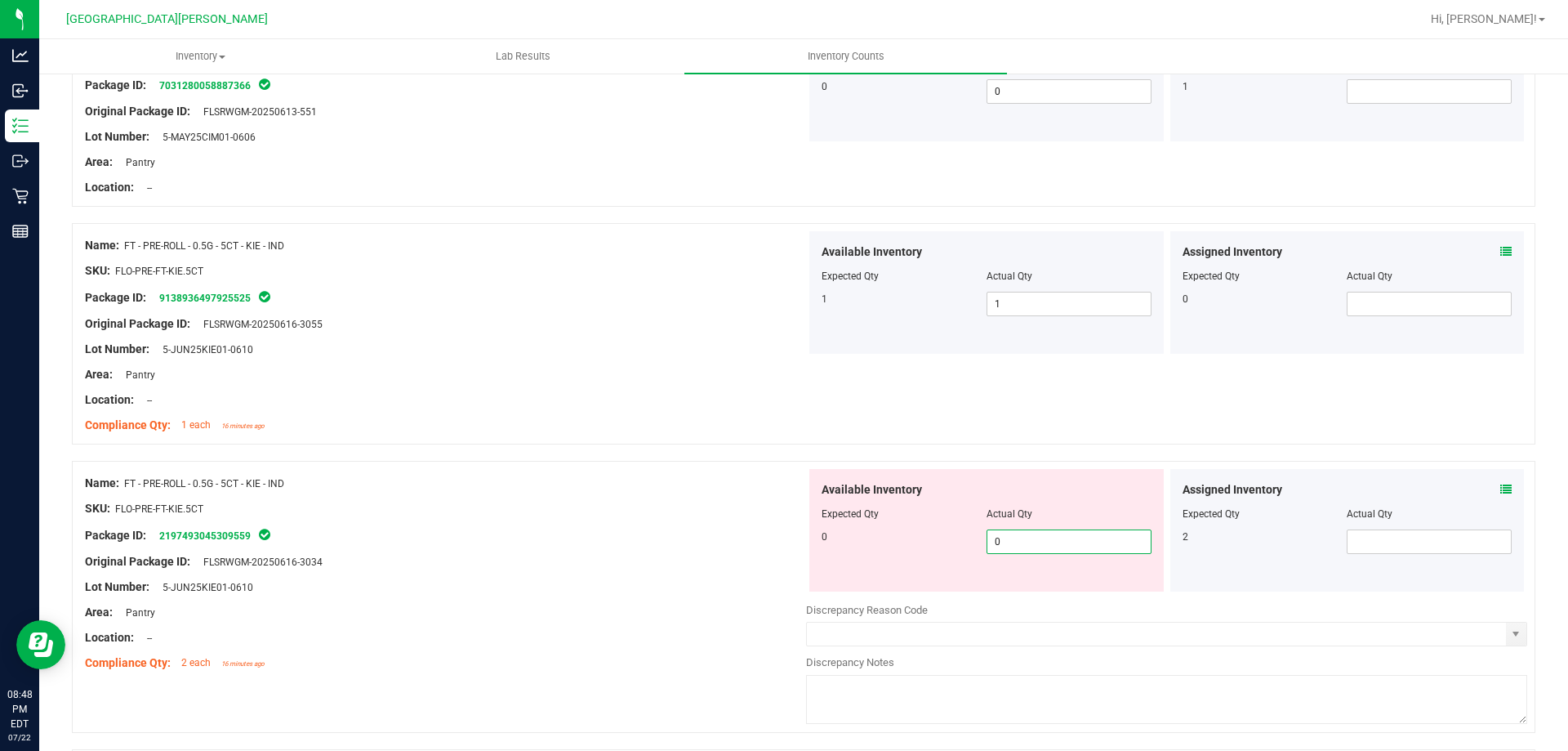 type on "0" 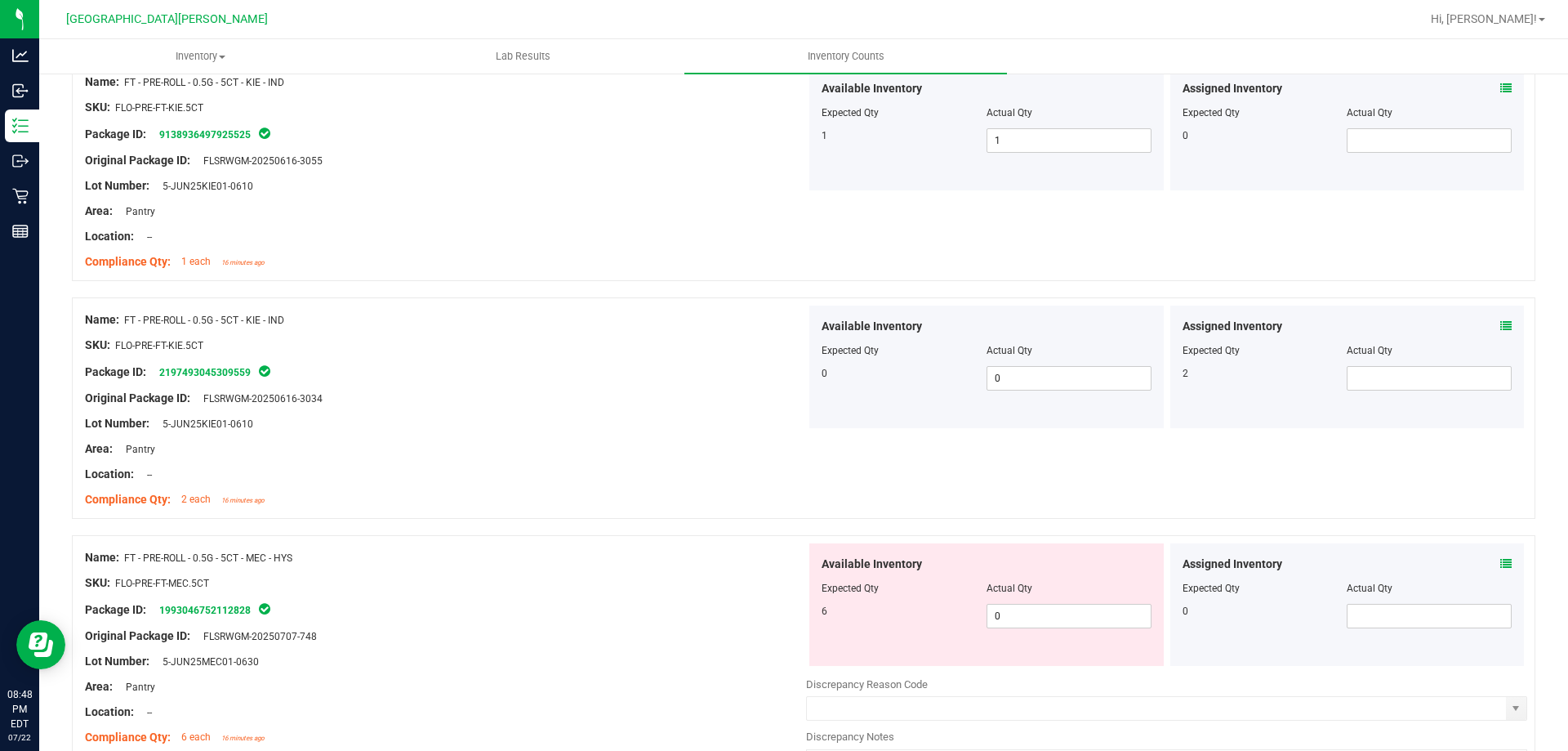 scroll, scrollTop: 2778, scrollLeft: 0, axis: vertical 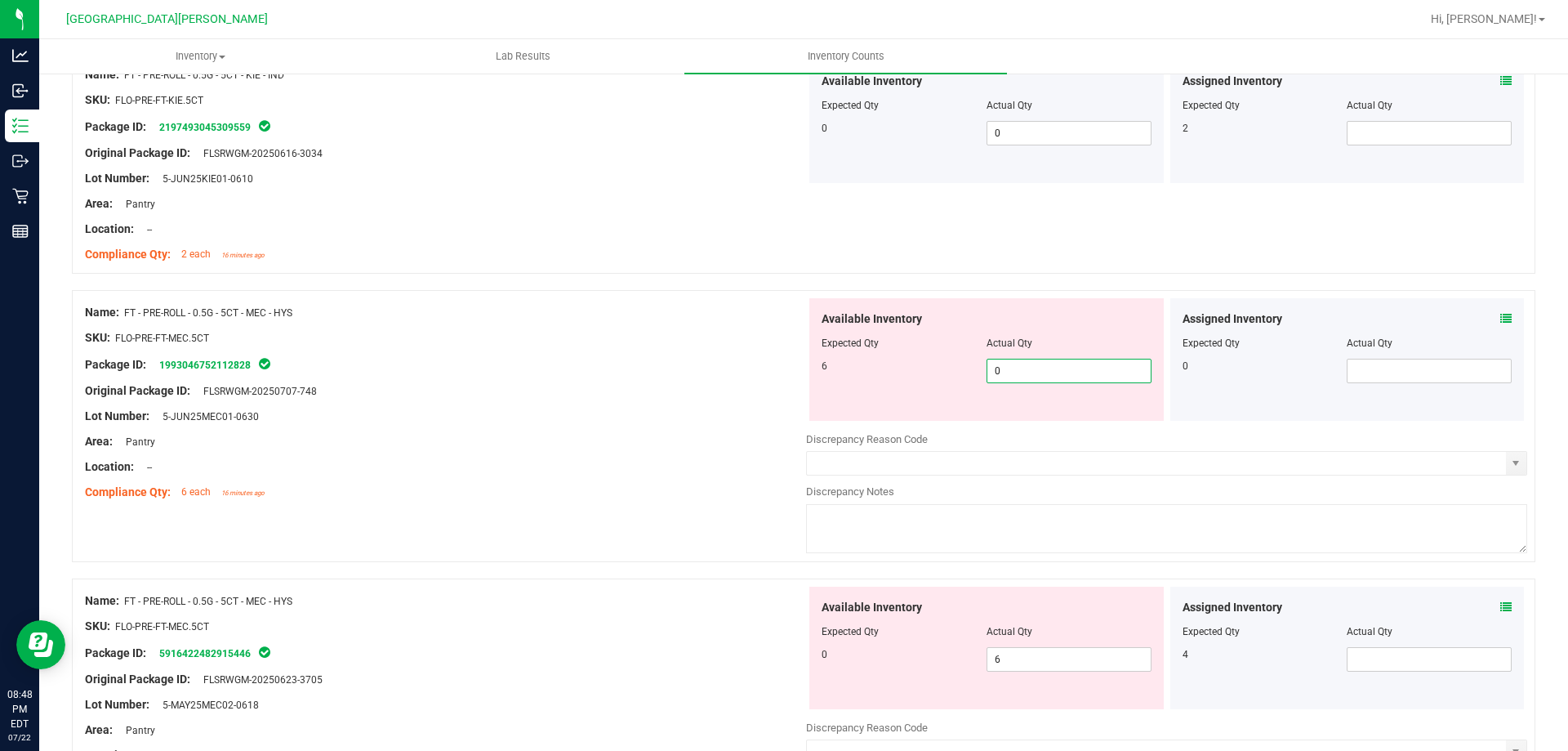 click on "0 0" at bounding box center [1069, 371] 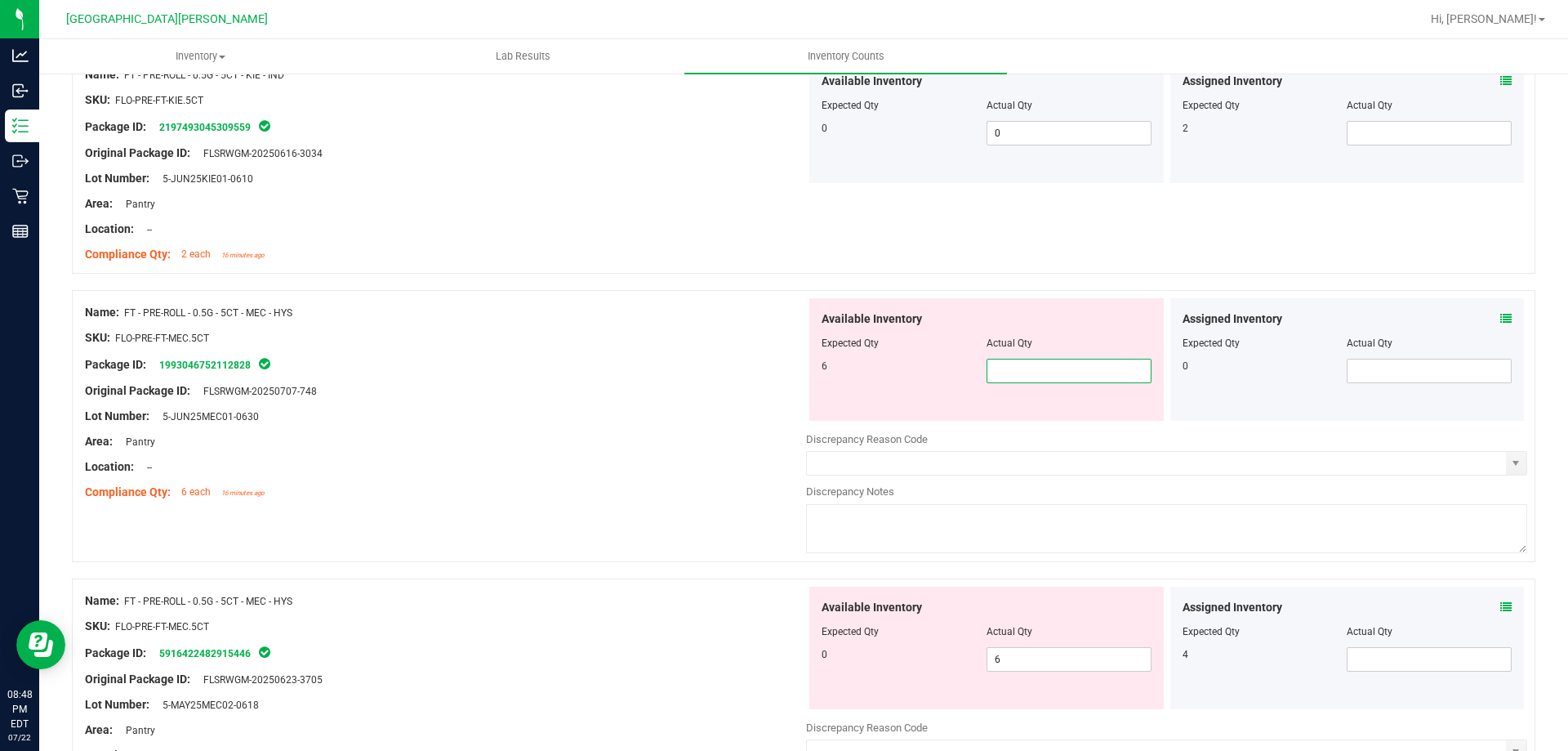 type on "6" 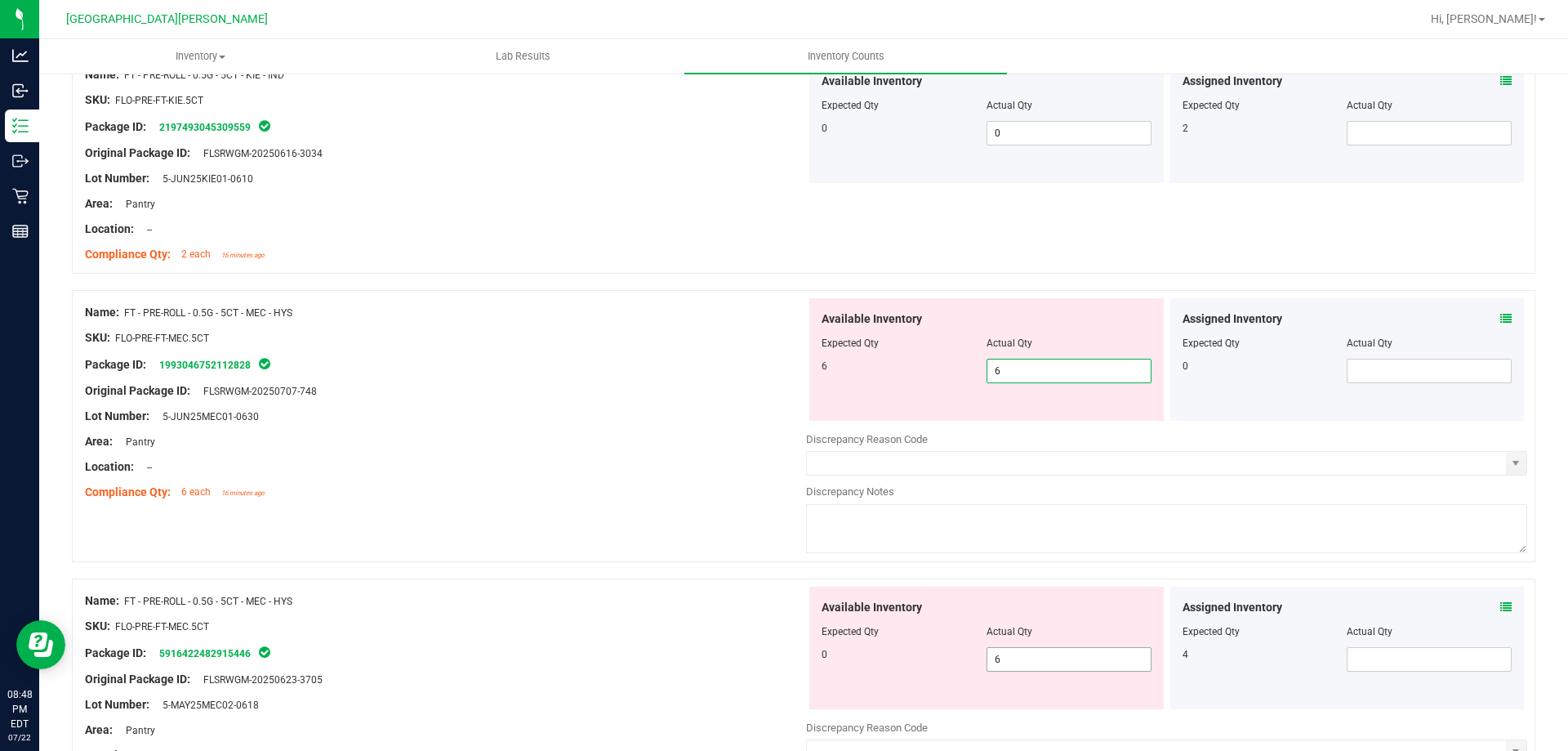 type on "6" 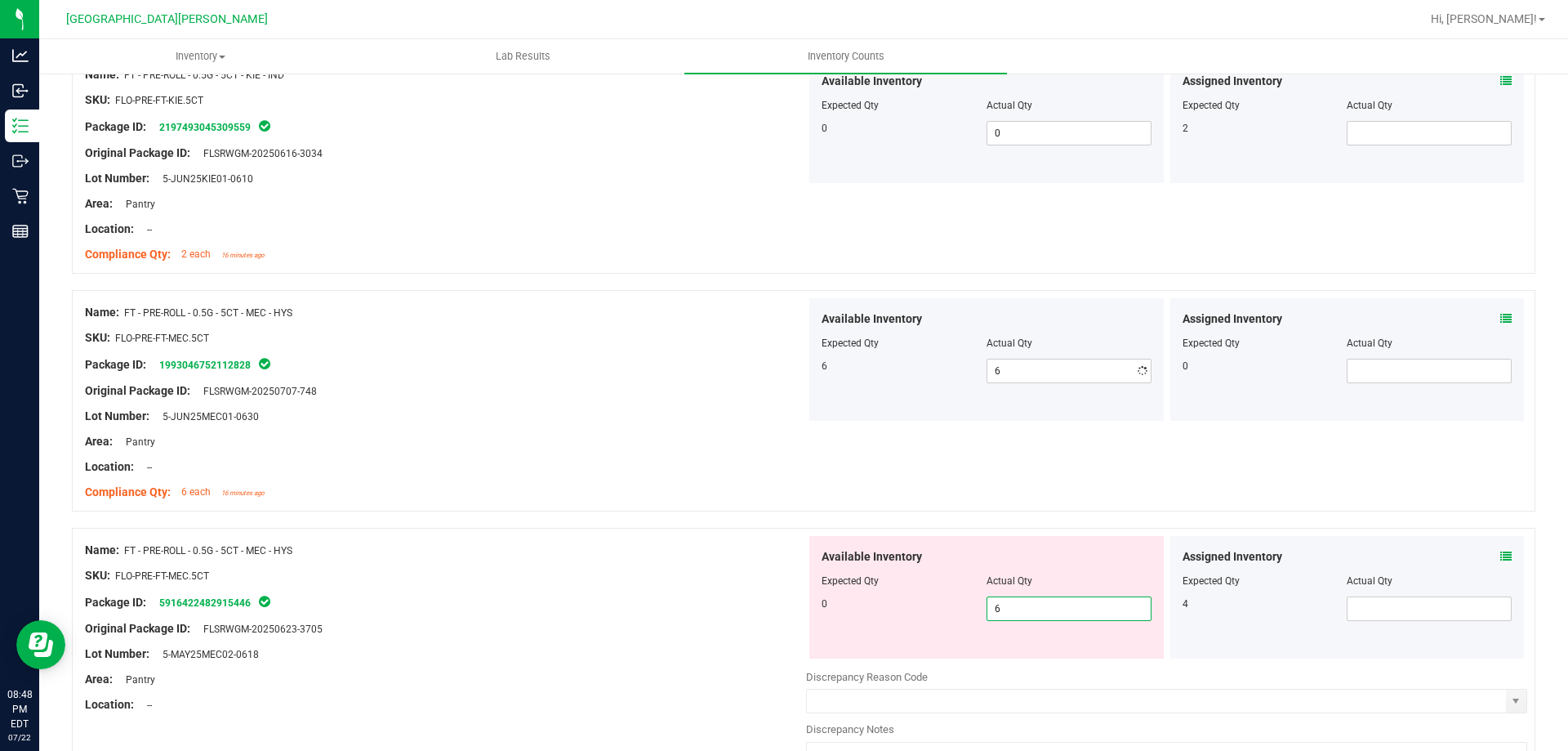 click on "Available Inventory
Expected Qty
Actual Qty
0
6 6" at bounding box center [987, 597] 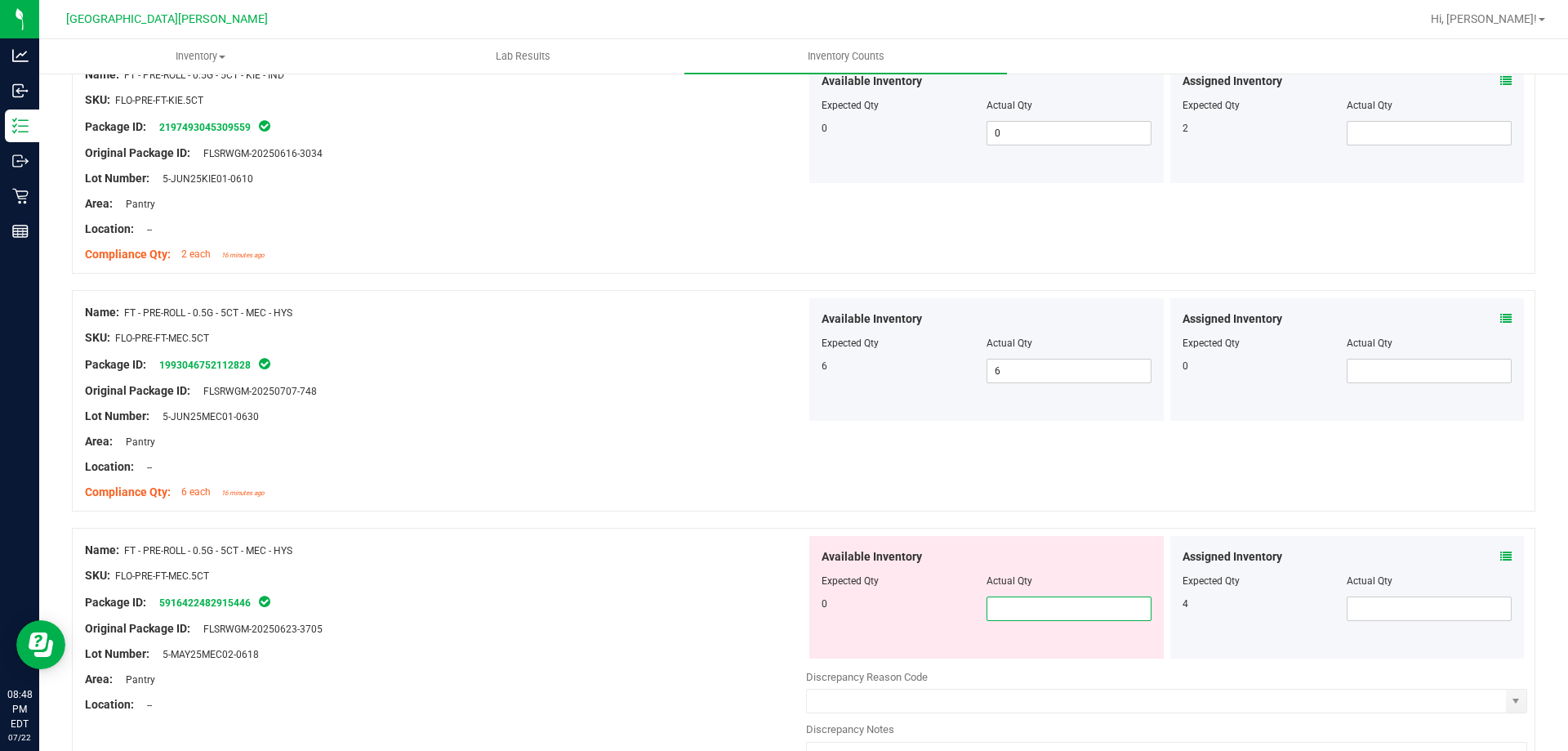 type on "0" 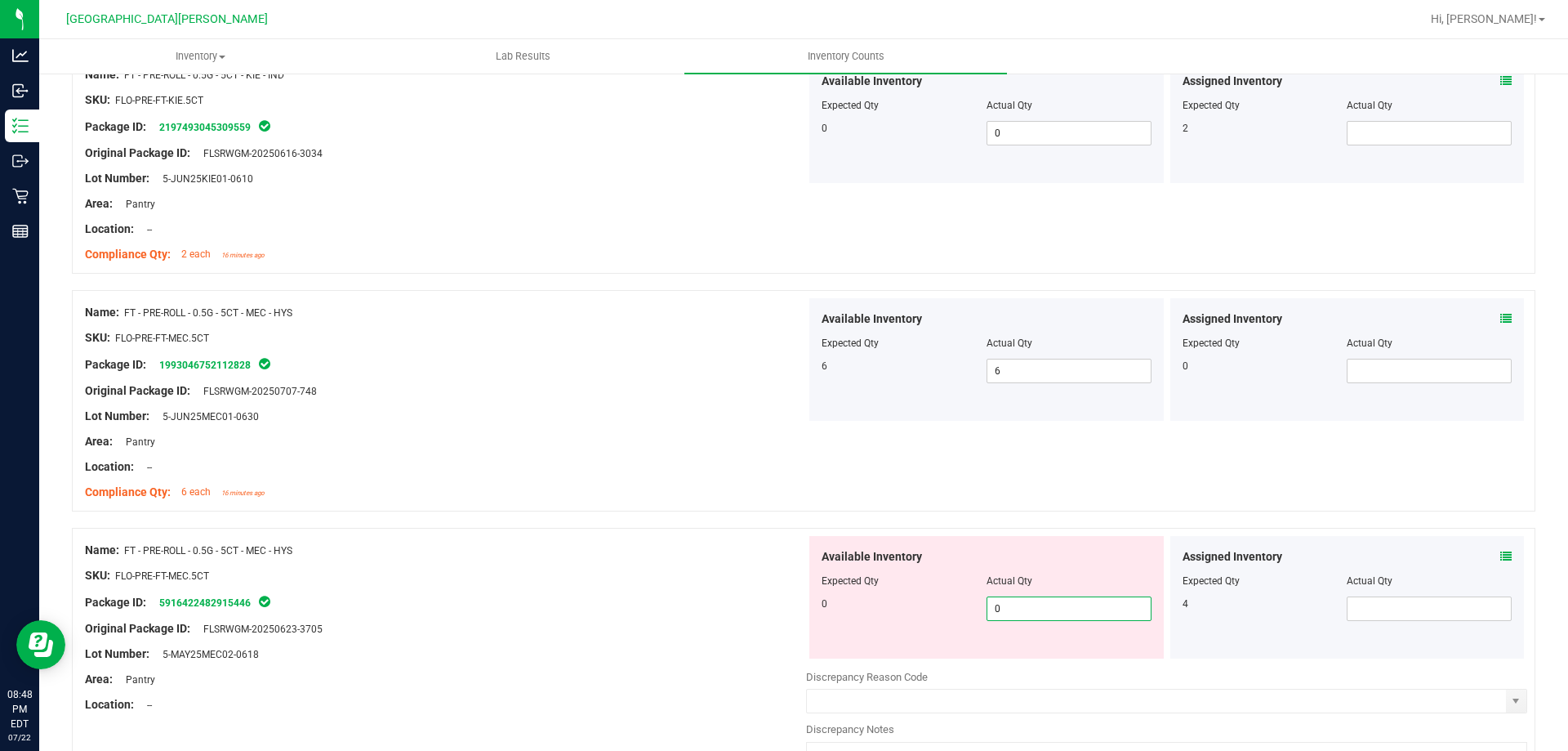 type on "0" 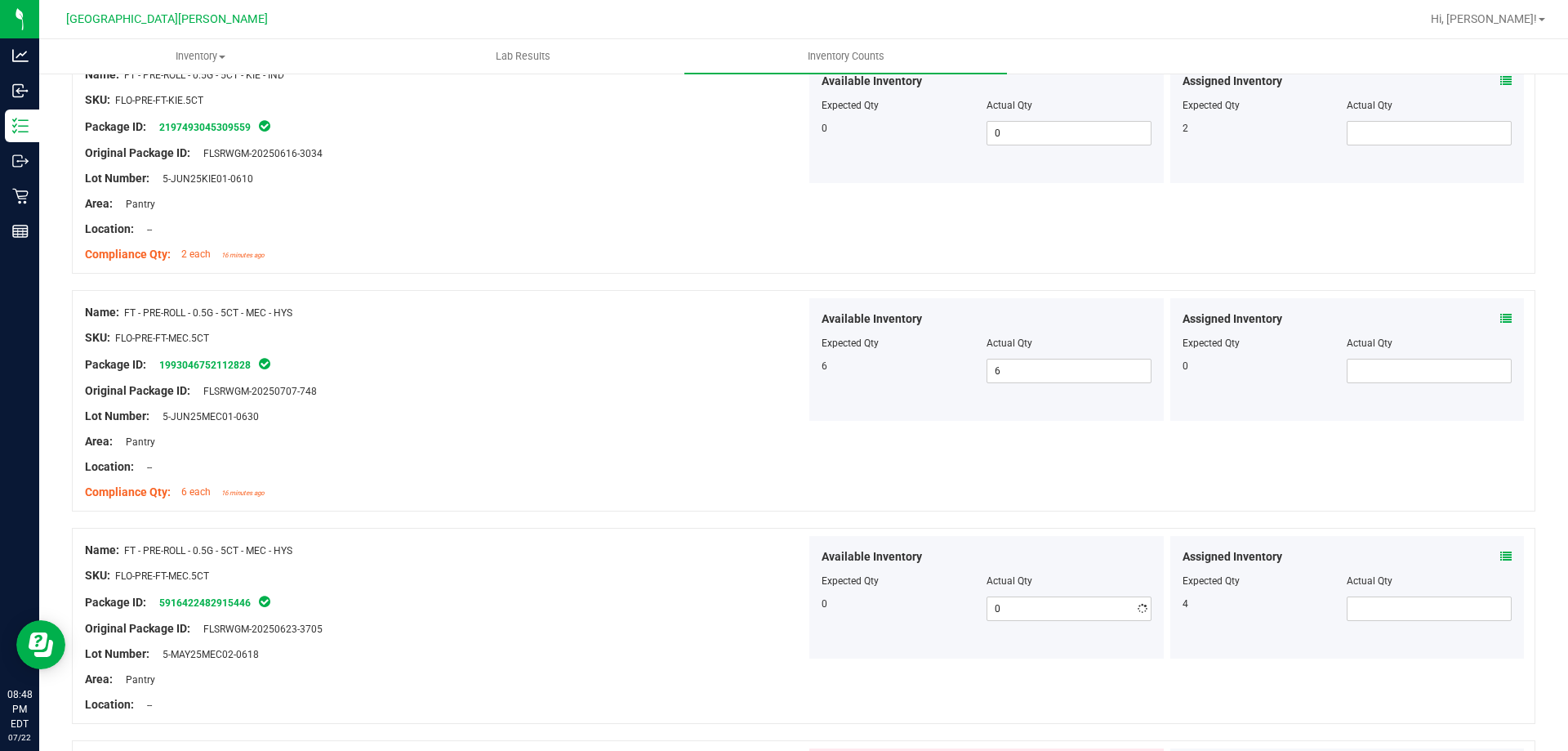 click on "Package ID:
5916422482915446" at bounding box center (445, 602) 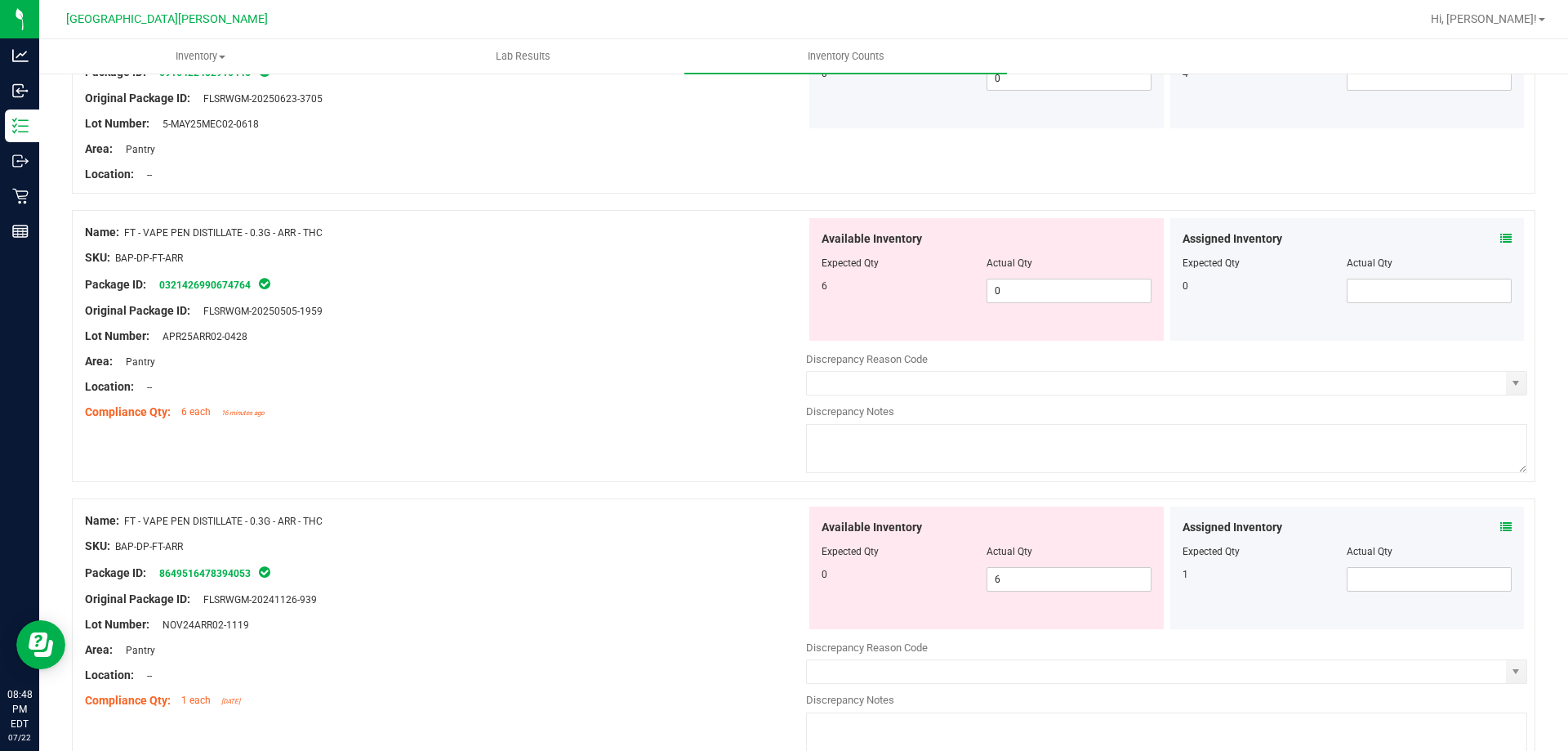 scroll, scrollTop: 3350, scrollLeft: 0, axis: vertical 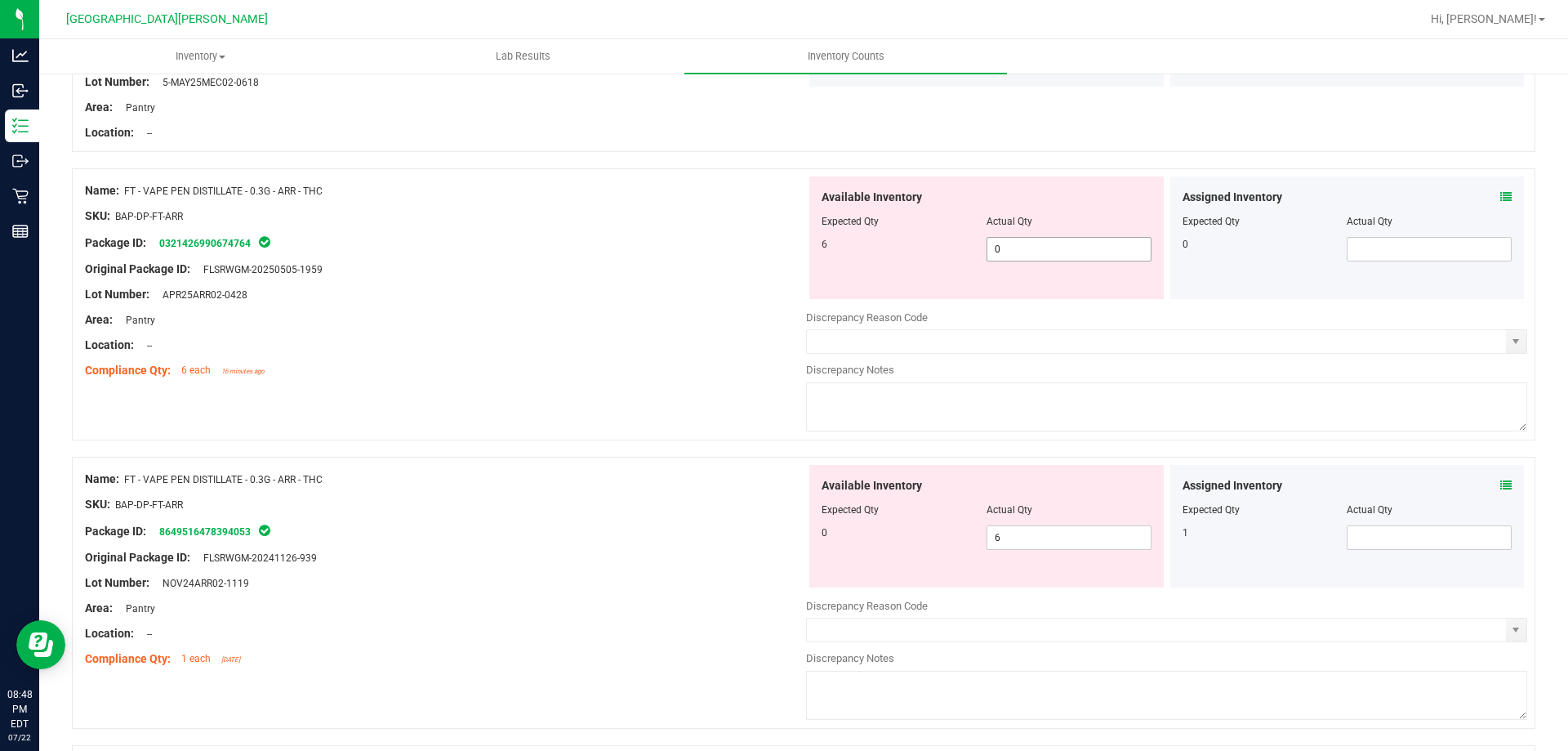 click on "0 0" at bounding box center (1069, 249) 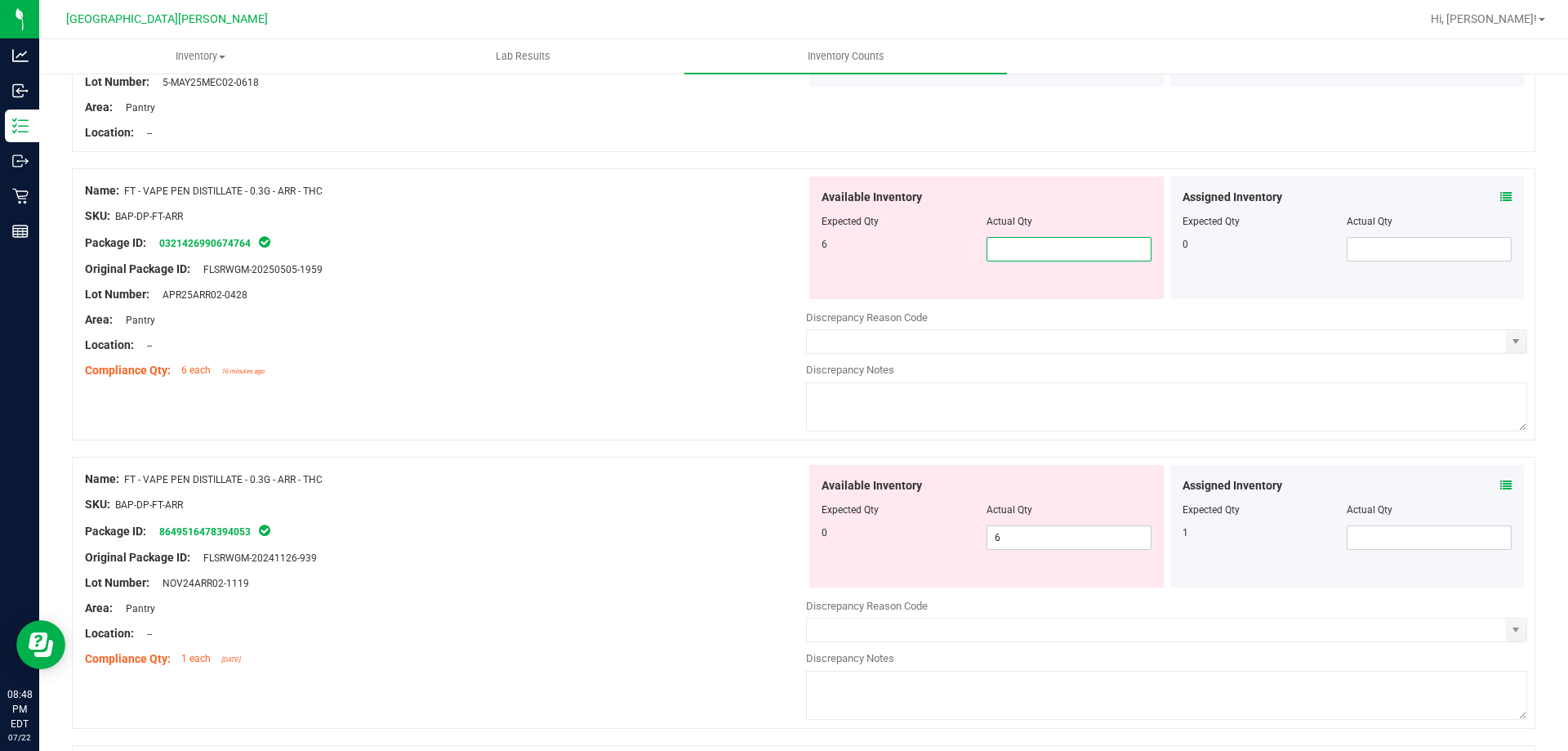 type on "6" 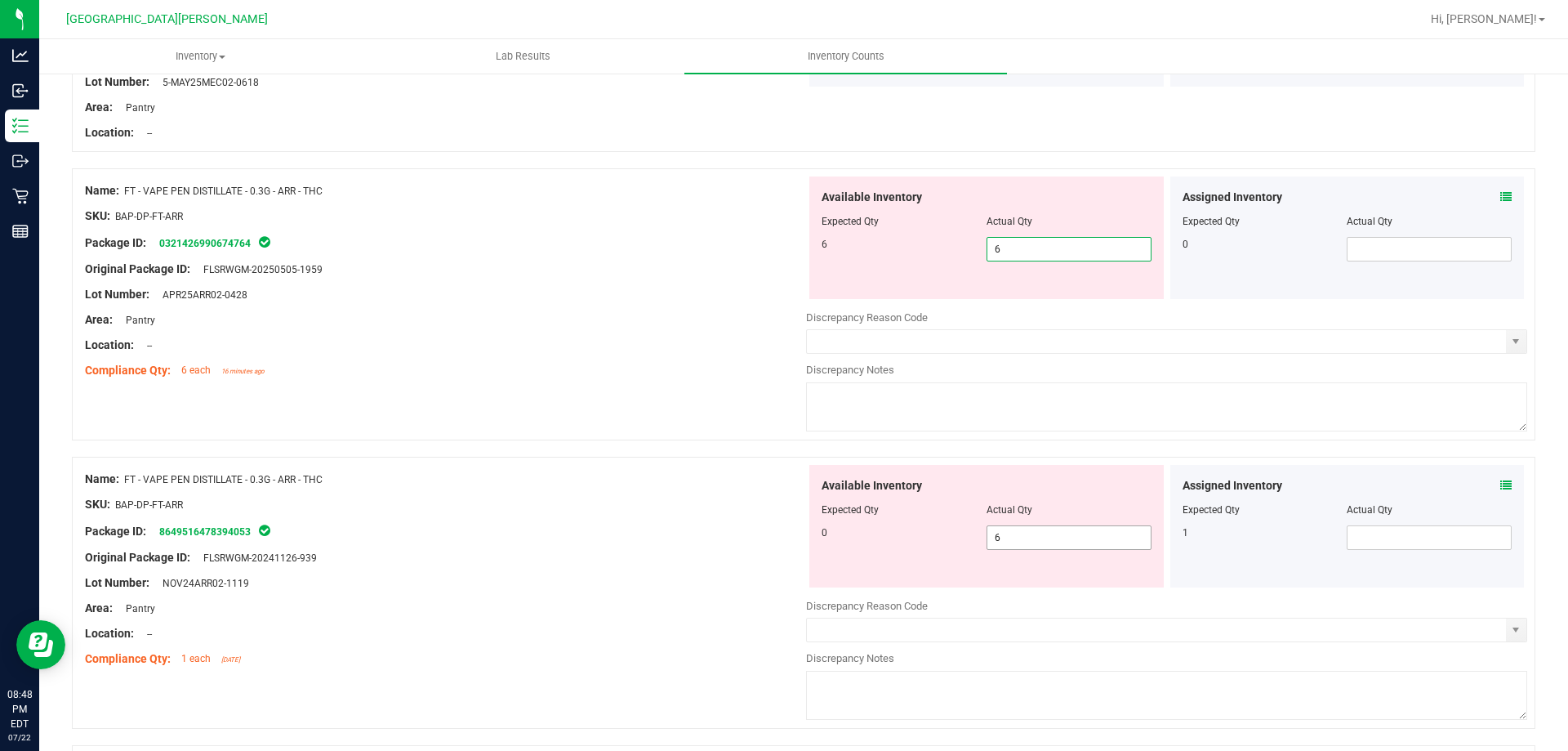 type on "6" 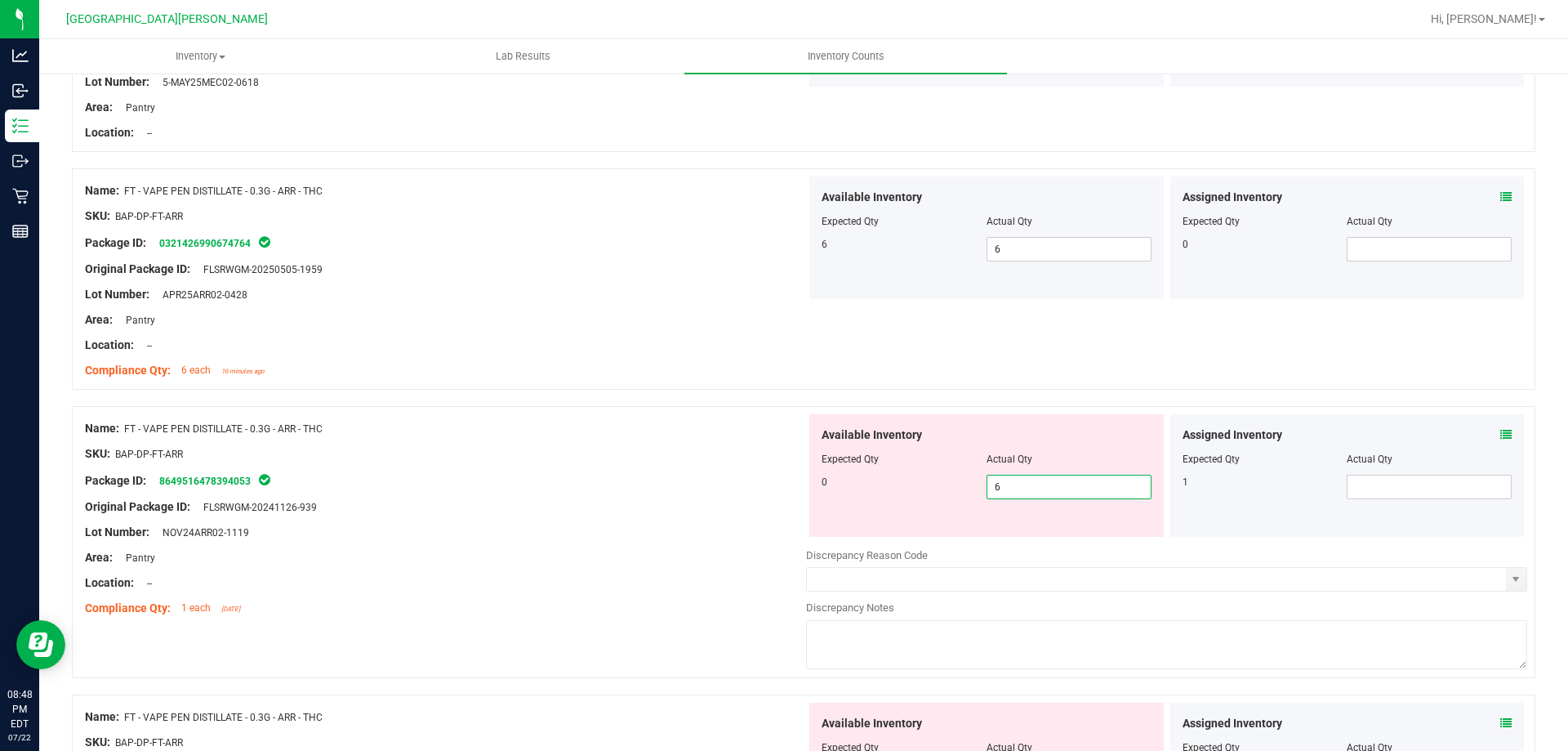 click on "Available Inventory
Expected Qty
Actual Qty
0
6 6" at bounding box center (1166, 543) 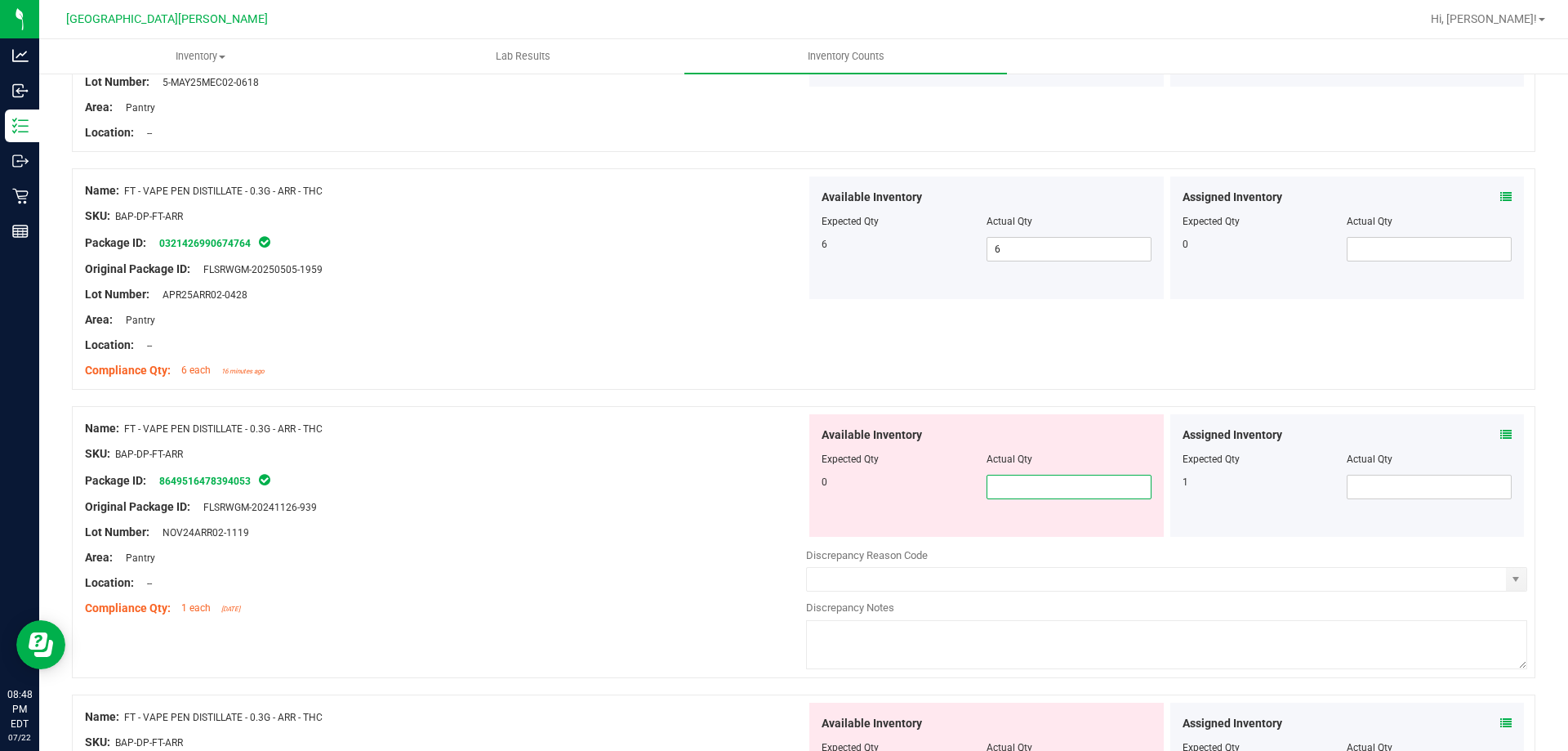 type on "0" 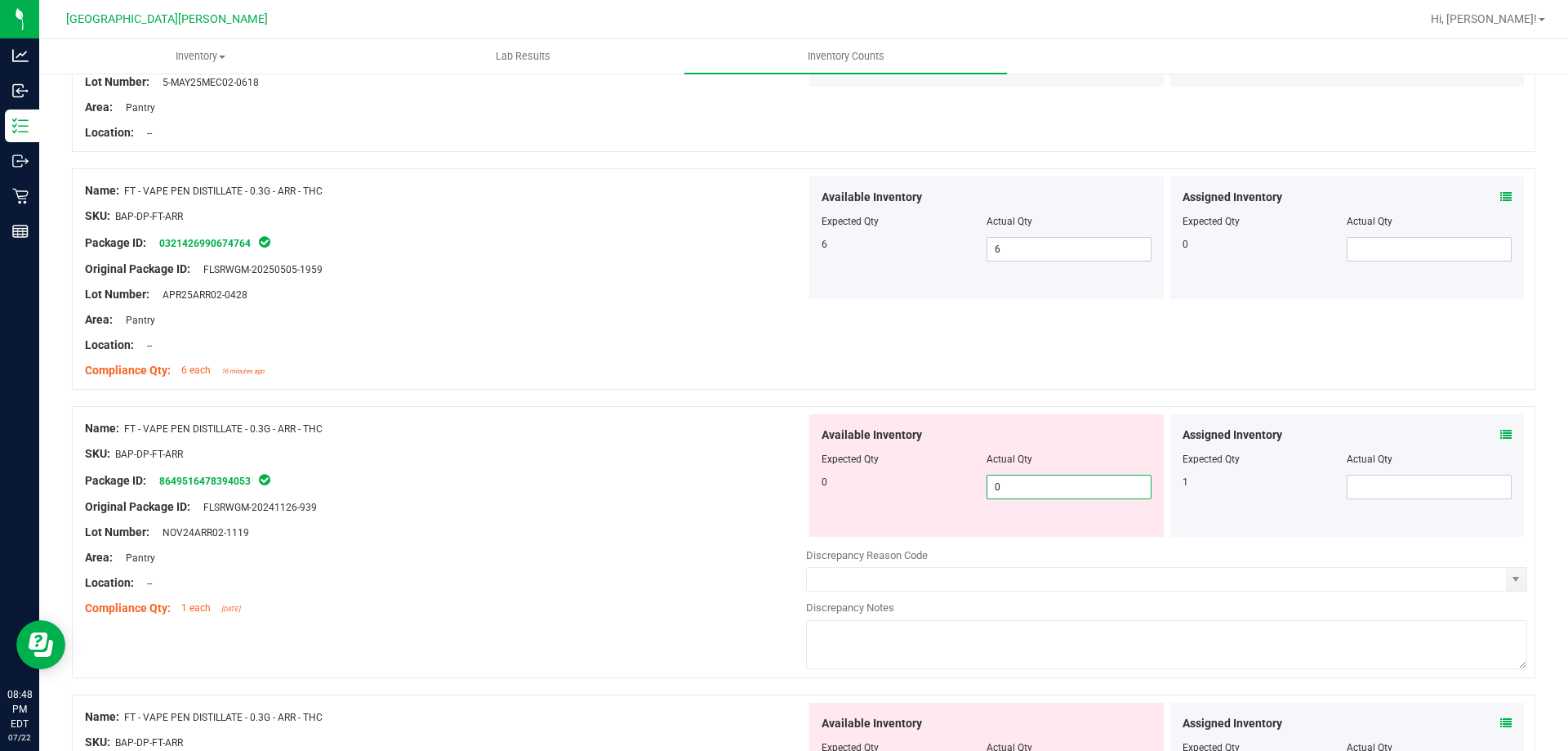 type on "0" 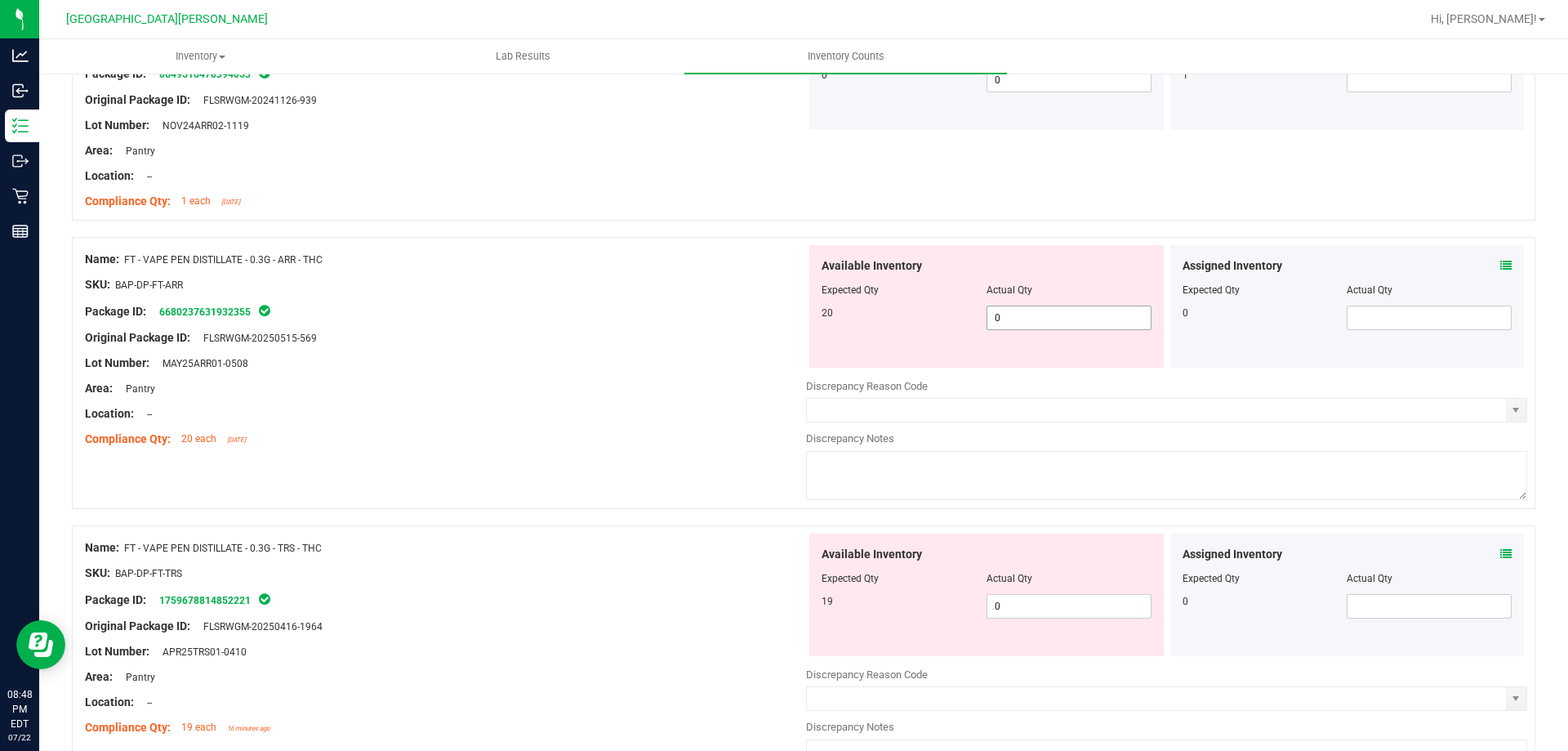 scroll, scrollTop: 3759, scrollLeft: 0, axis: vertical 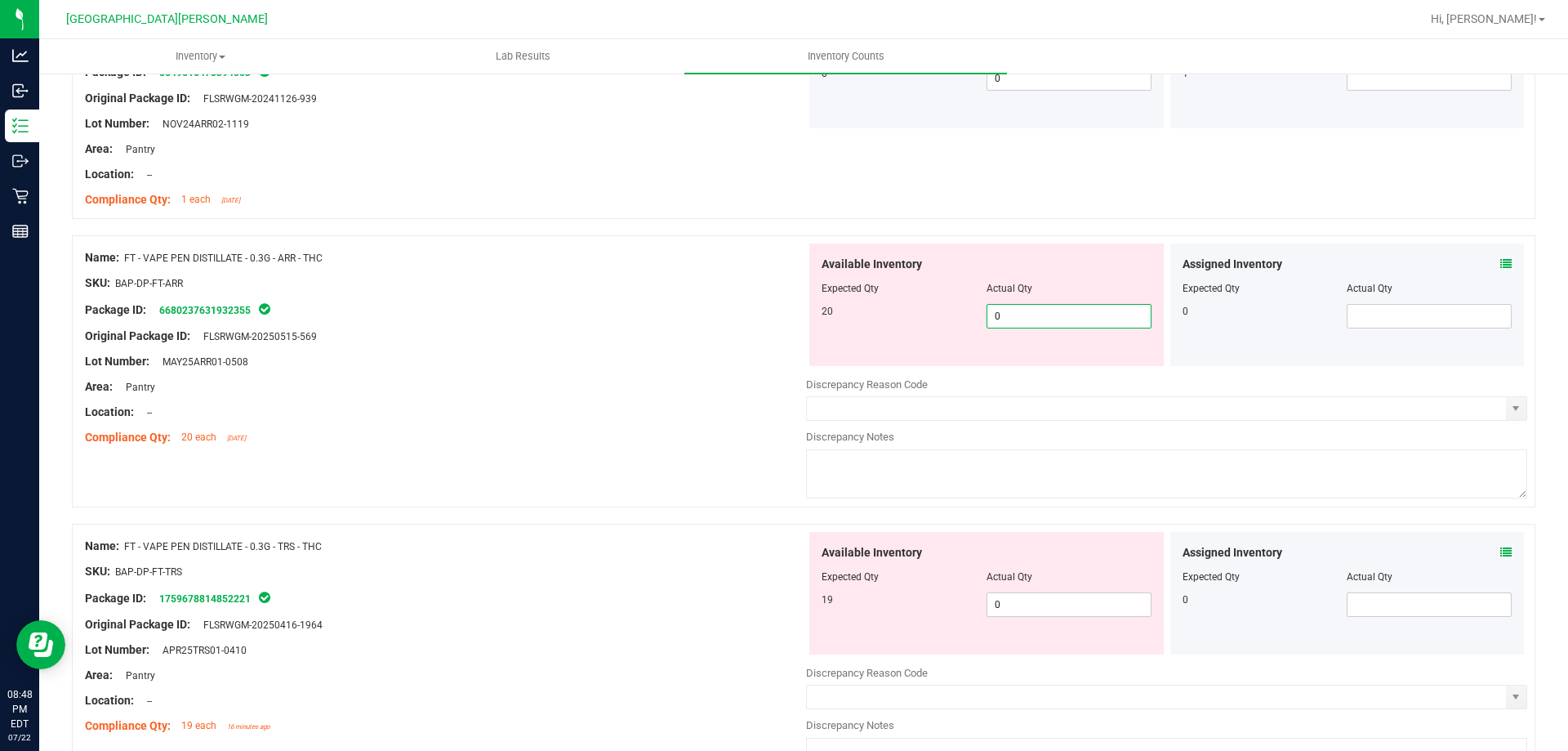 click on "0 0" at bounding box center (1069, 316) 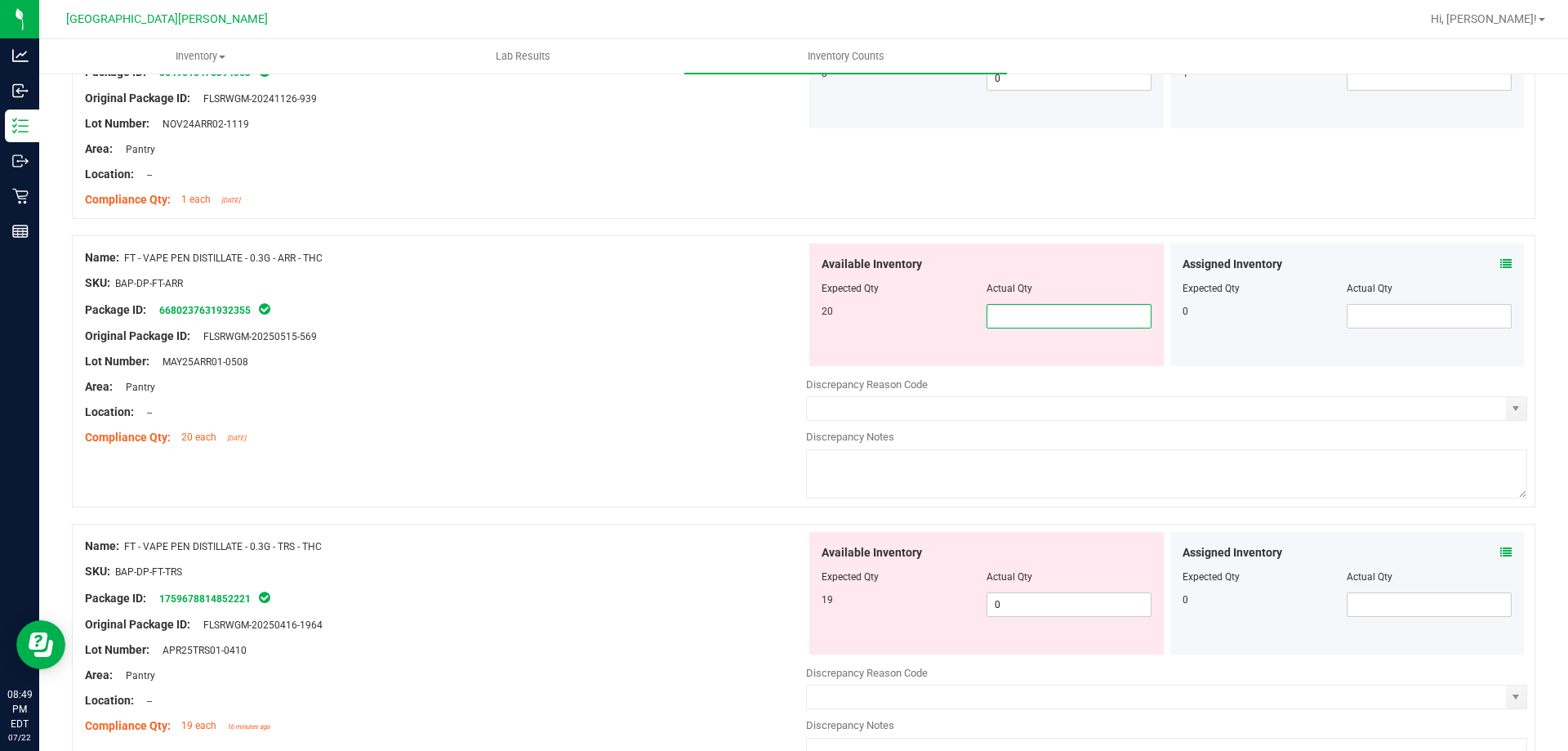 type on "0" 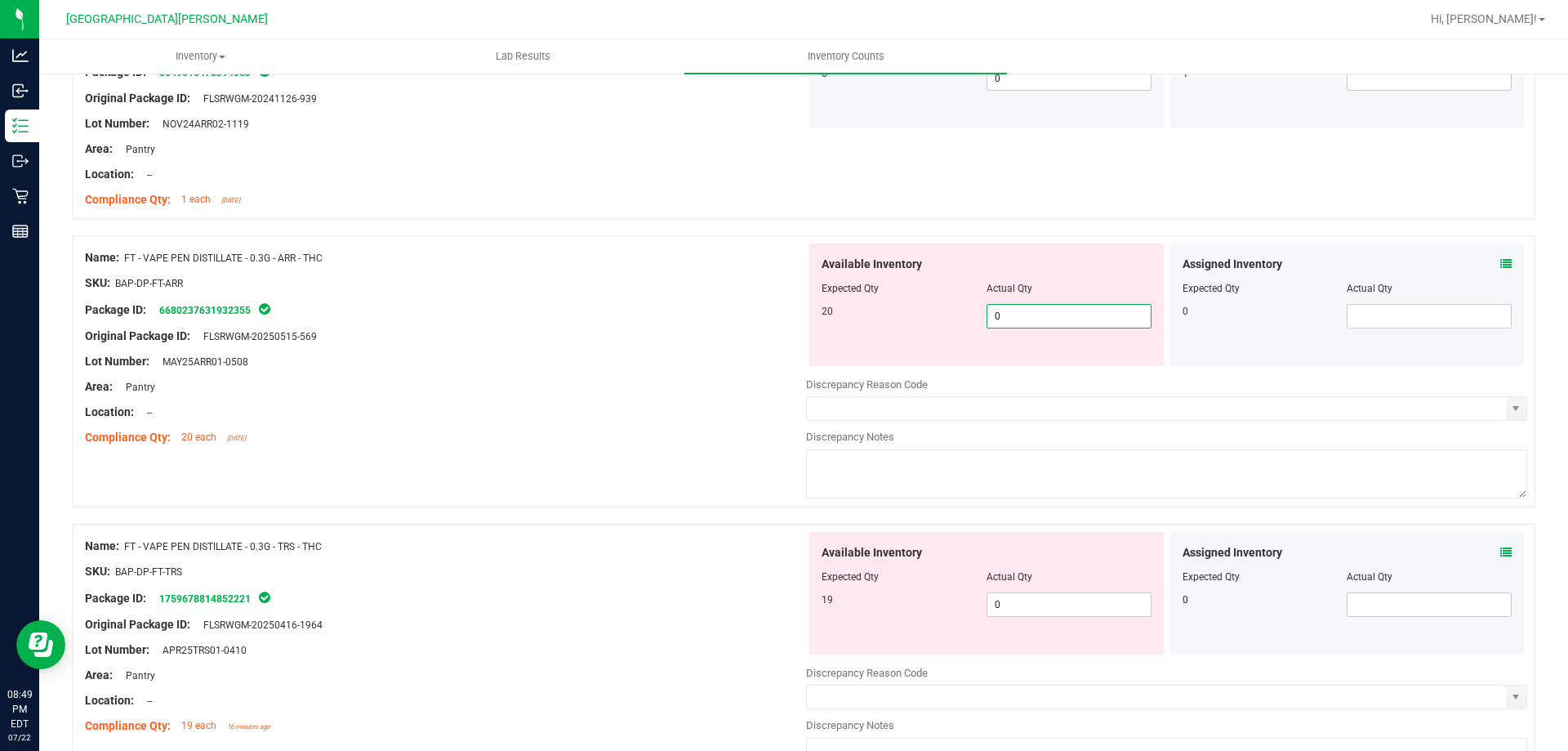 click on "Name:
FT - VAPE PEN DISTILLATE - 0.3G - ARR - THC
SKU:
BAP-DP-FT-ARR
Package ID:
6680237631932355
Original Package ID:
FLSRWGM-20250515-569
Lot Number:
MAY25ARR01-0508" at bounding box center [445, 347] 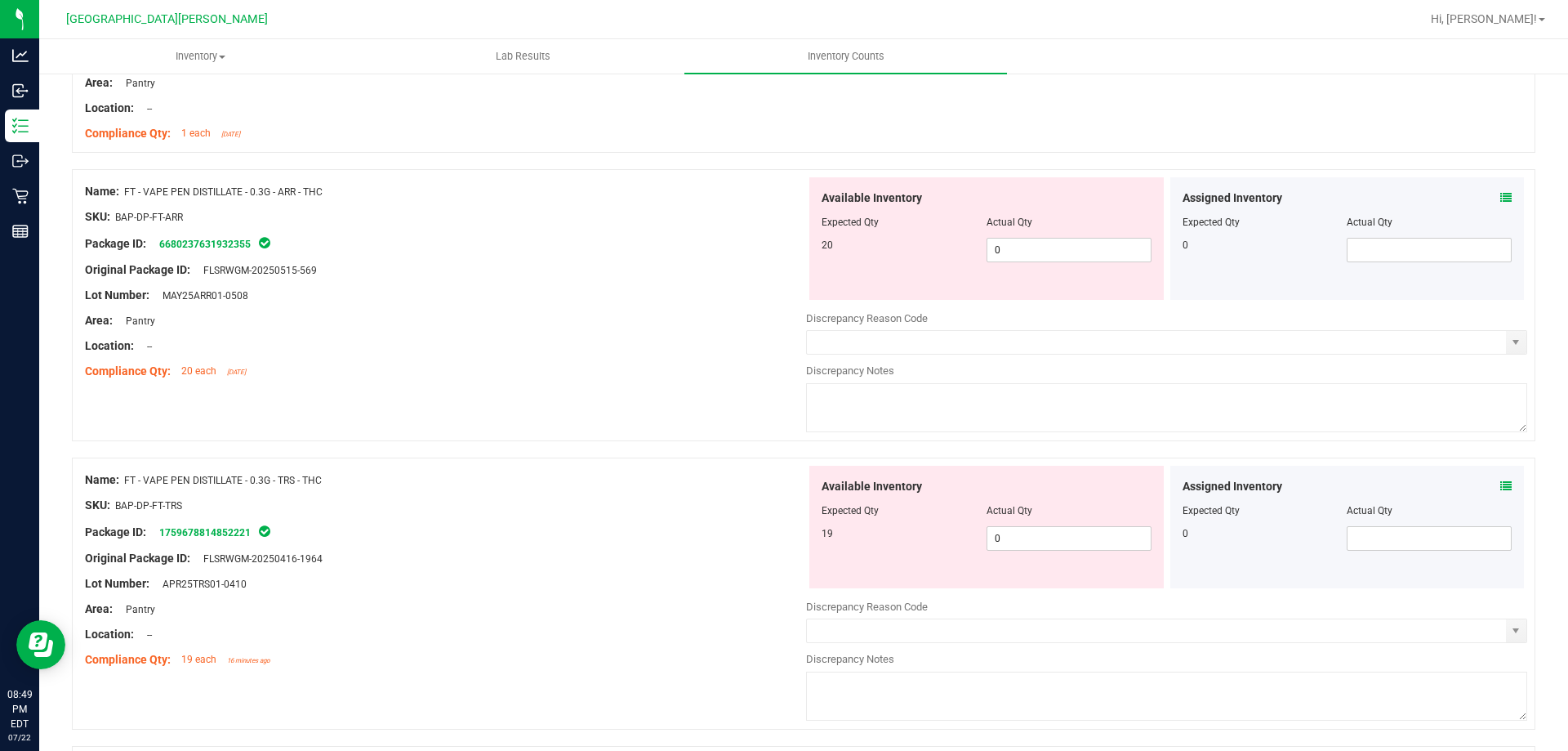 scroll, scrollTop: 4168, scrollLeft: 0, axis: vertical 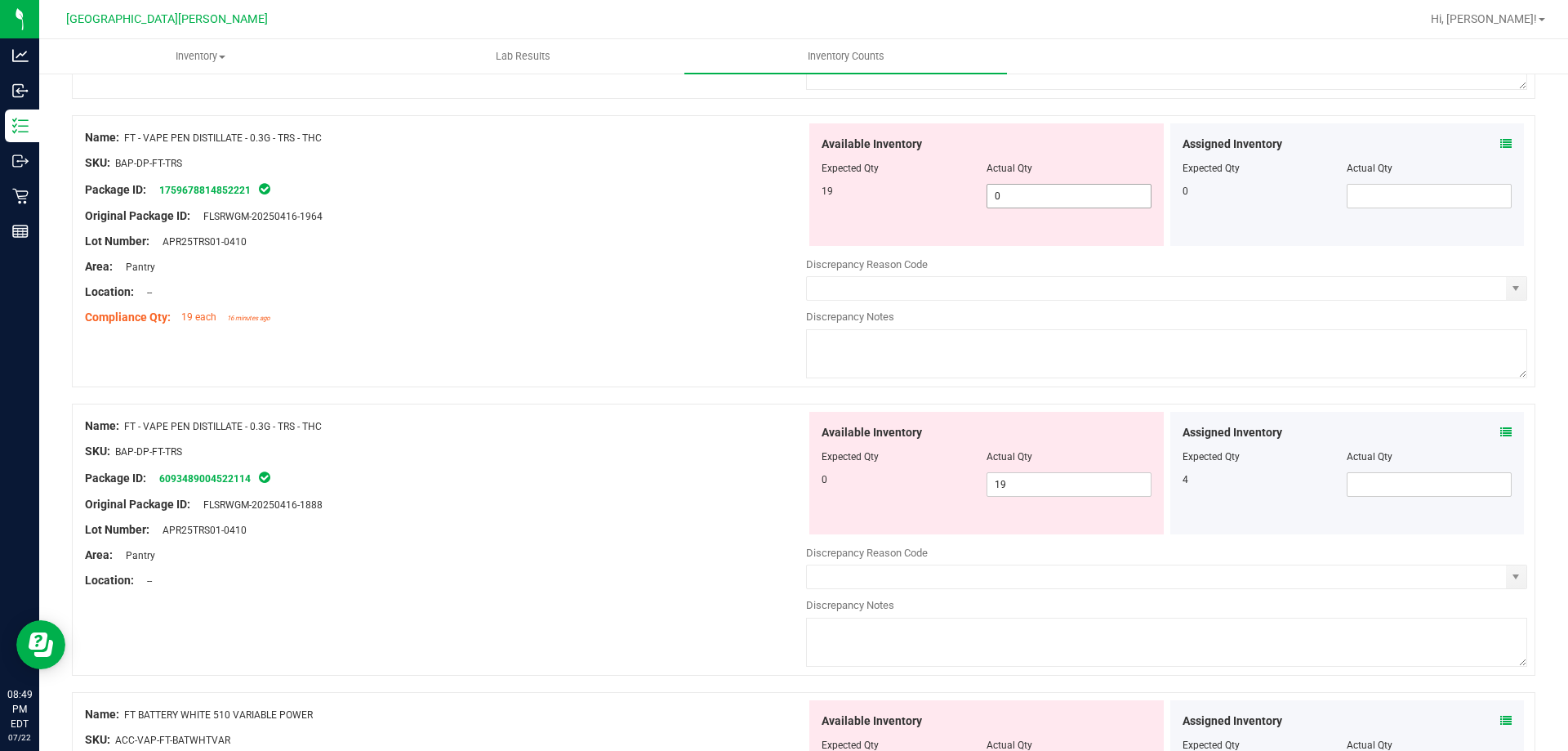 click on "0 0" at bounding box center [1069, 196] 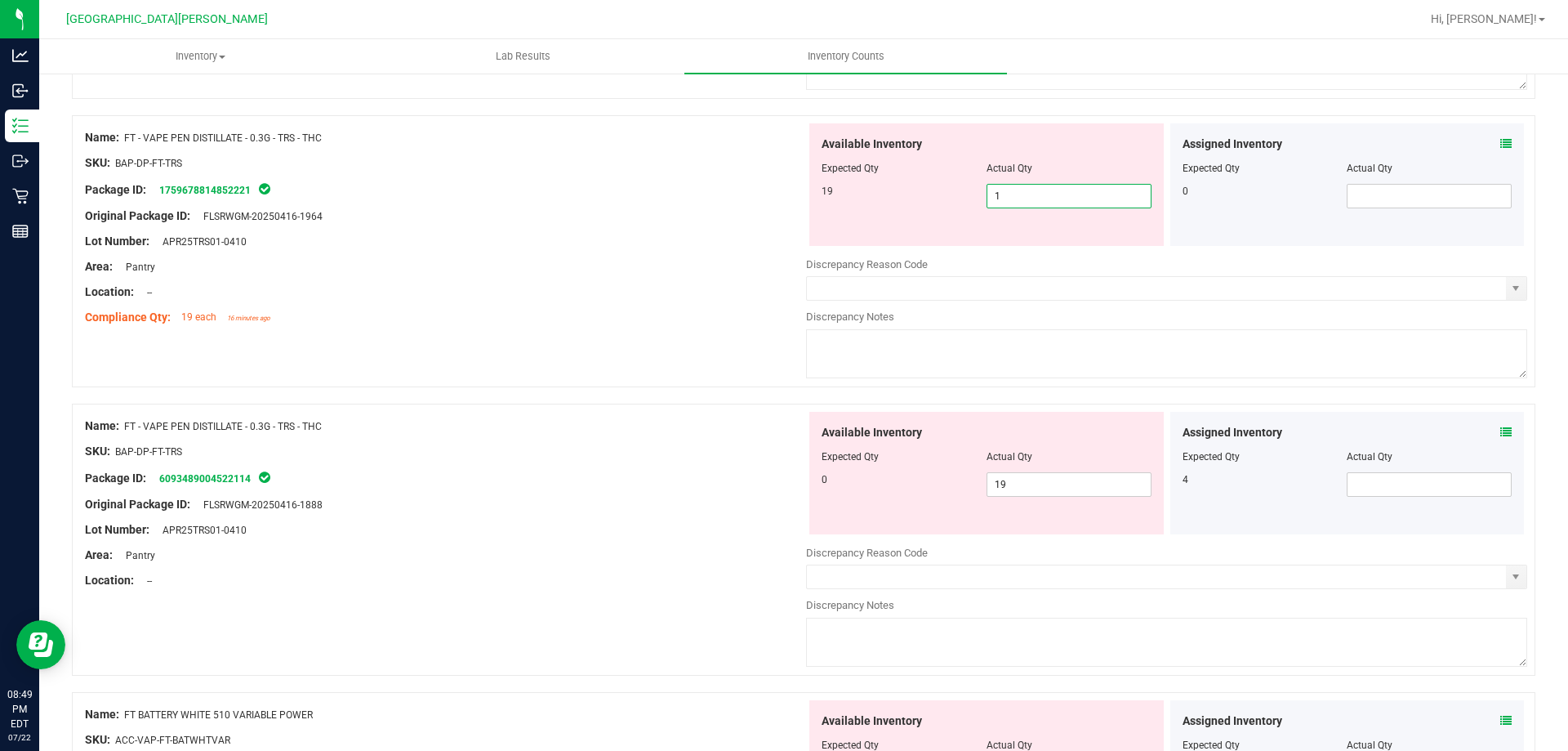 type on "19" 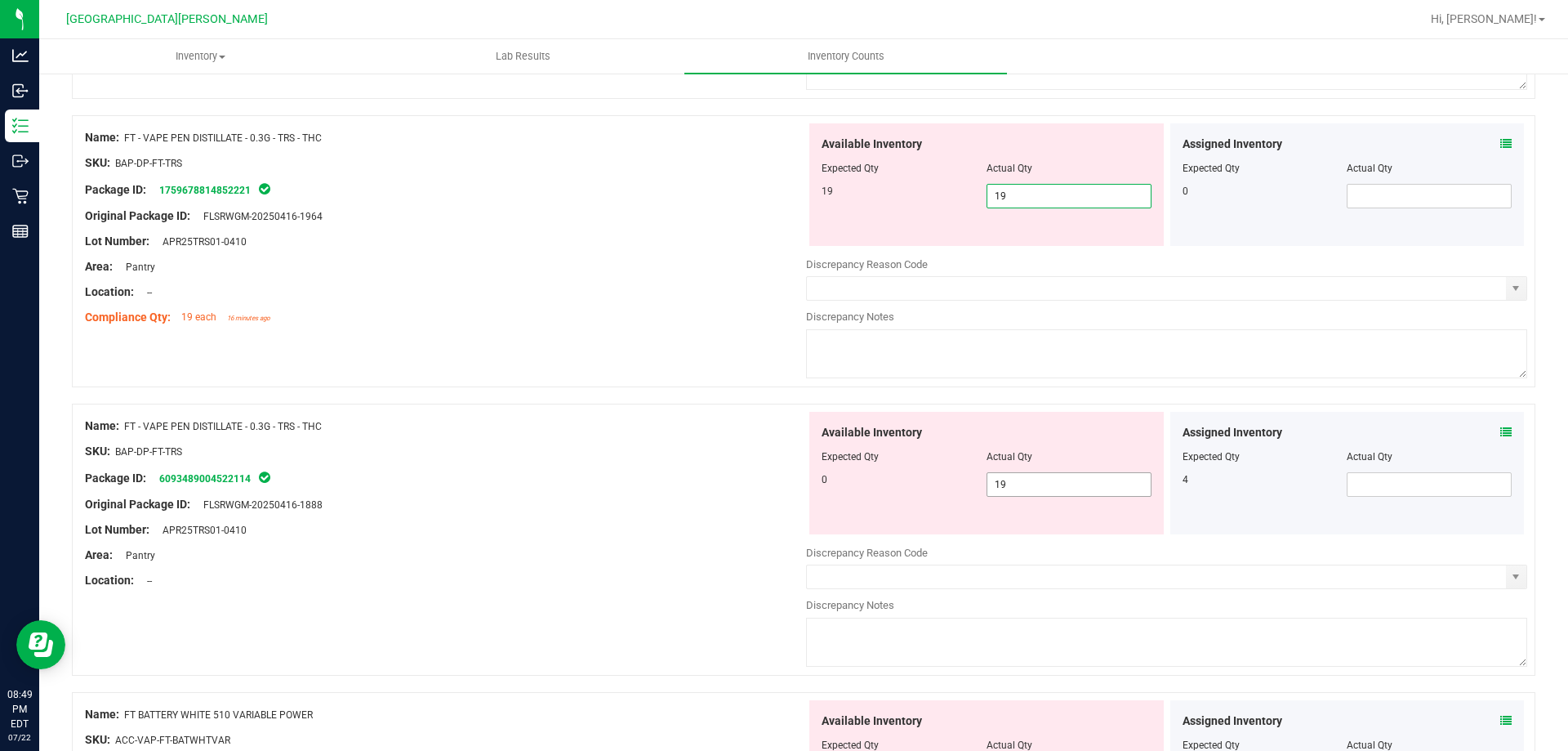 type on "19" 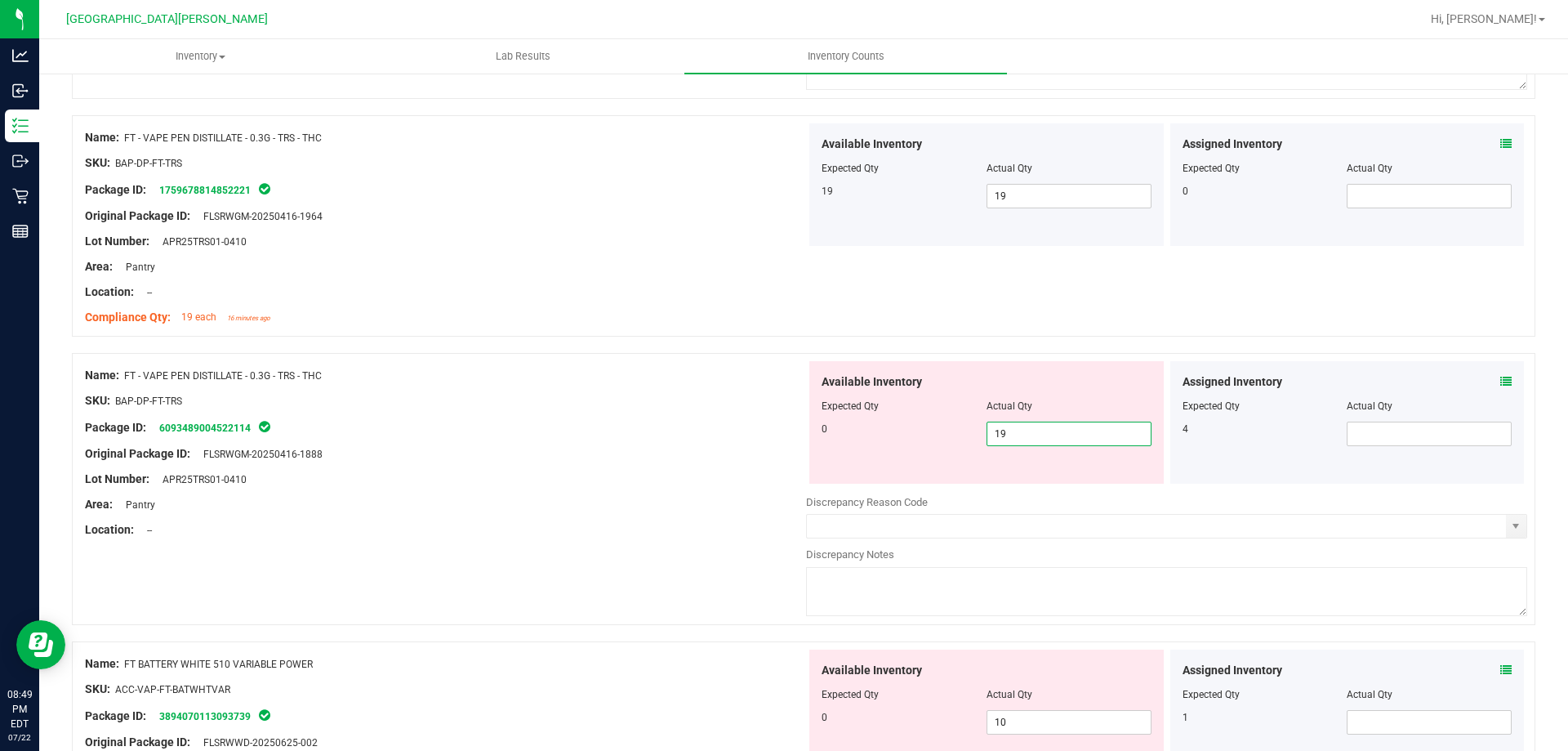 click on "Available Inventory
Expected Qty
Actual Qty
0
19 19" at bounding box center [987, 422] 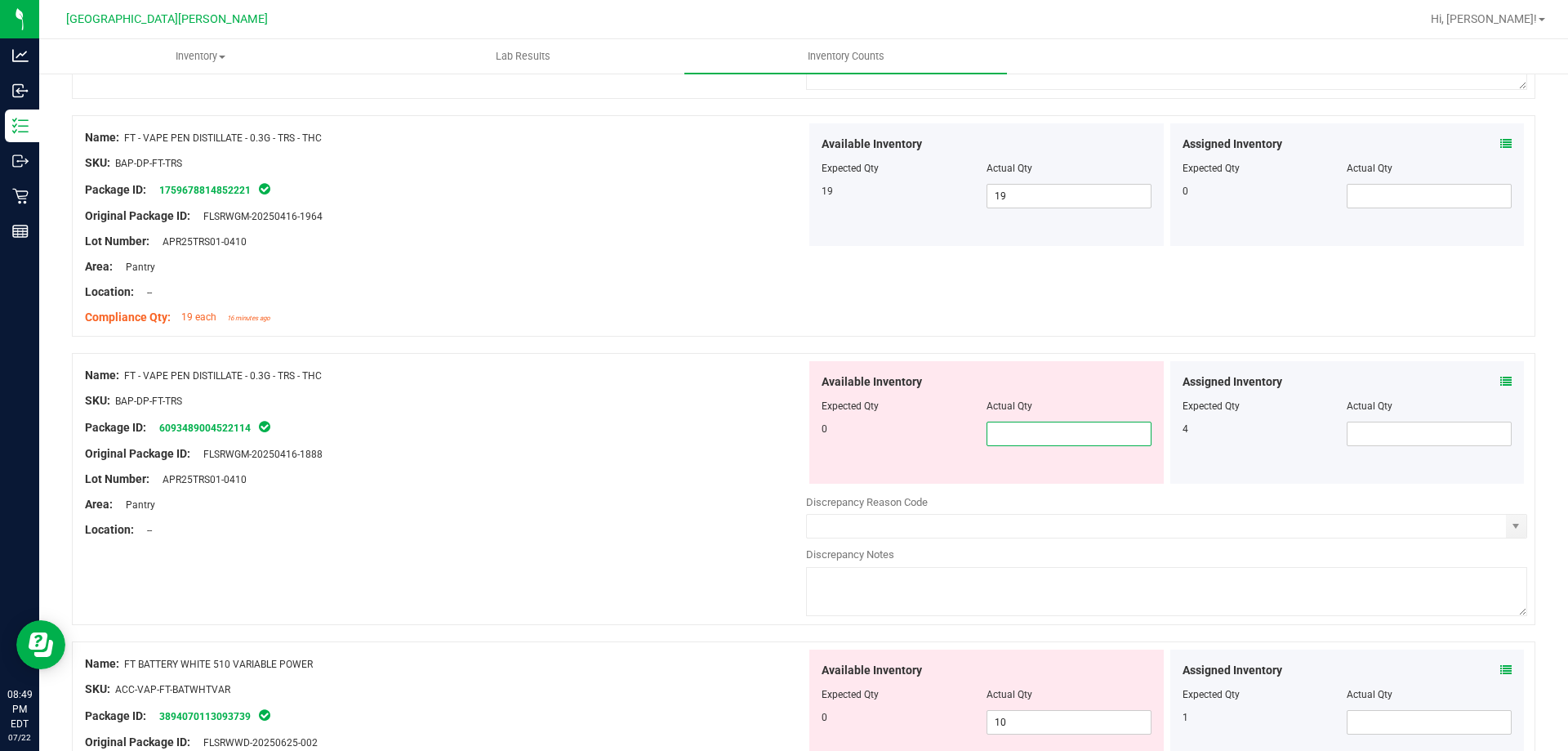 type on "0" 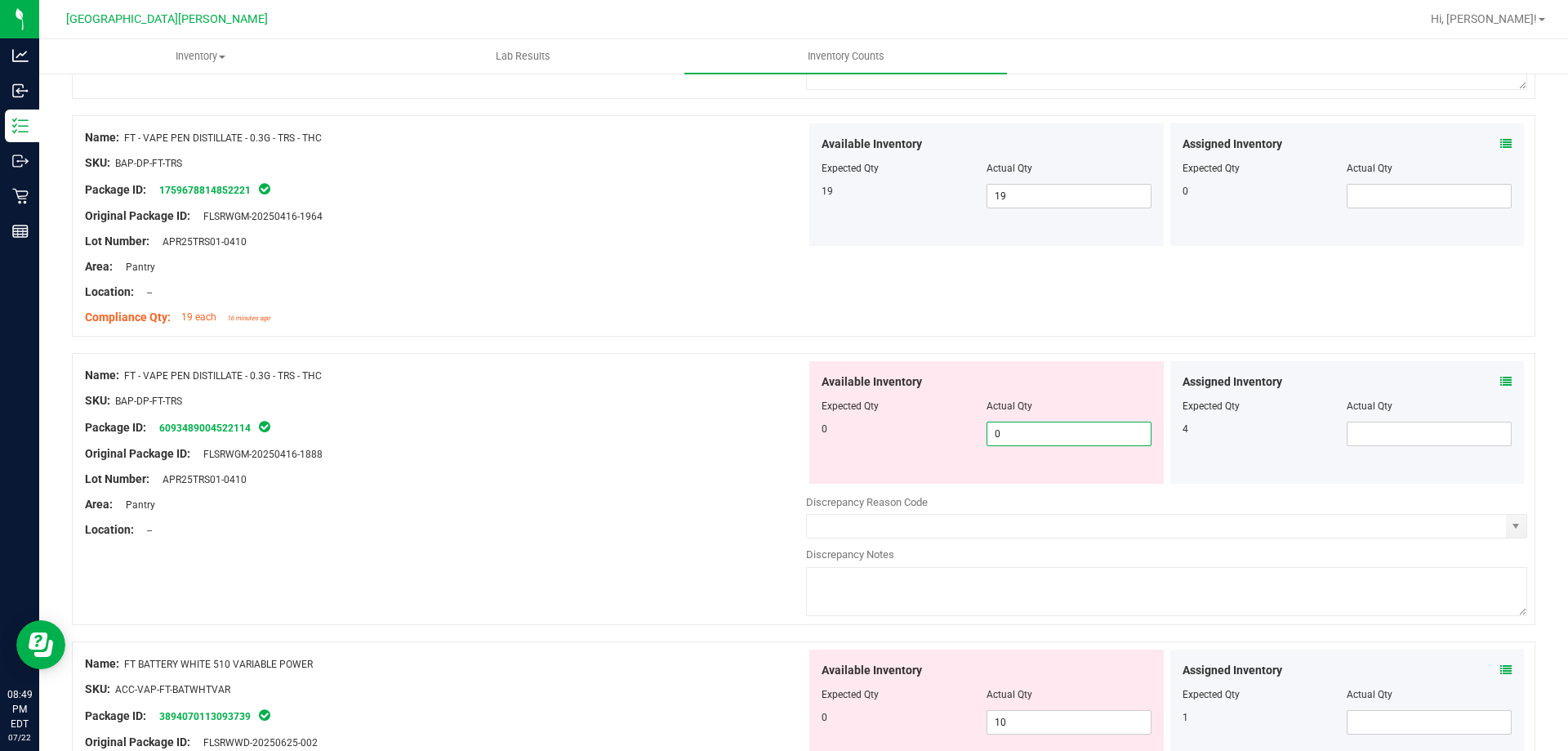 type on "0" 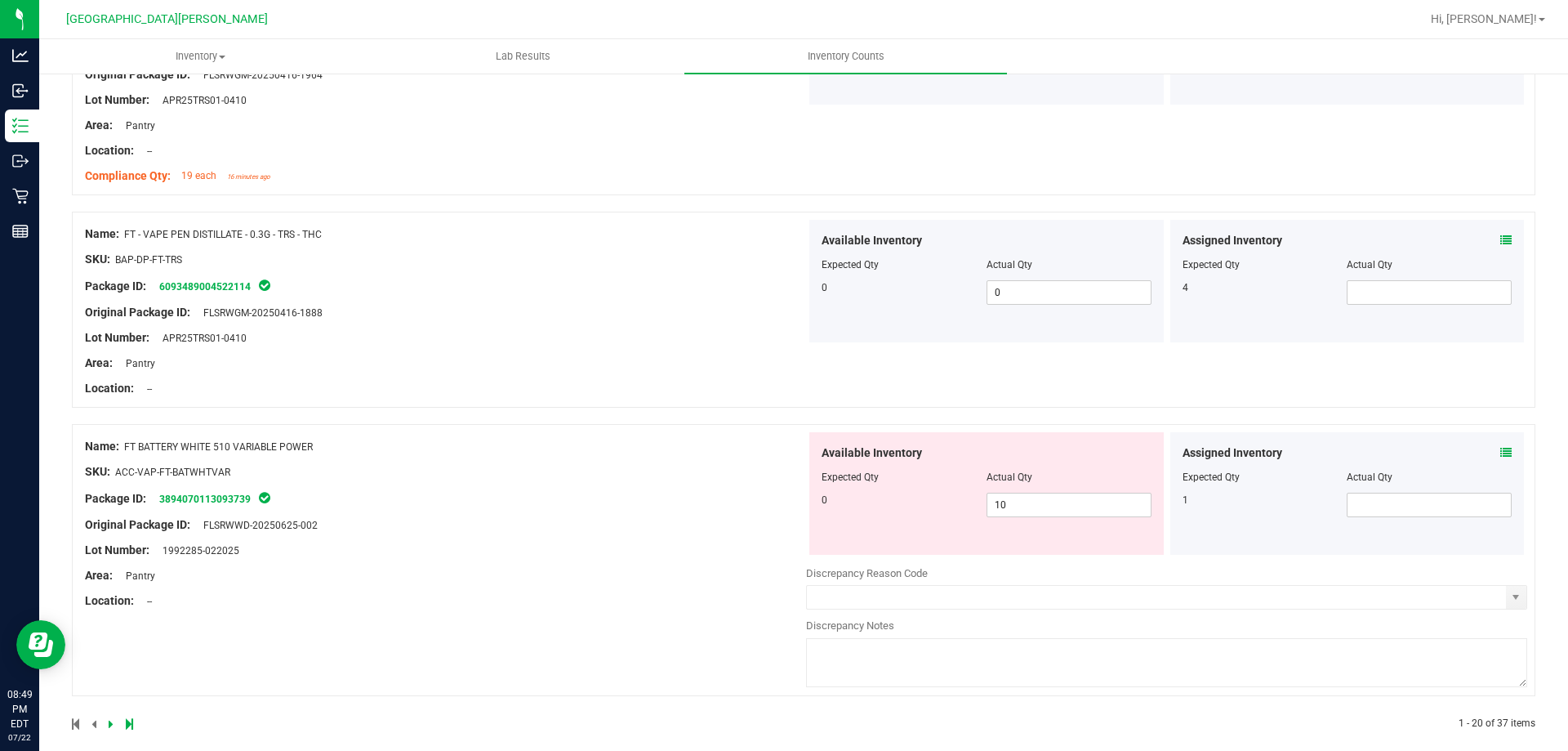 scroll, scrollTop: 4326, scrollLeft: 0, axis: vertical 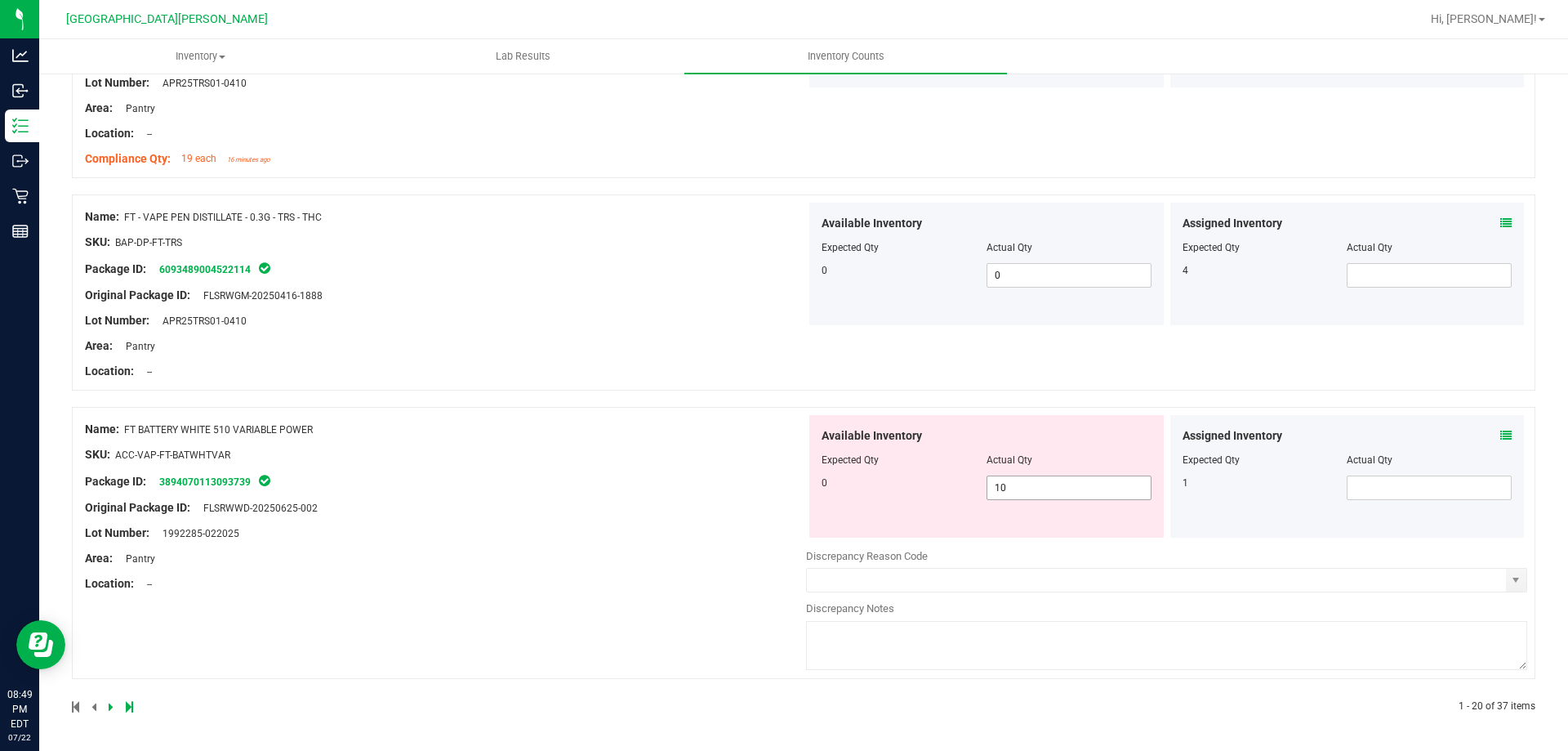 drag, startPoint x: 1022, startPoint y: 485, endPoint x: 1011, endPoint y: 494, distance: 14.21267 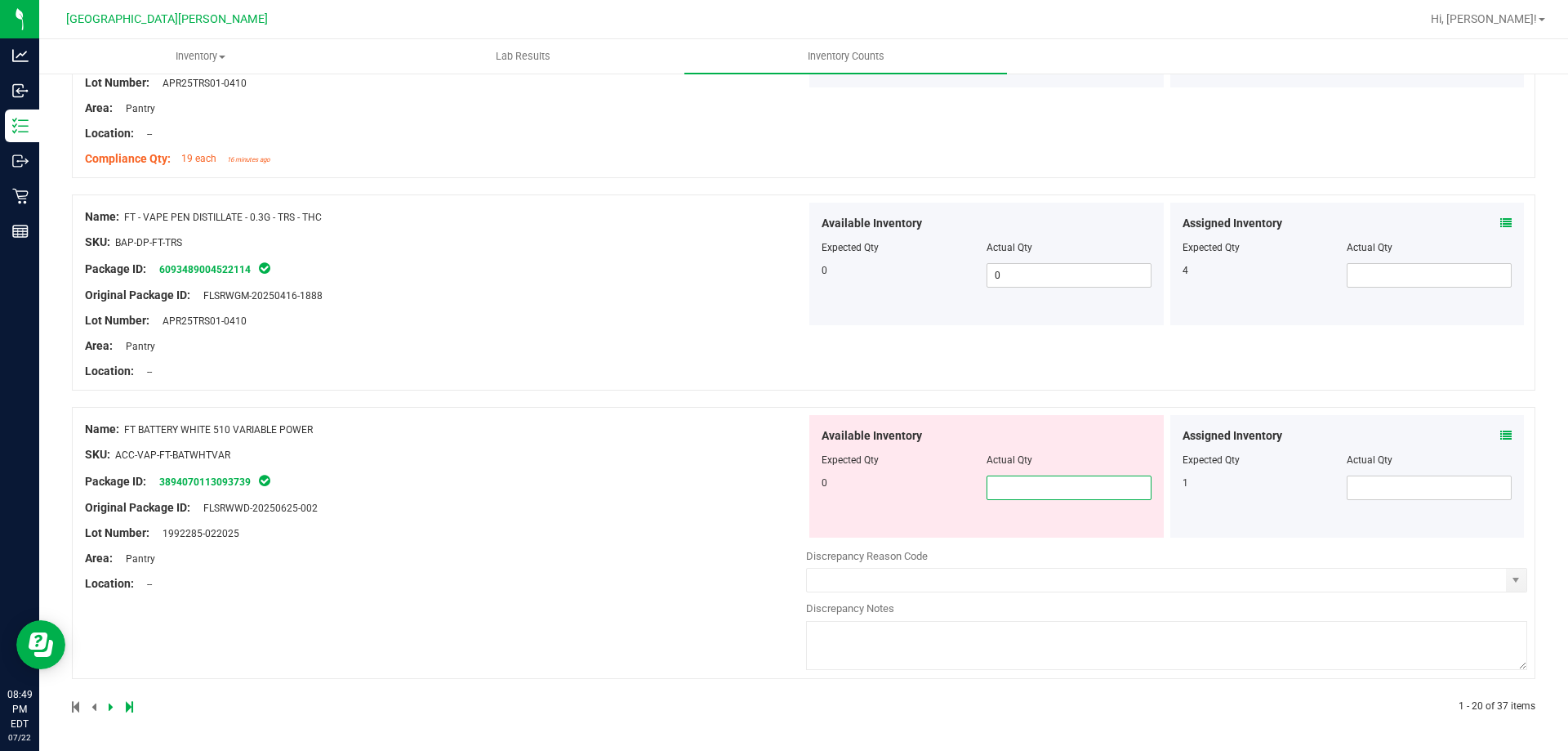 type on "0" 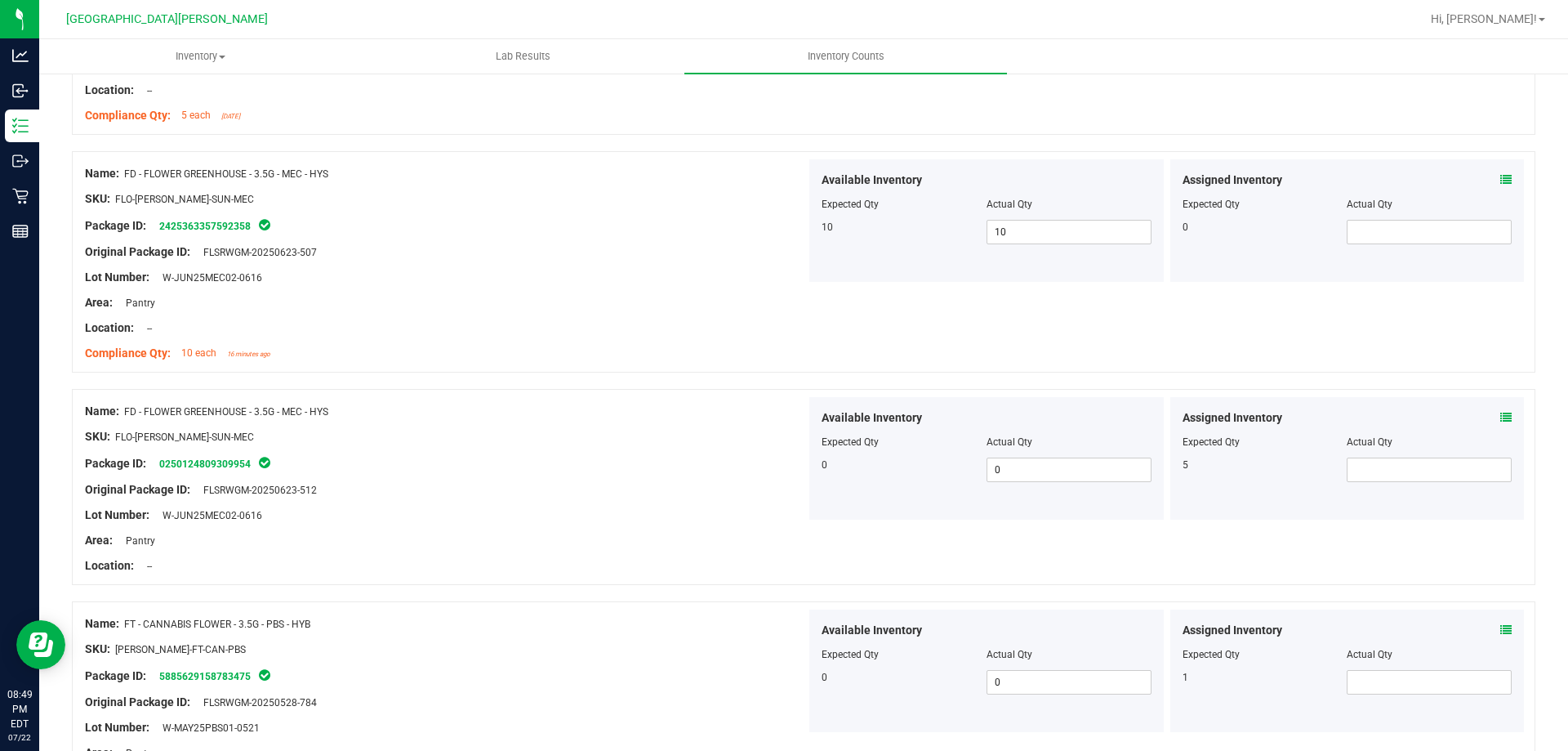 scroll, scrollTop: 0, scrollLeft: 0, axis: both 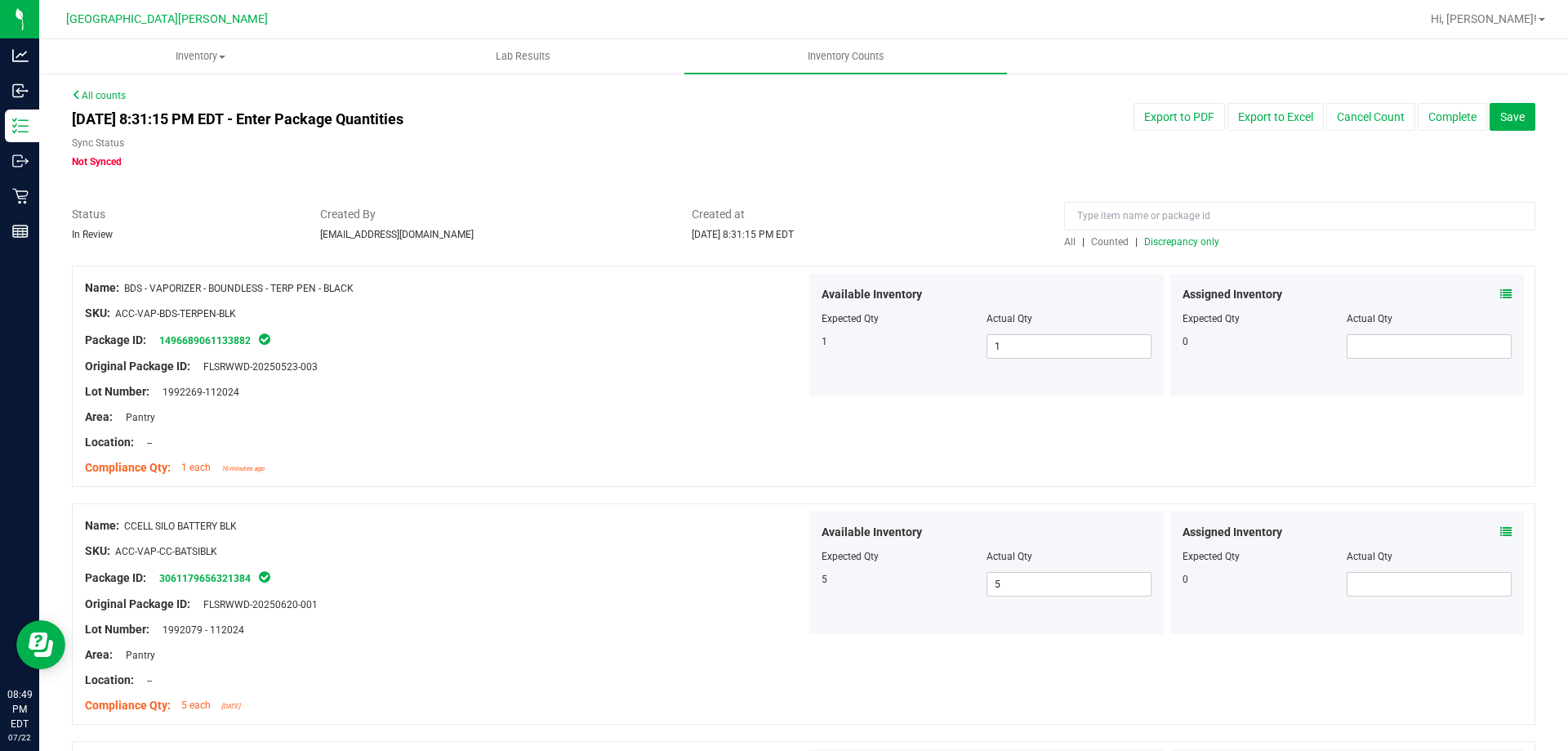 type on "0" 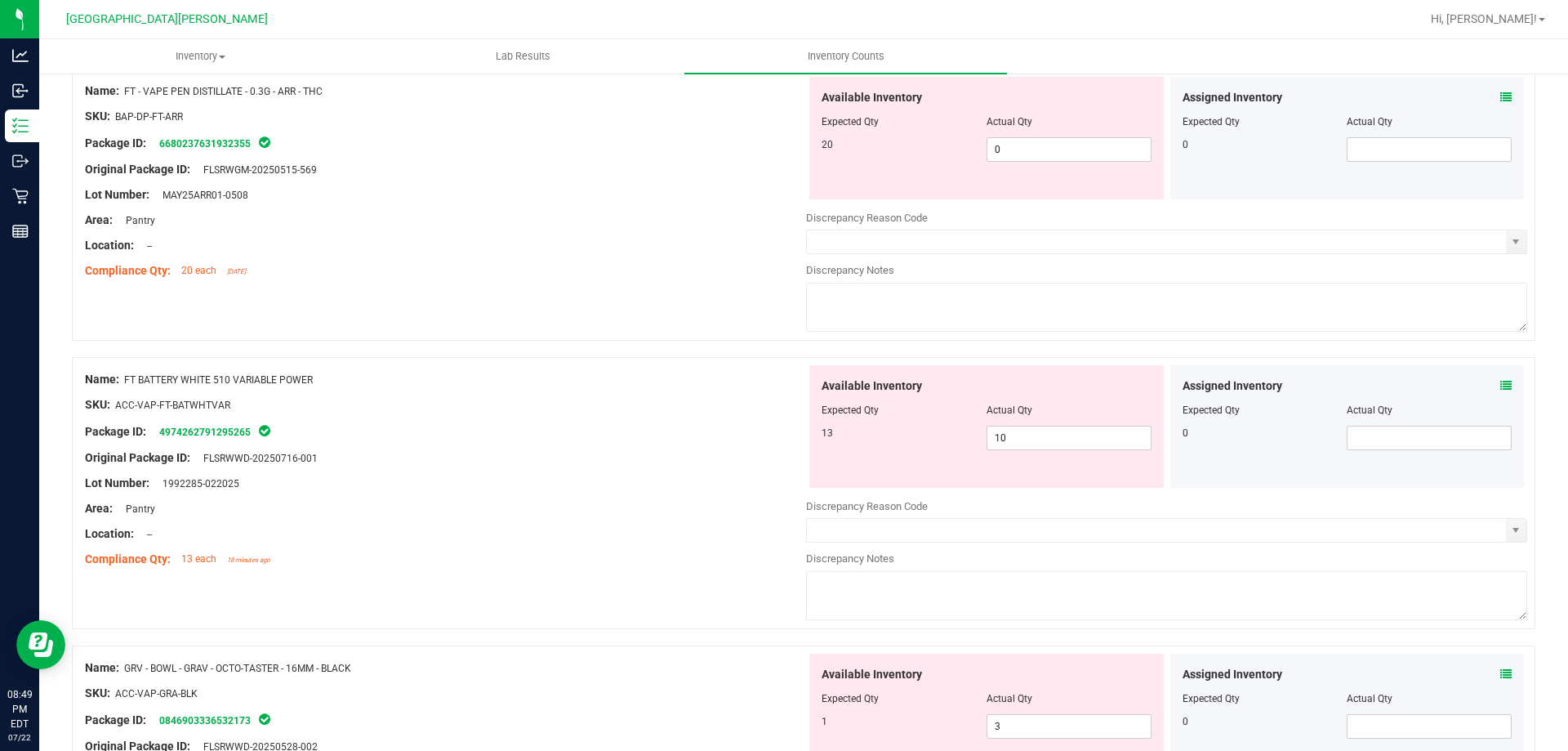 scroll, scrollTop: 245, scrollLeft: 0, axis: vertical 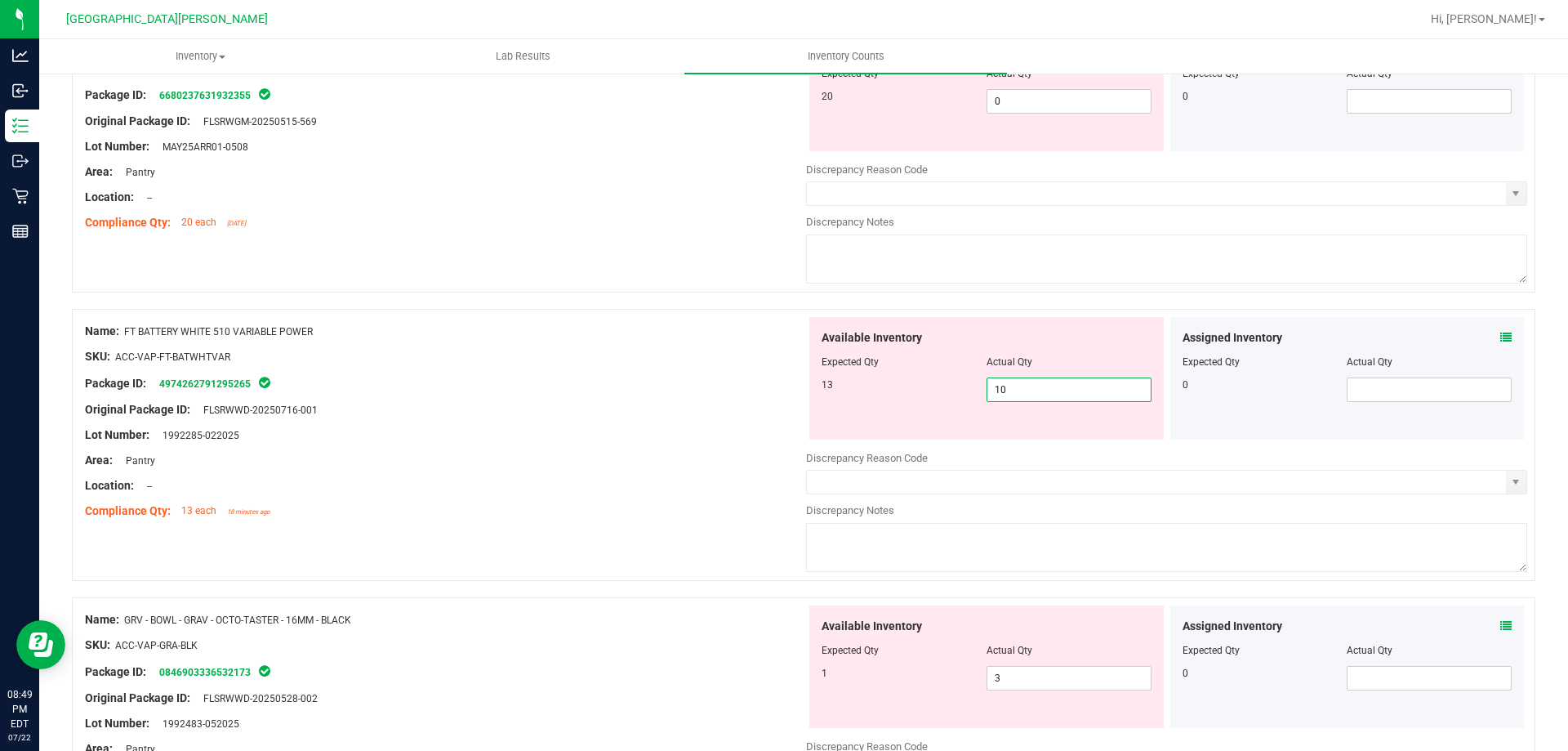 click on "10 10" at bounding box center (1069, 390) 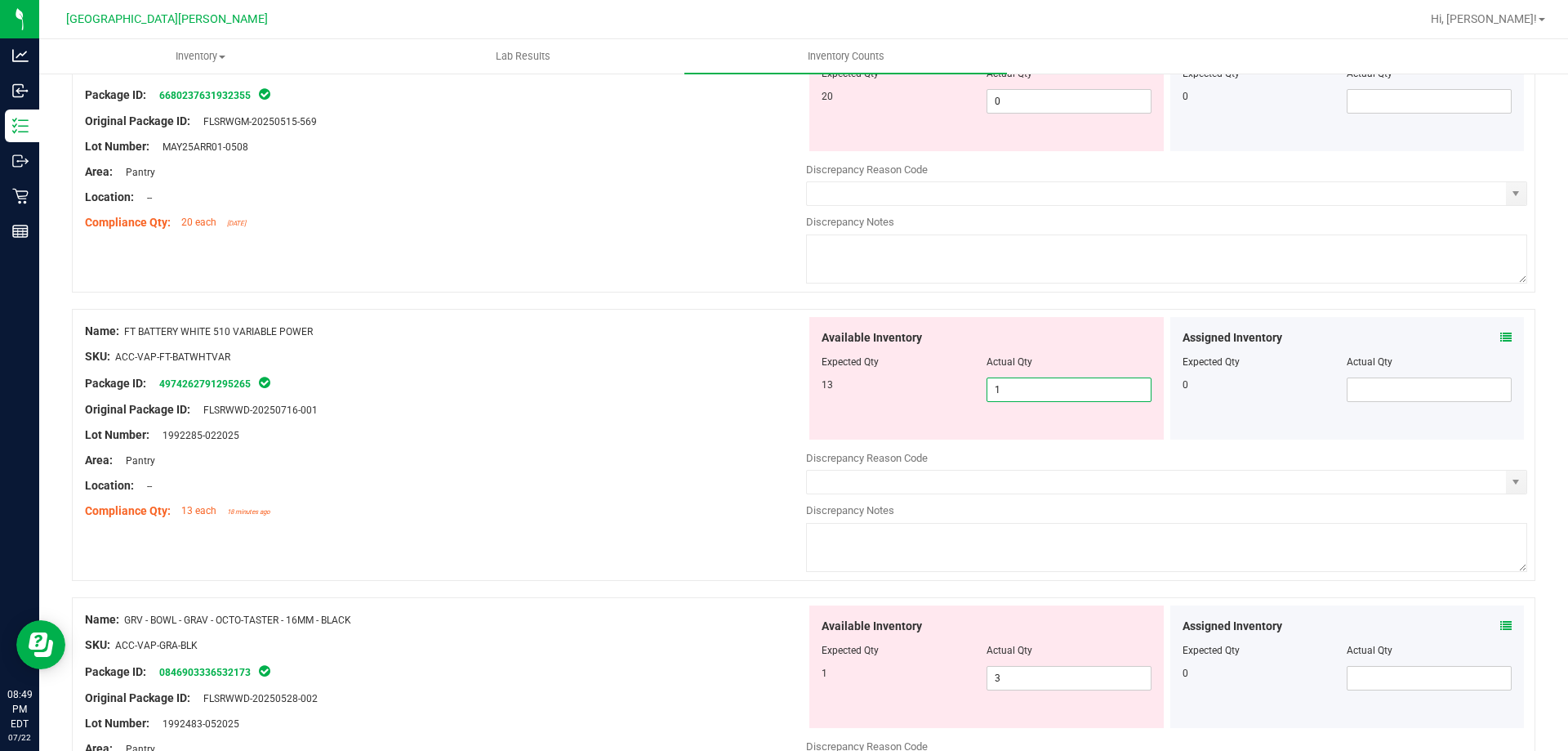 type on "13" 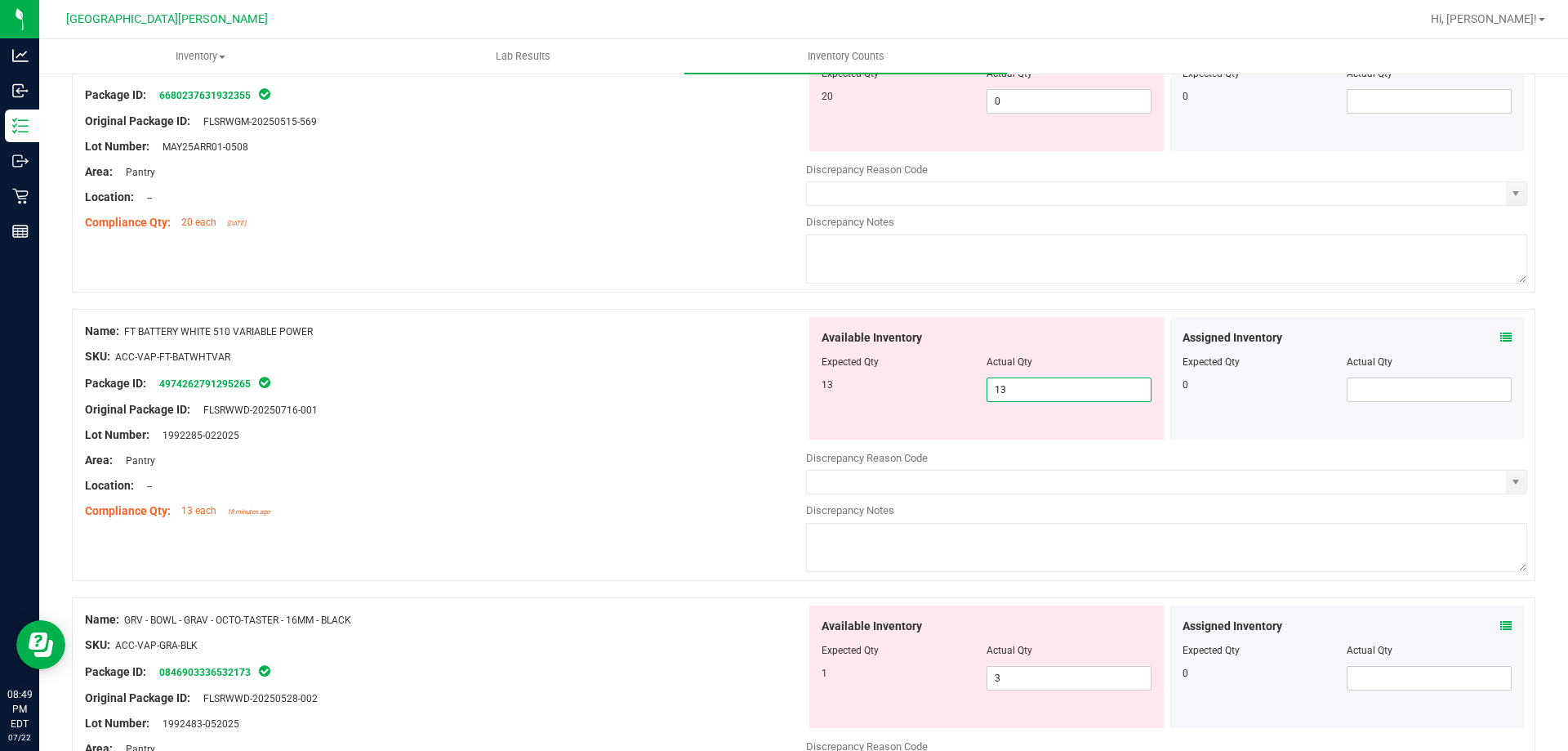 type on "13" 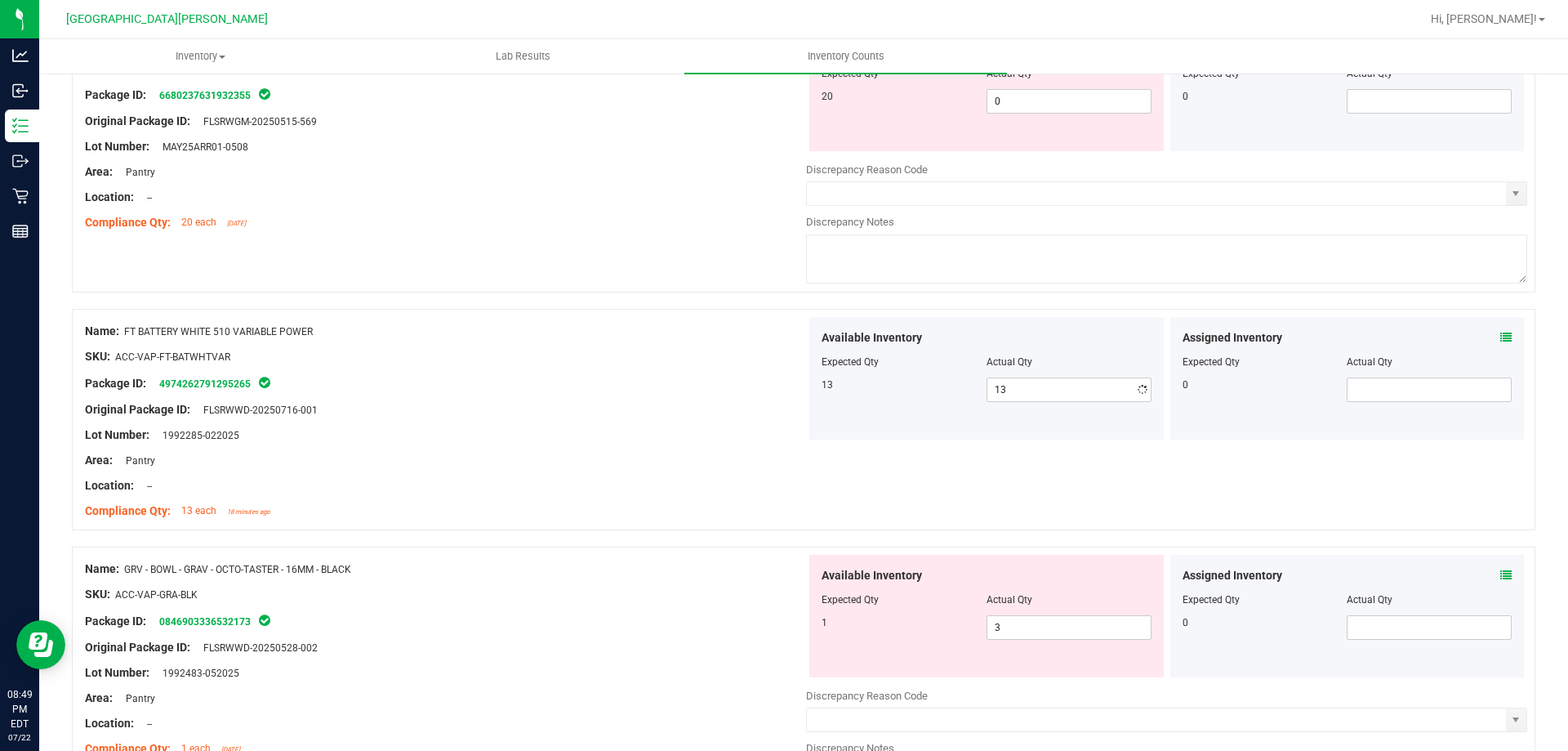 drag, startPoint x: 673, startPoint y: 510, endPoint x: 684, endPoint y: 548, distance: 39.560081 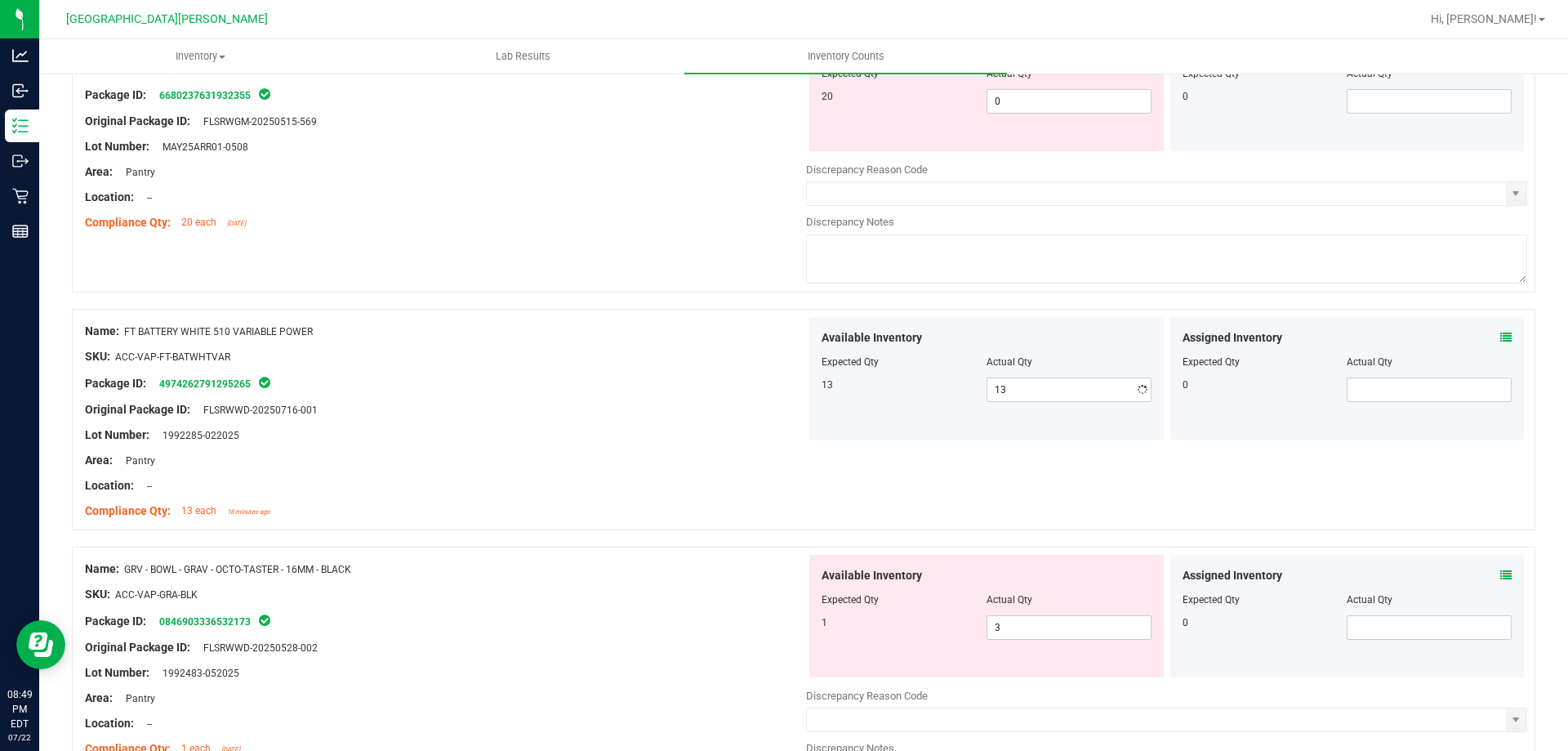 click on "Compliance Qty:
13 each
18 minutes ago" at bounding box center (445, 511) 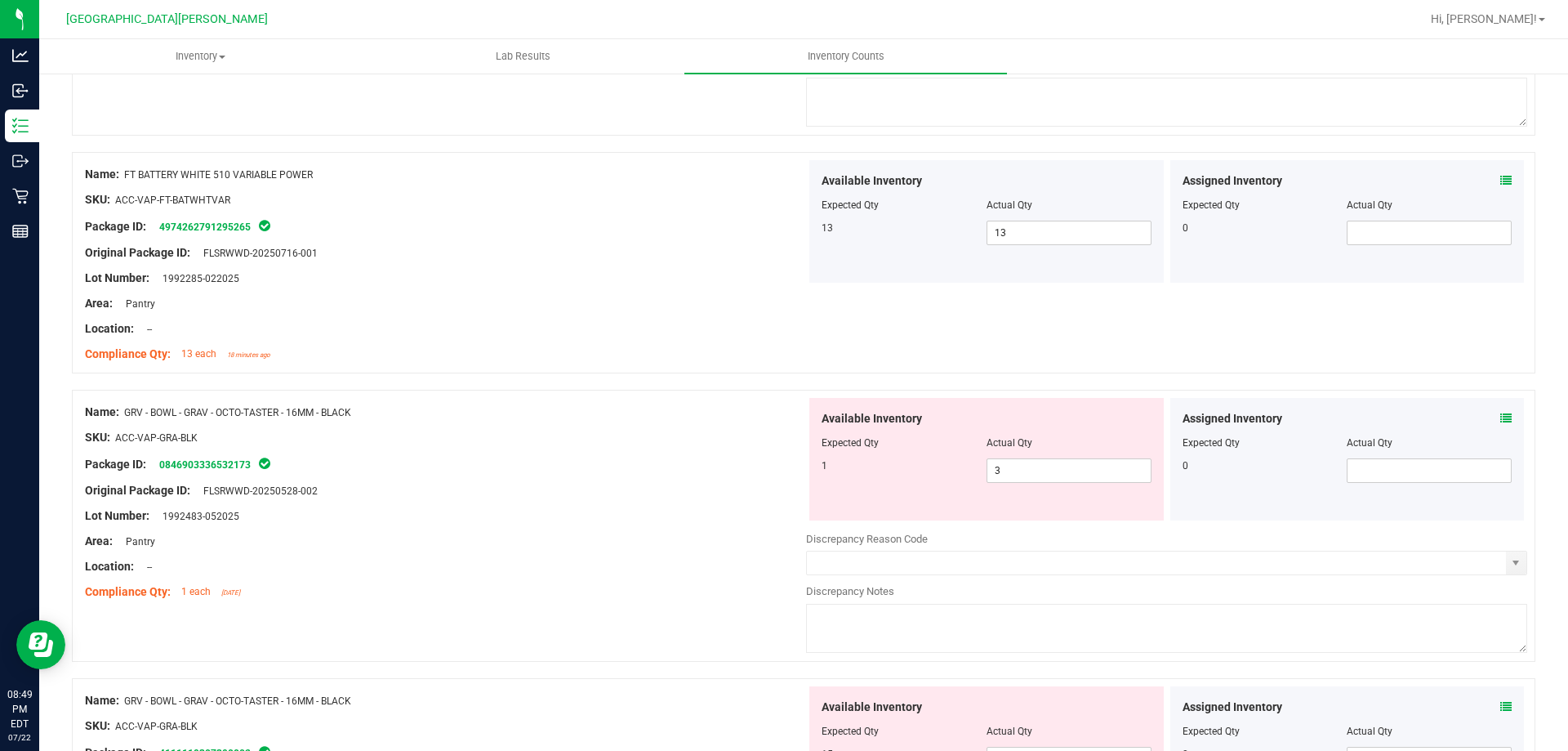 scroll, scrollTop: 409, scrollLeft: 0, axis: vertical 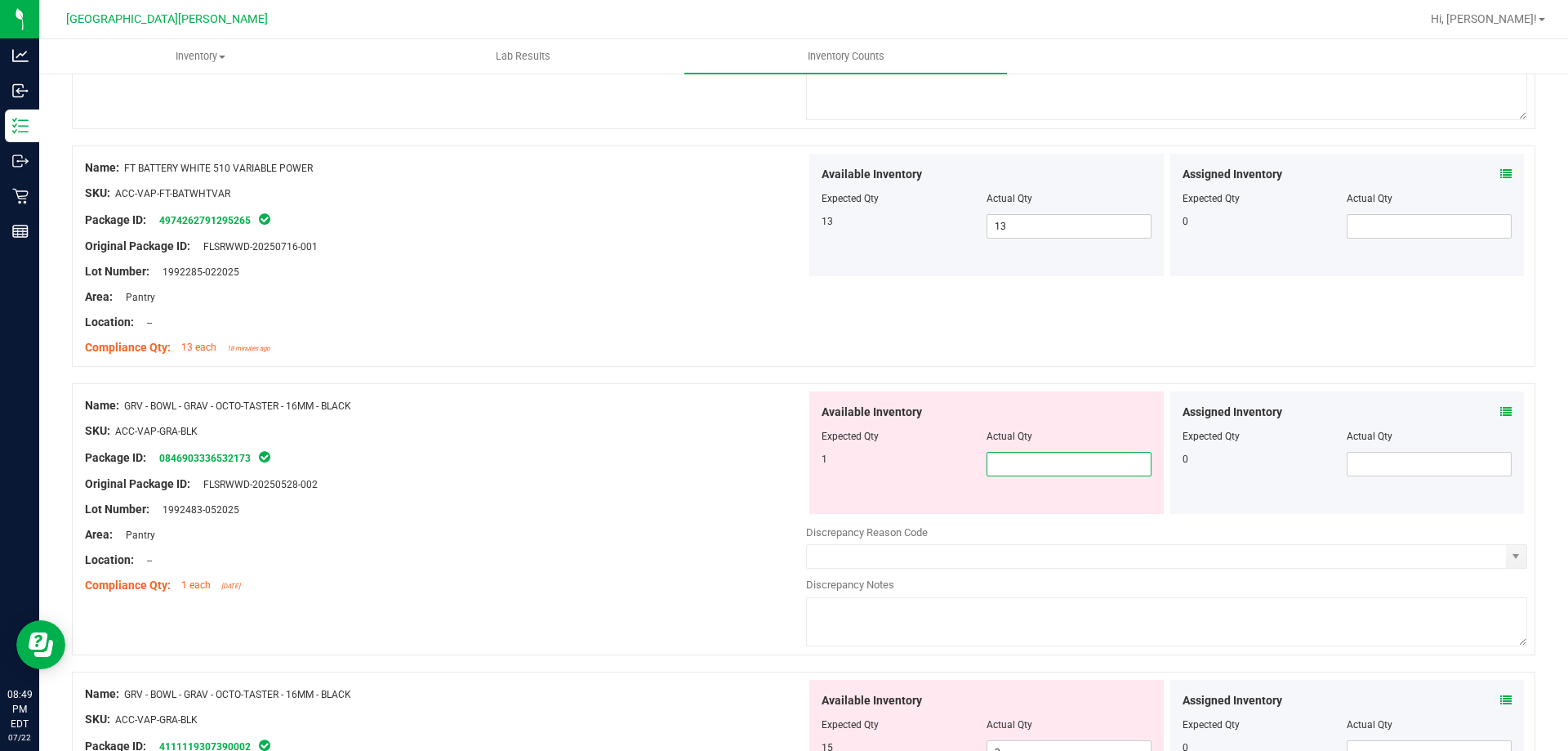 click on "3" at bounding box center (1069, 464) 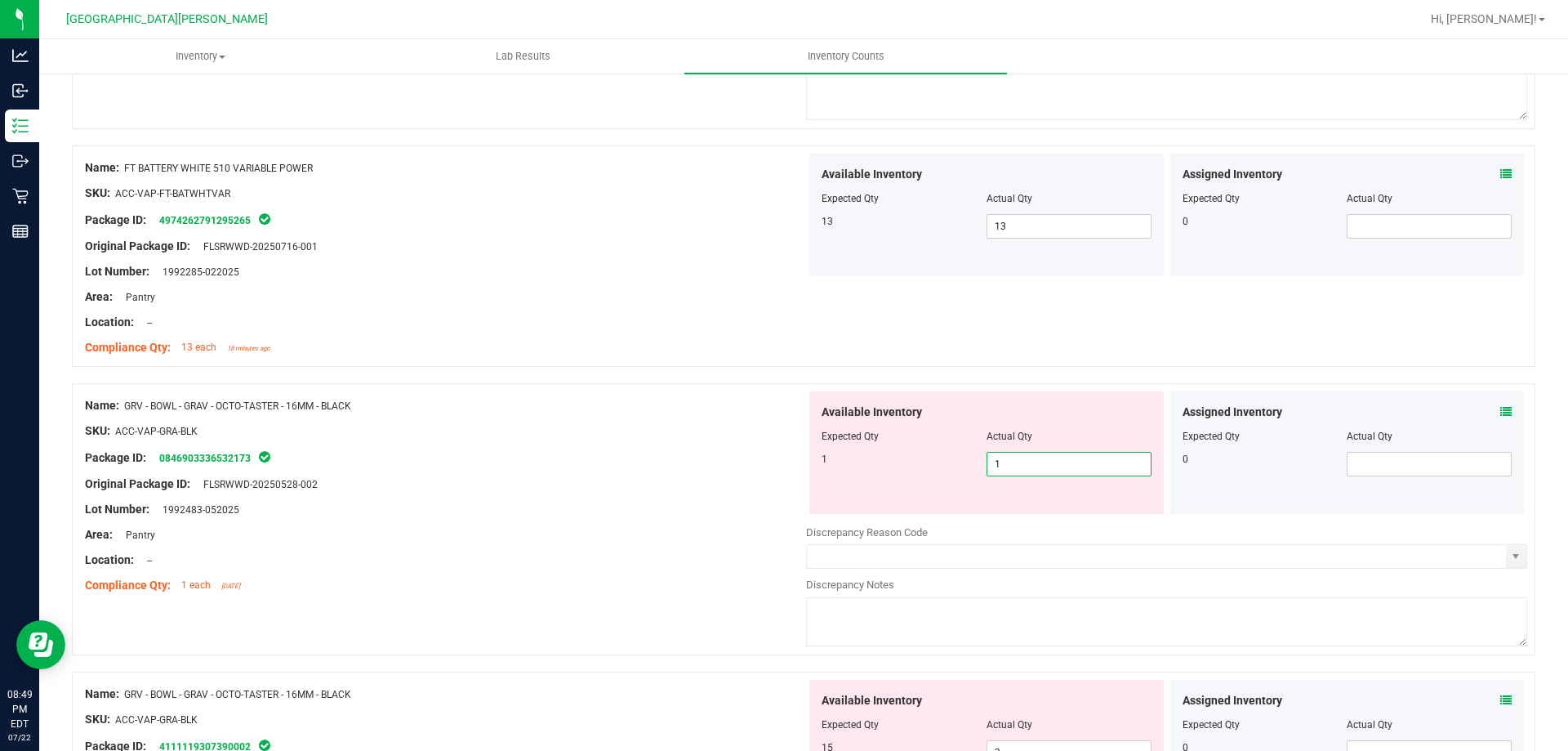 type on "1" 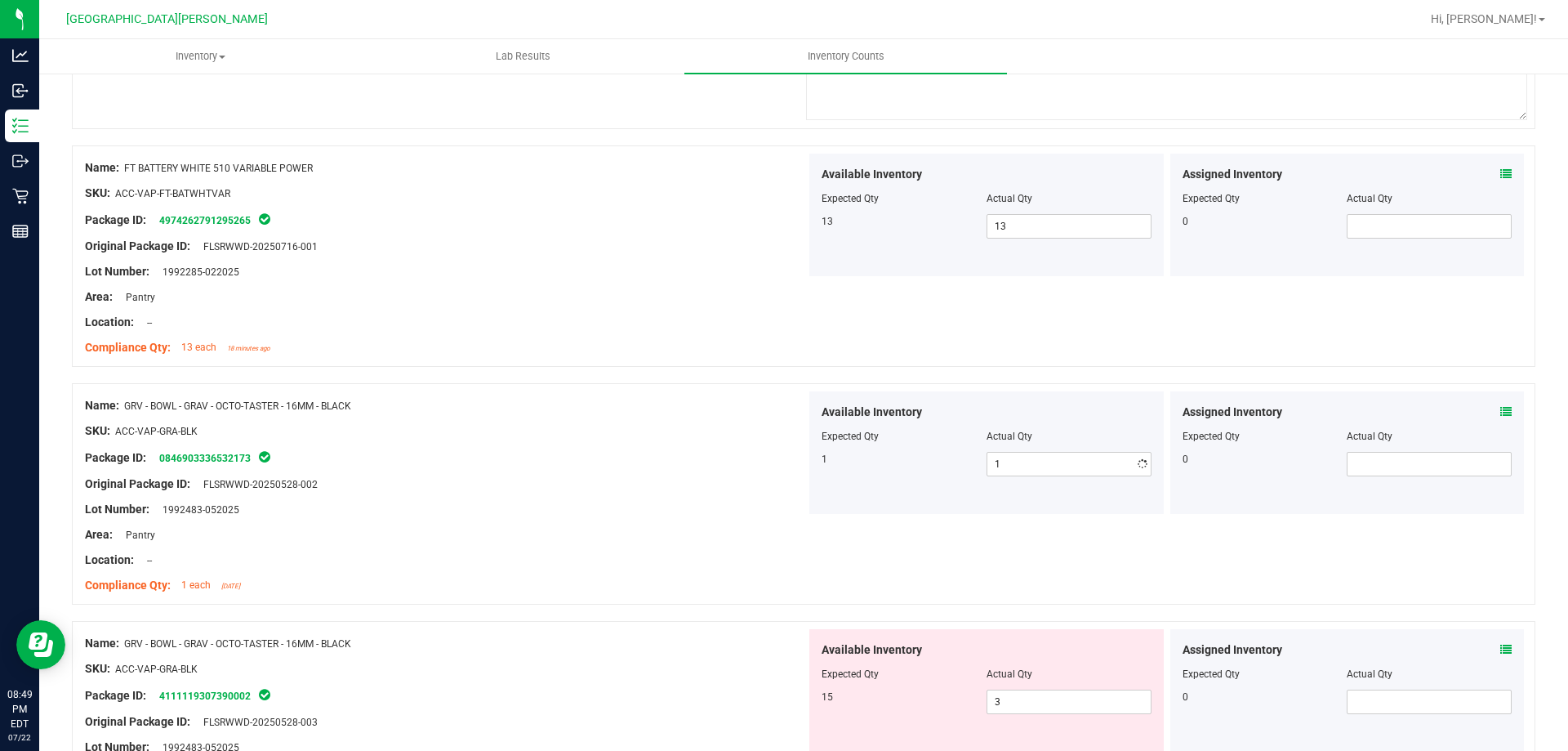 click on "Location:
--" at bounding box center [445, 560] 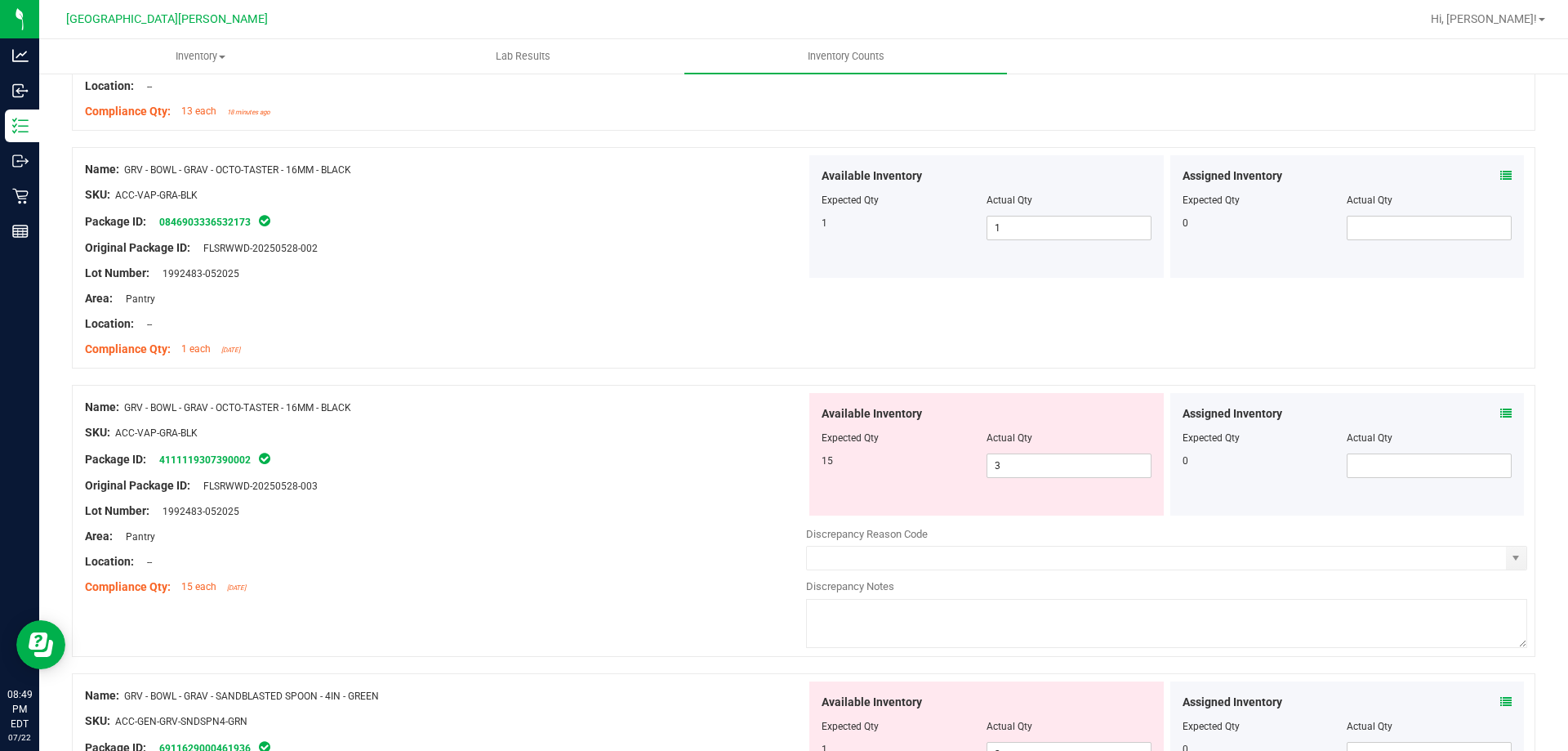 scroll, scrollTop: 654, scrollLeft: 0, axis: vertical 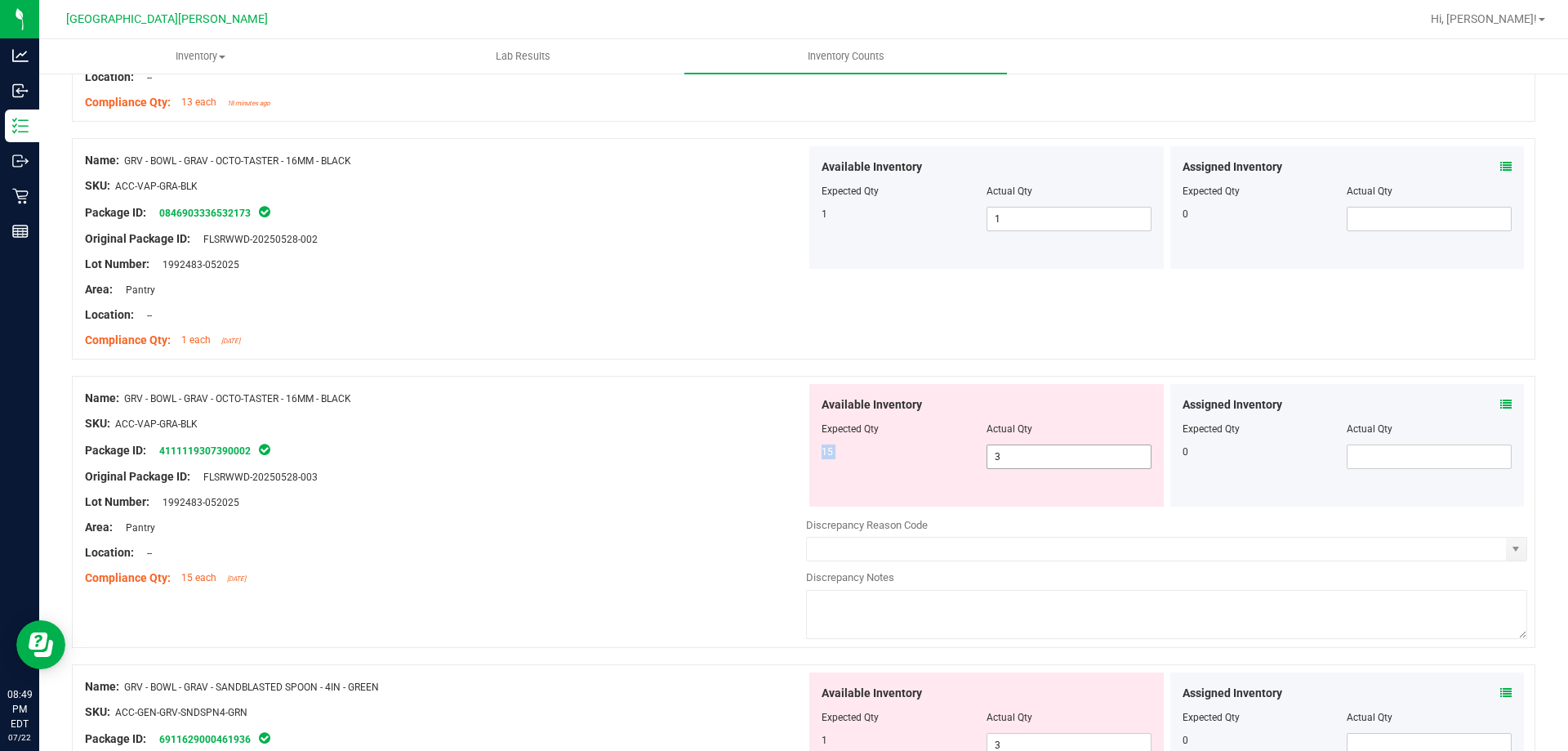 drag, startPoint x: 1025, startPoint y: 442, endPoint x: 1023, endPoint y: 457, distance: 15.132746 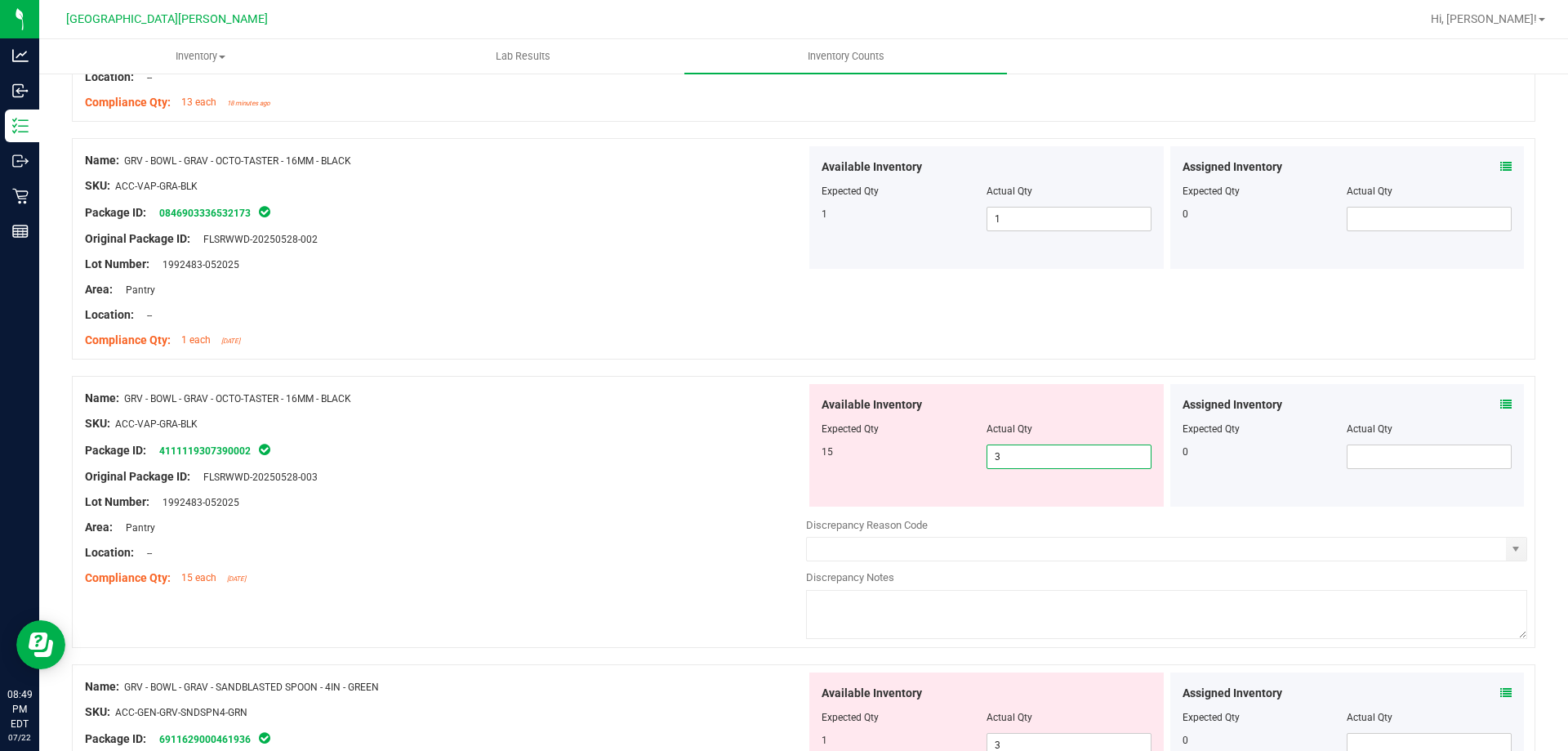 click on "3 3" at bounding box center (1069, 457) 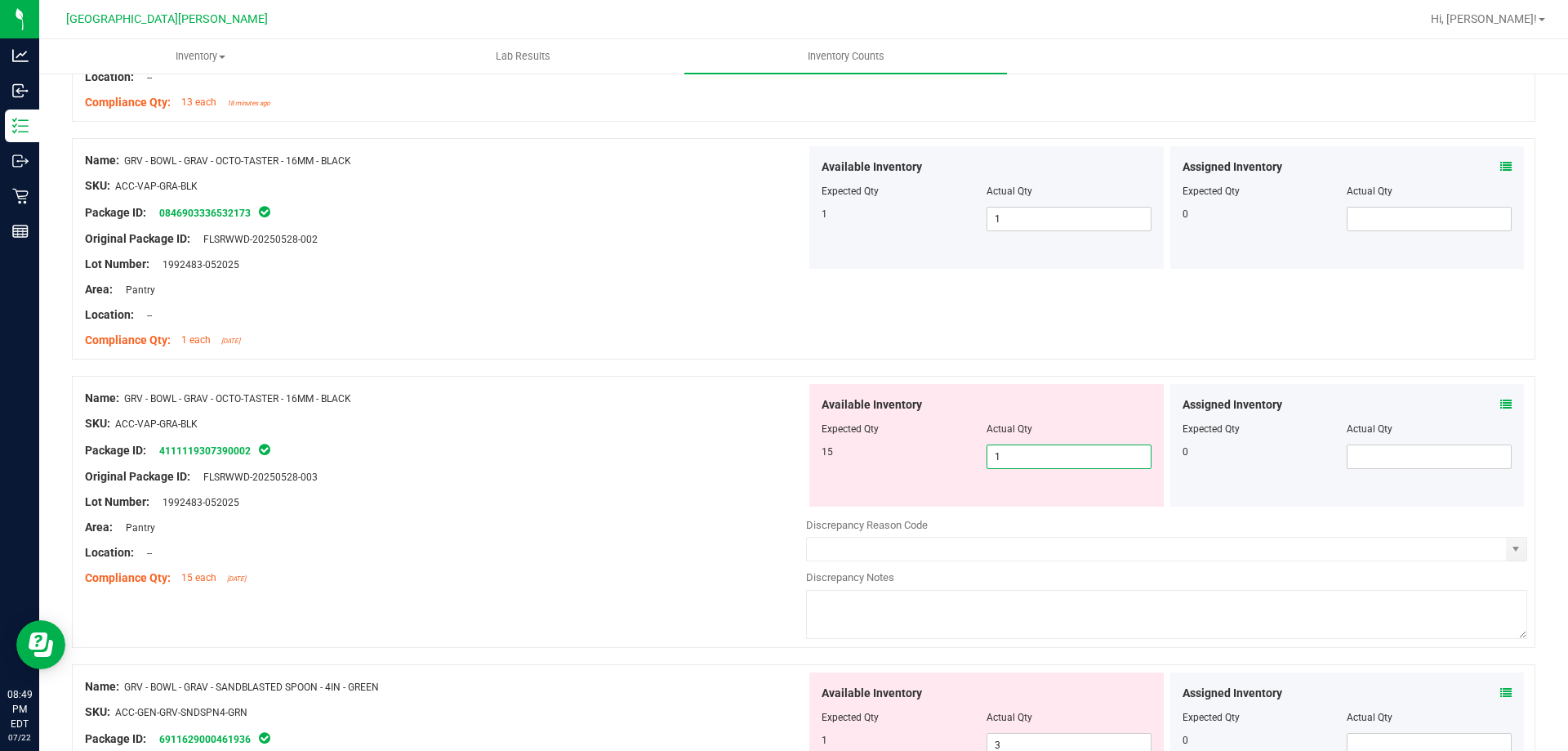 type on "15" 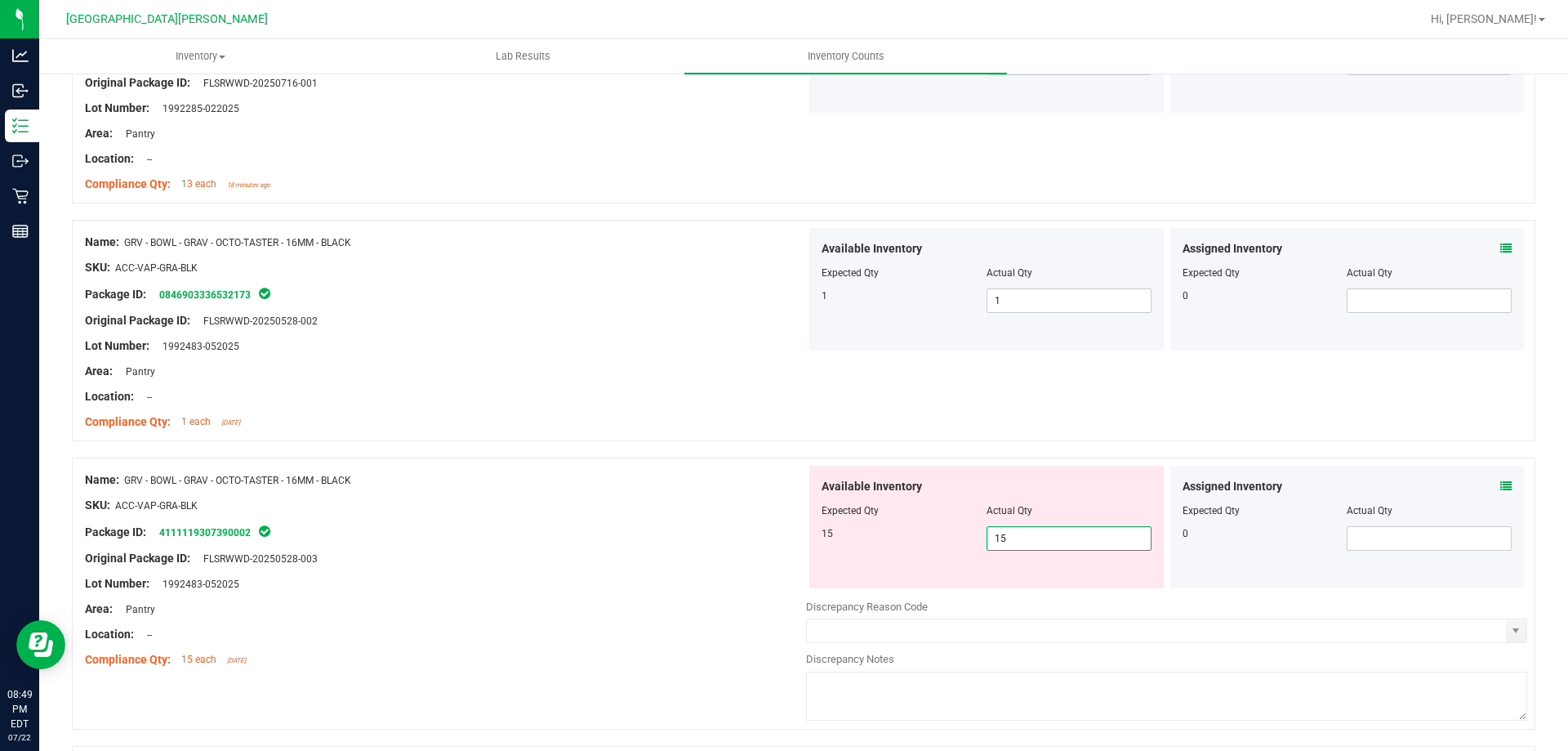 type on "15" 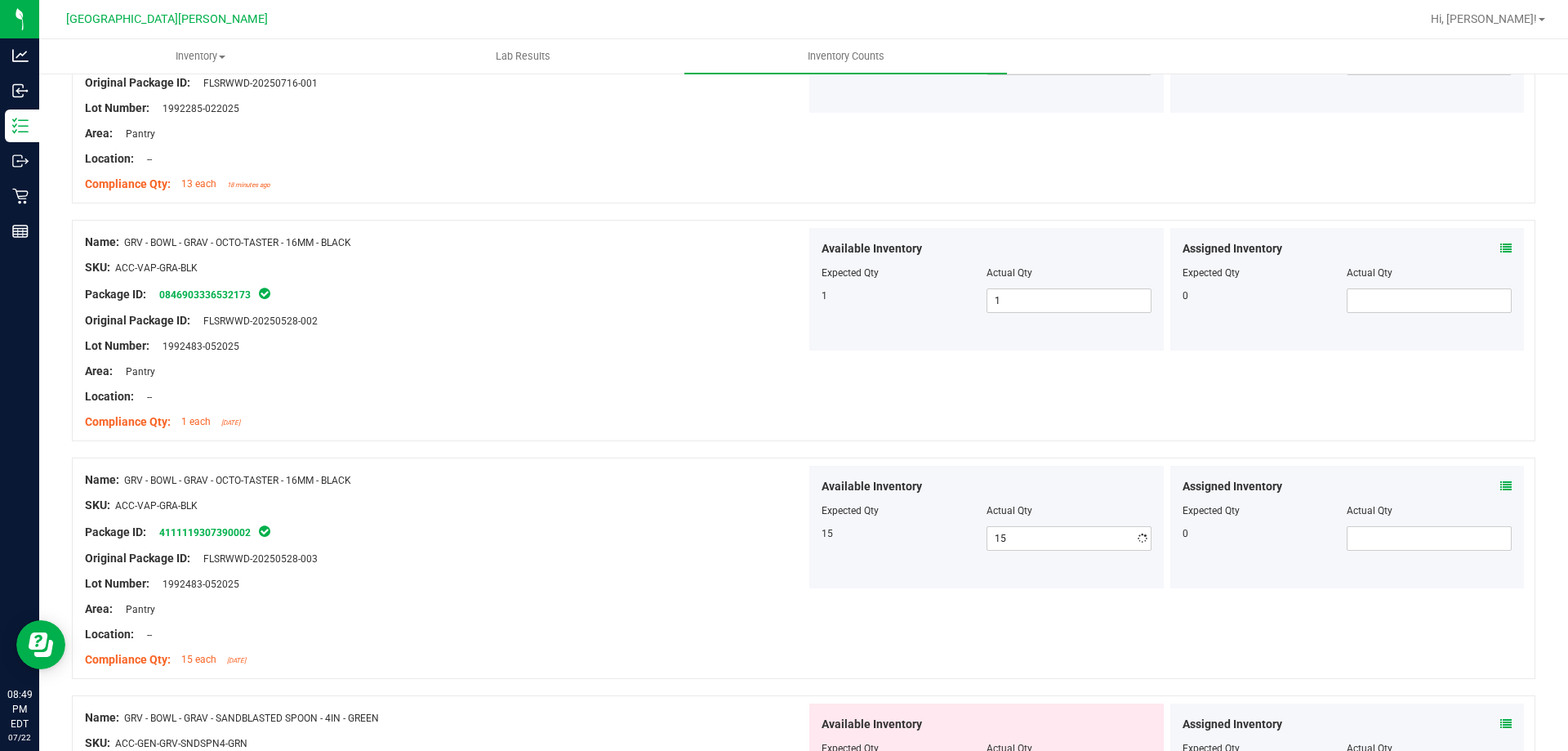 click at bounding box center (445, 647) 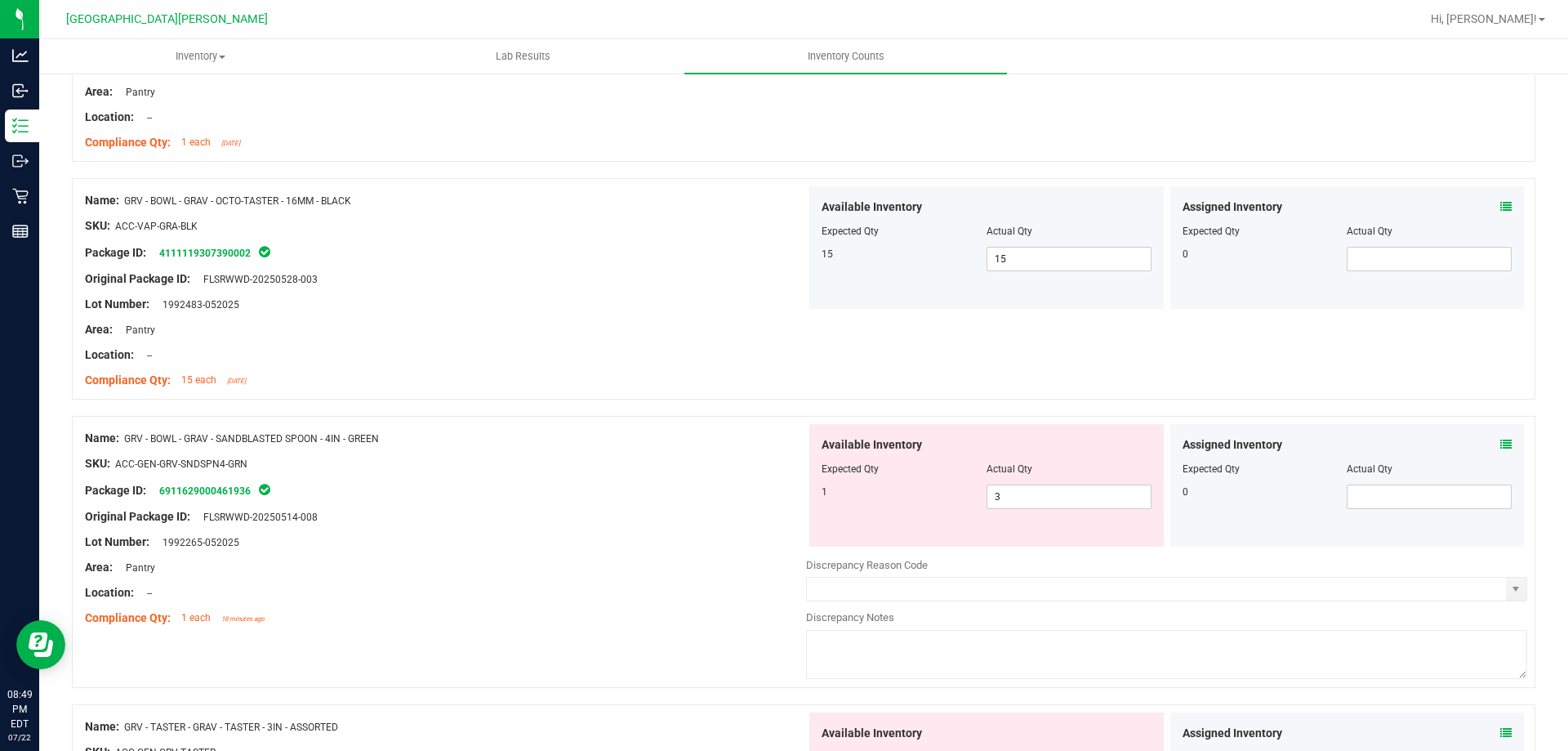scroll, scrollTop: 981, scrollLeft: 0, axis: vertical 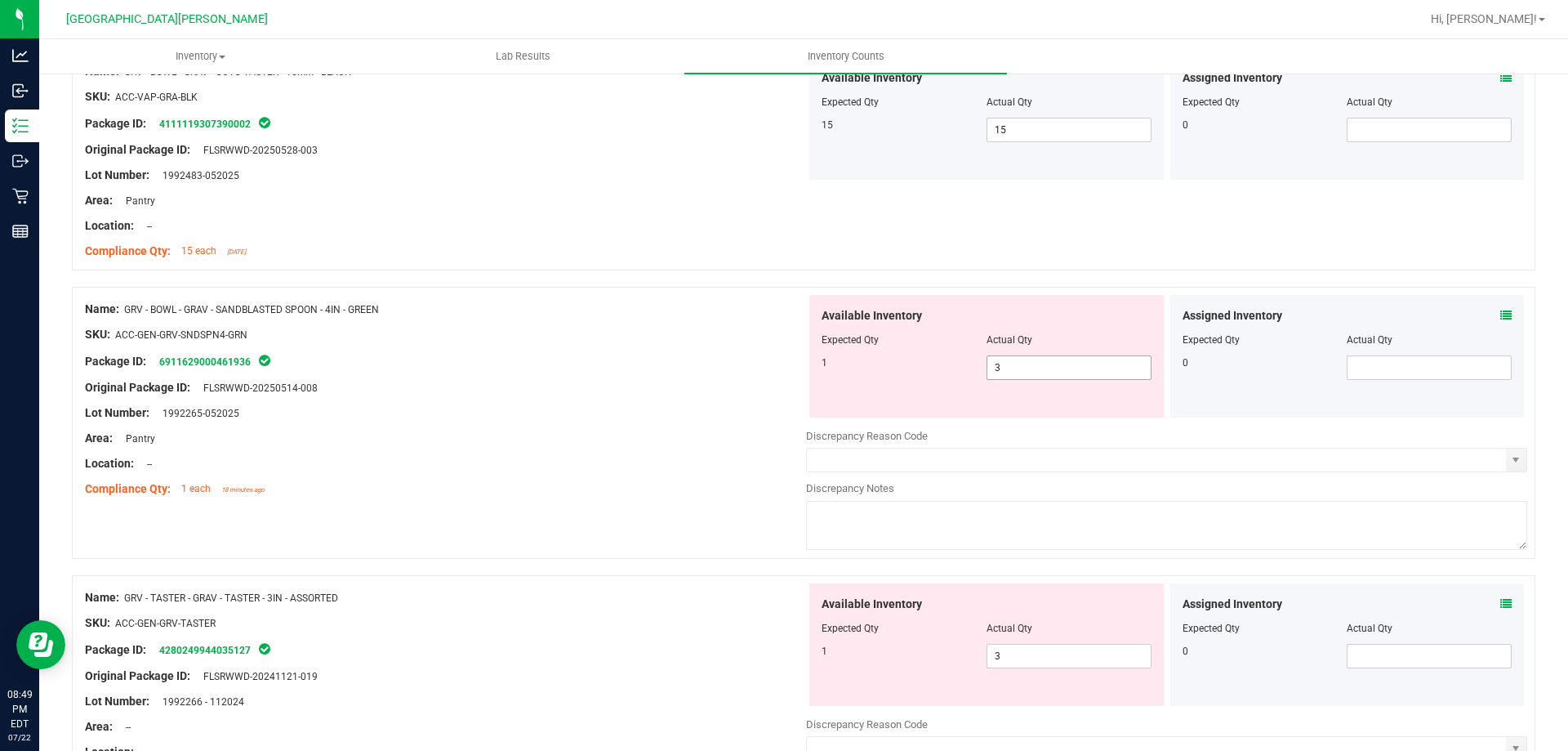 click on "3 3" at bounding box center (1069, 368) 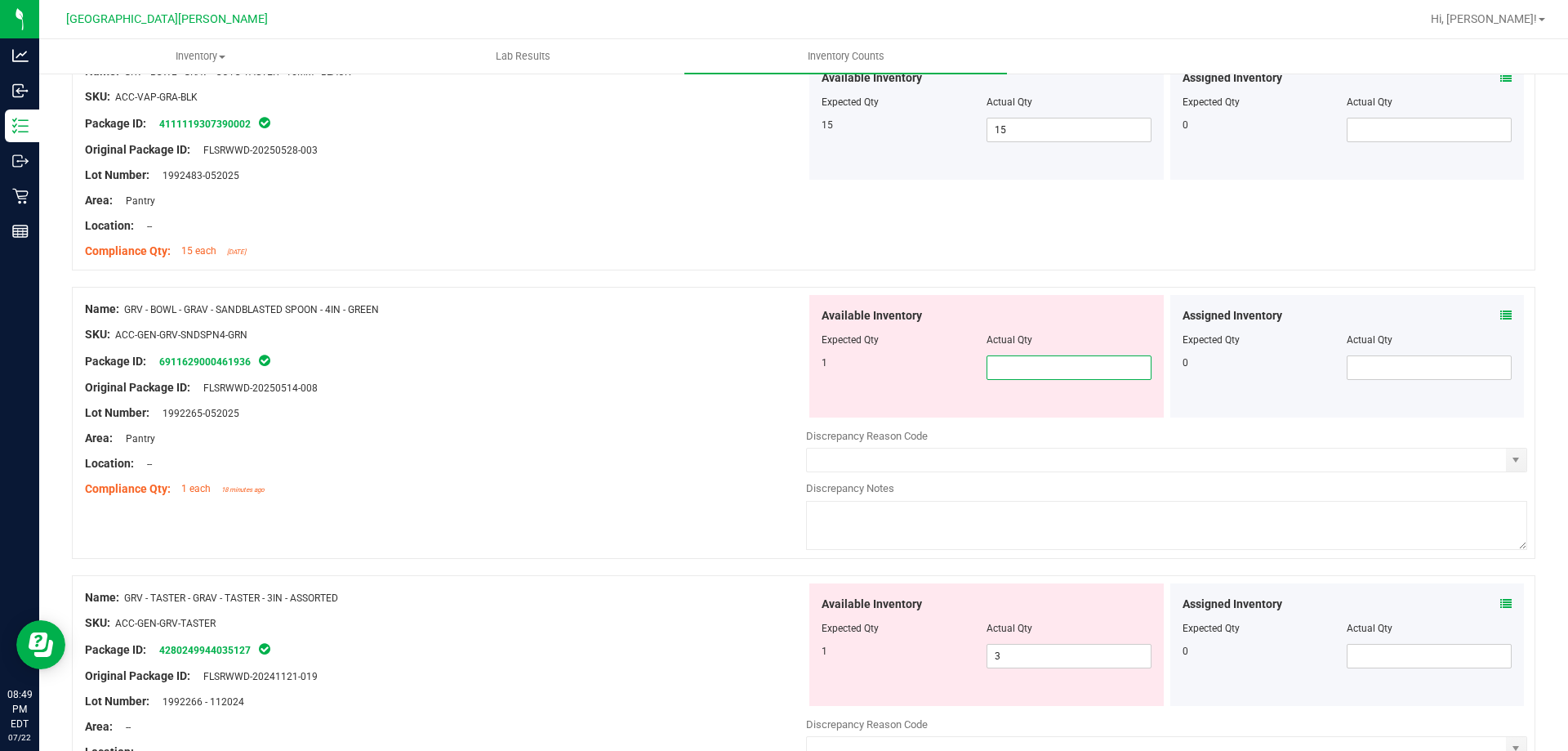type on "1" 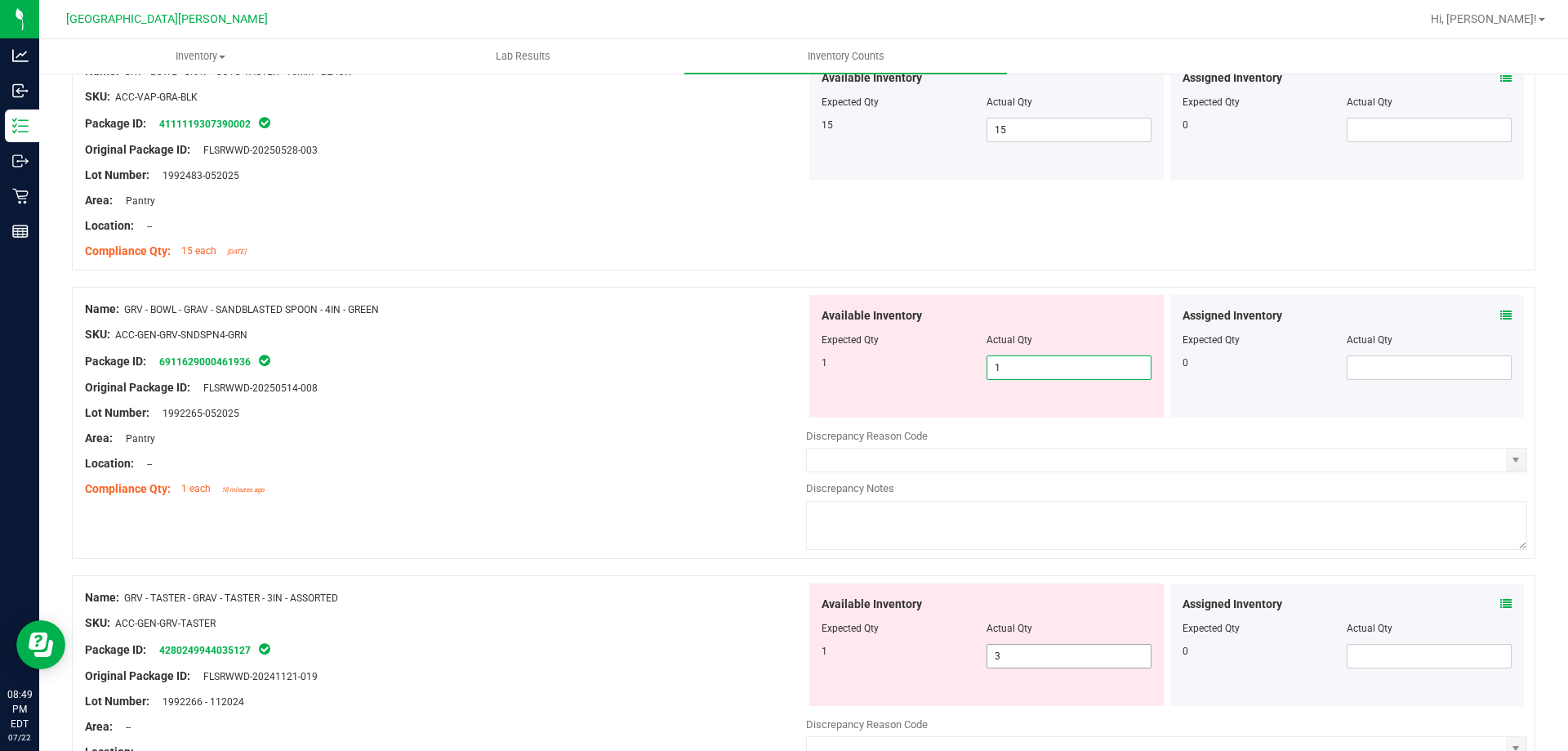 type on "1" 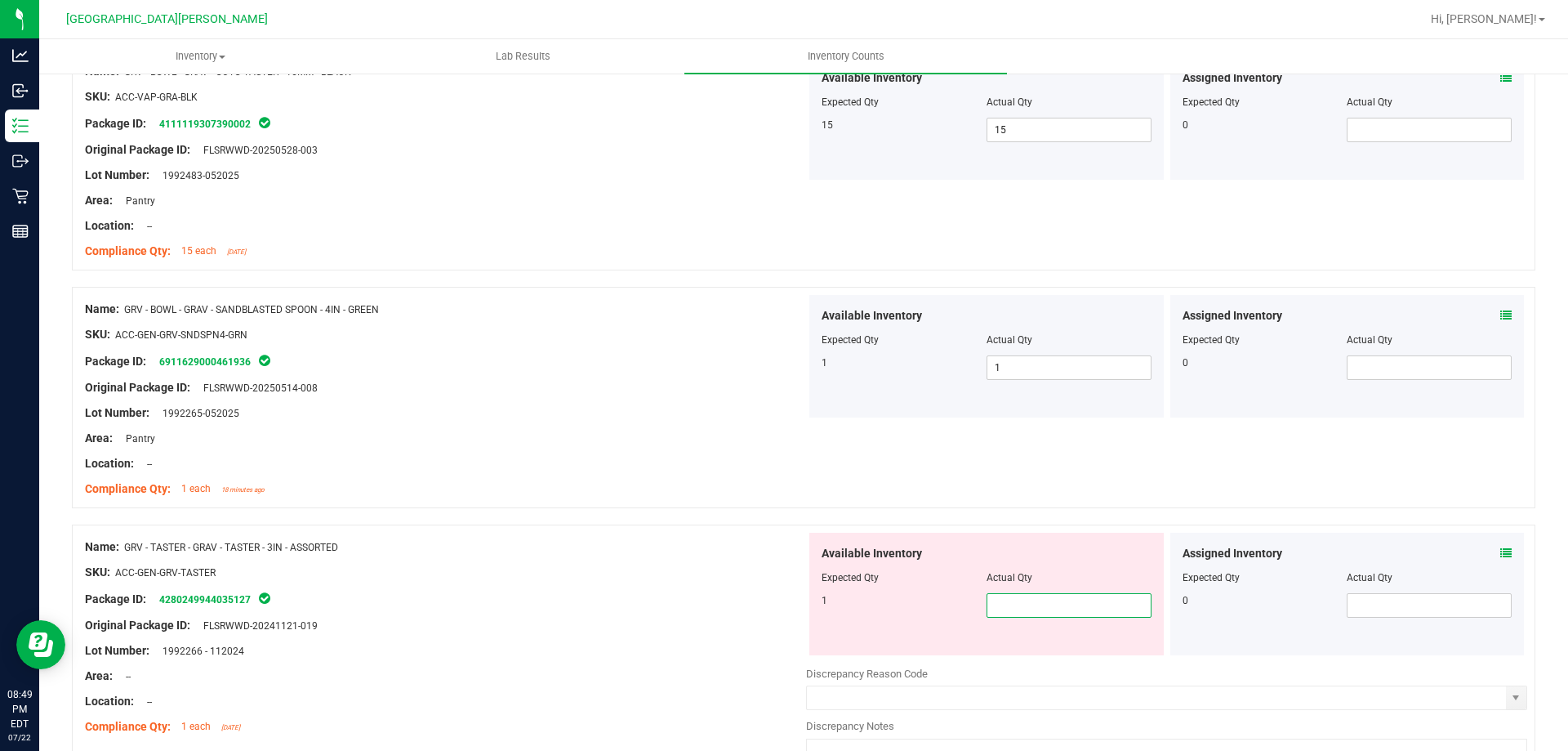 type on "1" 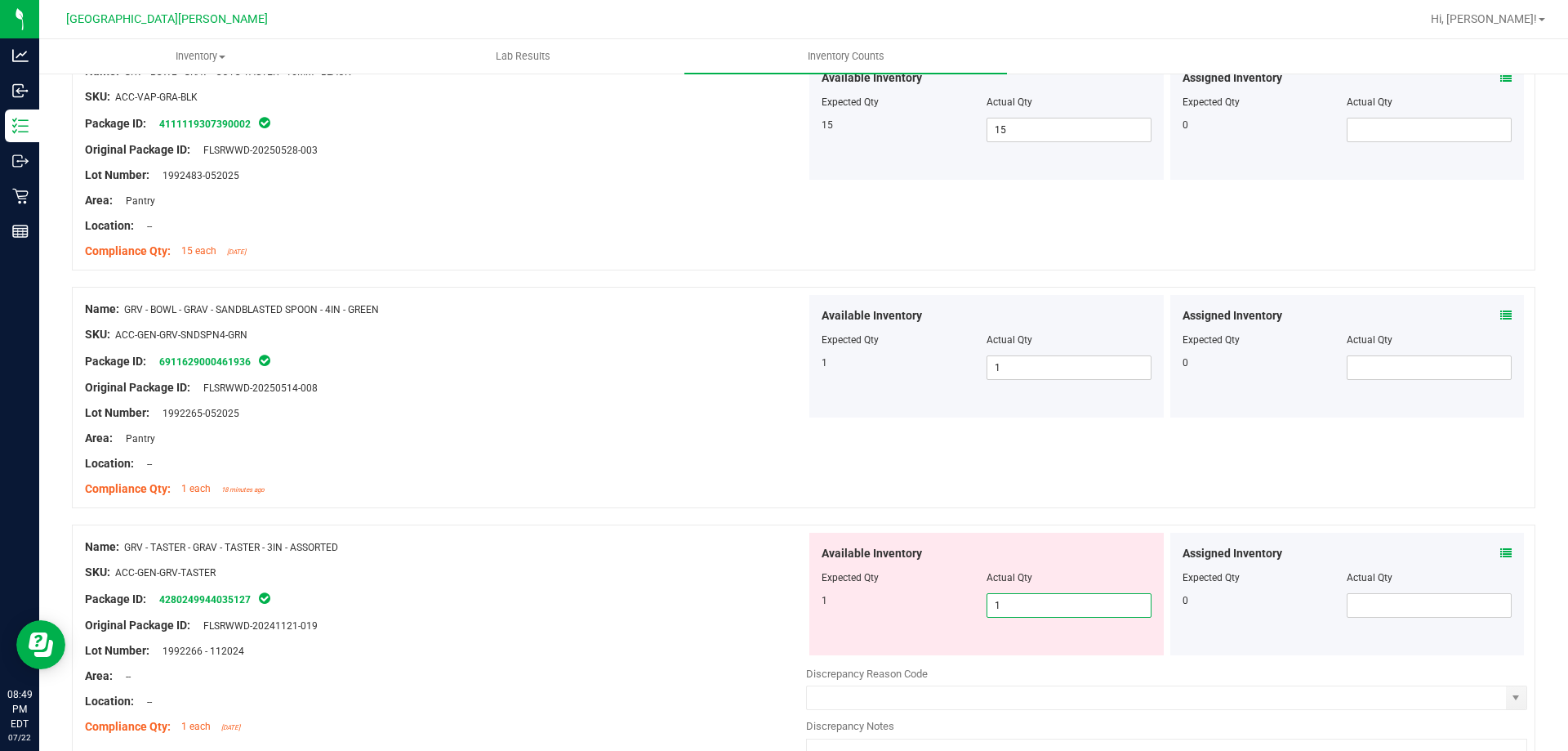 type on "1" 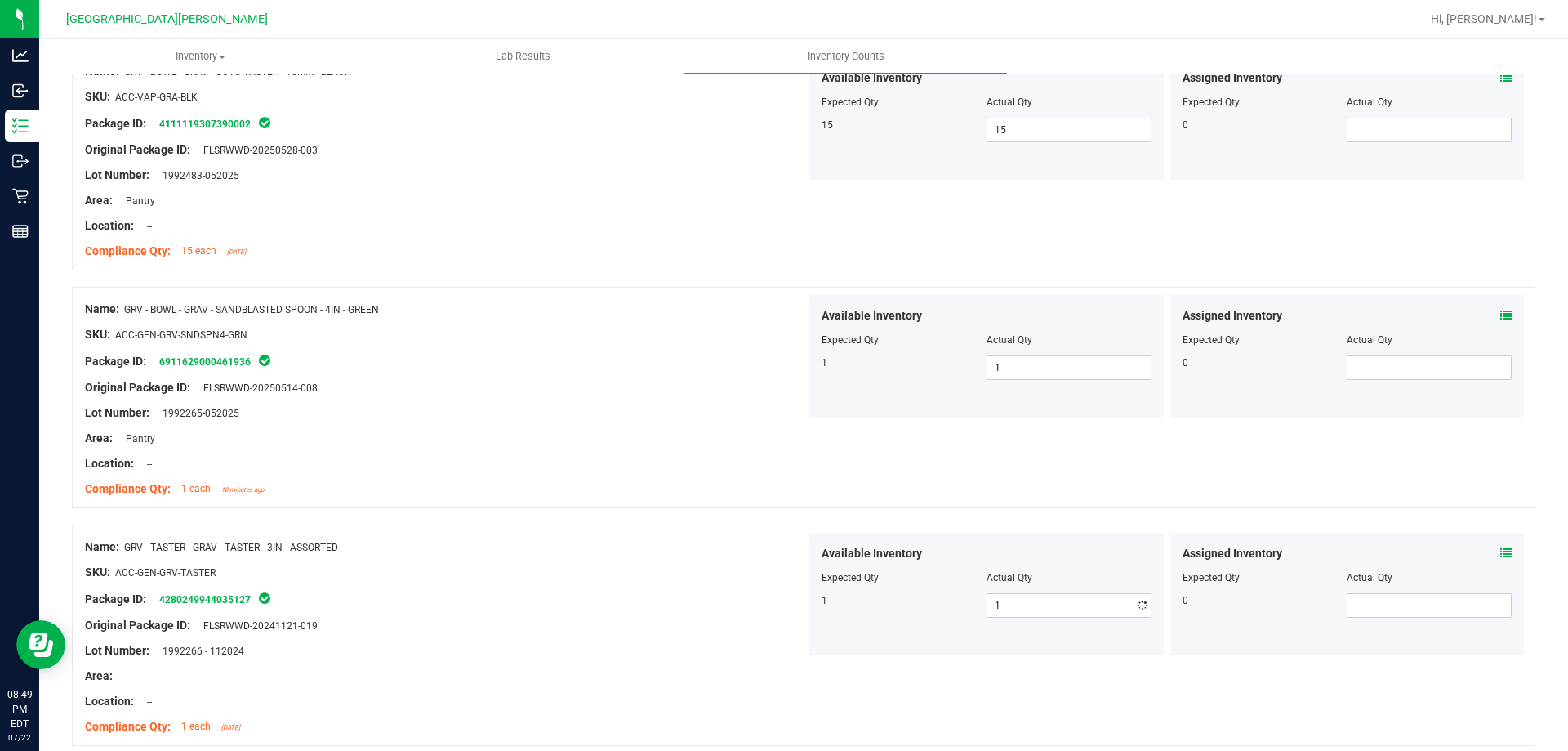 drag, startPoint x: 643, startPoint y: 651, endPoint x: 922, endPoint y: 552, distance: 296.0439 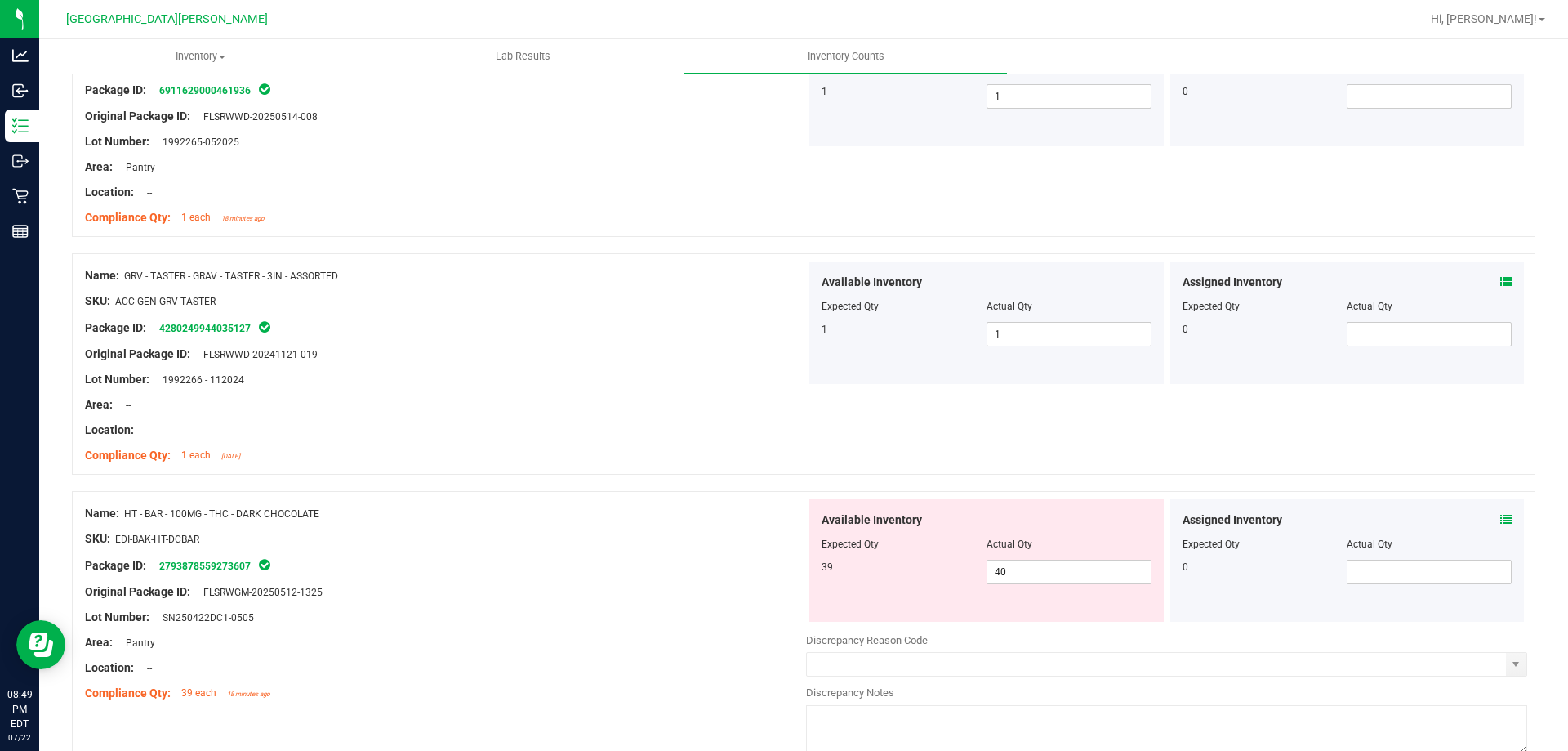scroll, scrollTop: 1471, scrollLeft: 0, axis: vertical 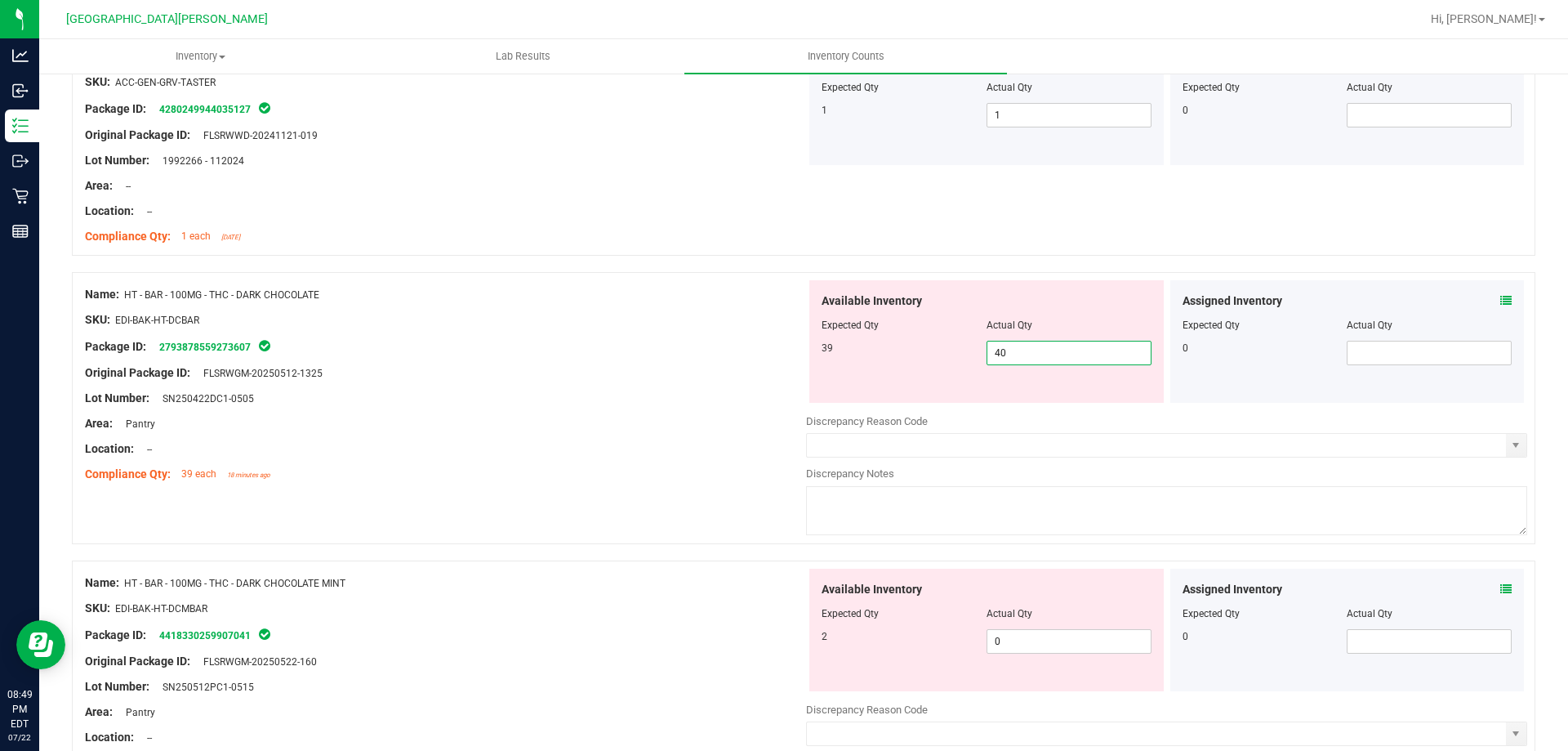 click on "40 40" at bounding box center (1069, 353) 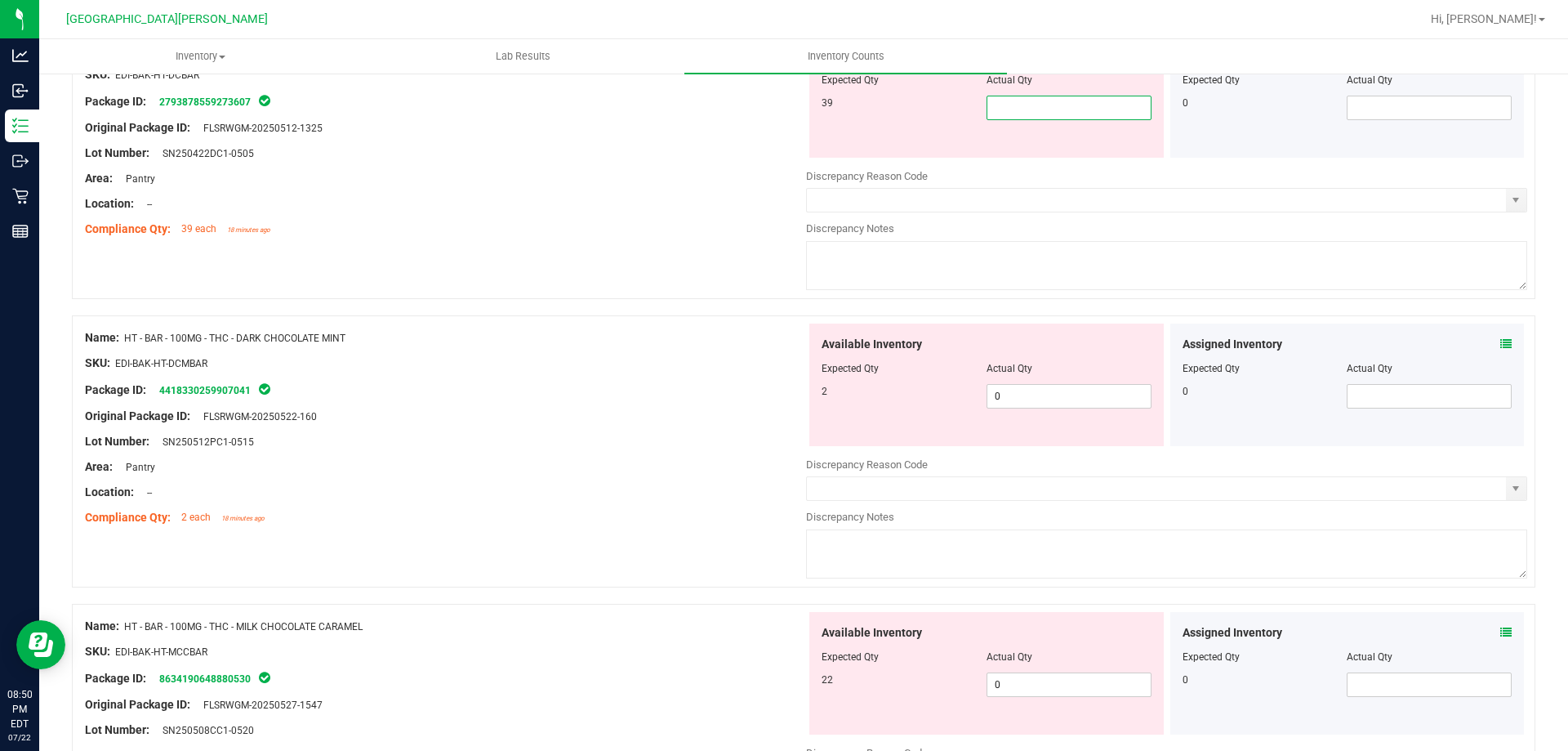 scroll, scrollTop: 1553, scrollLeft: 0, axis: vertical 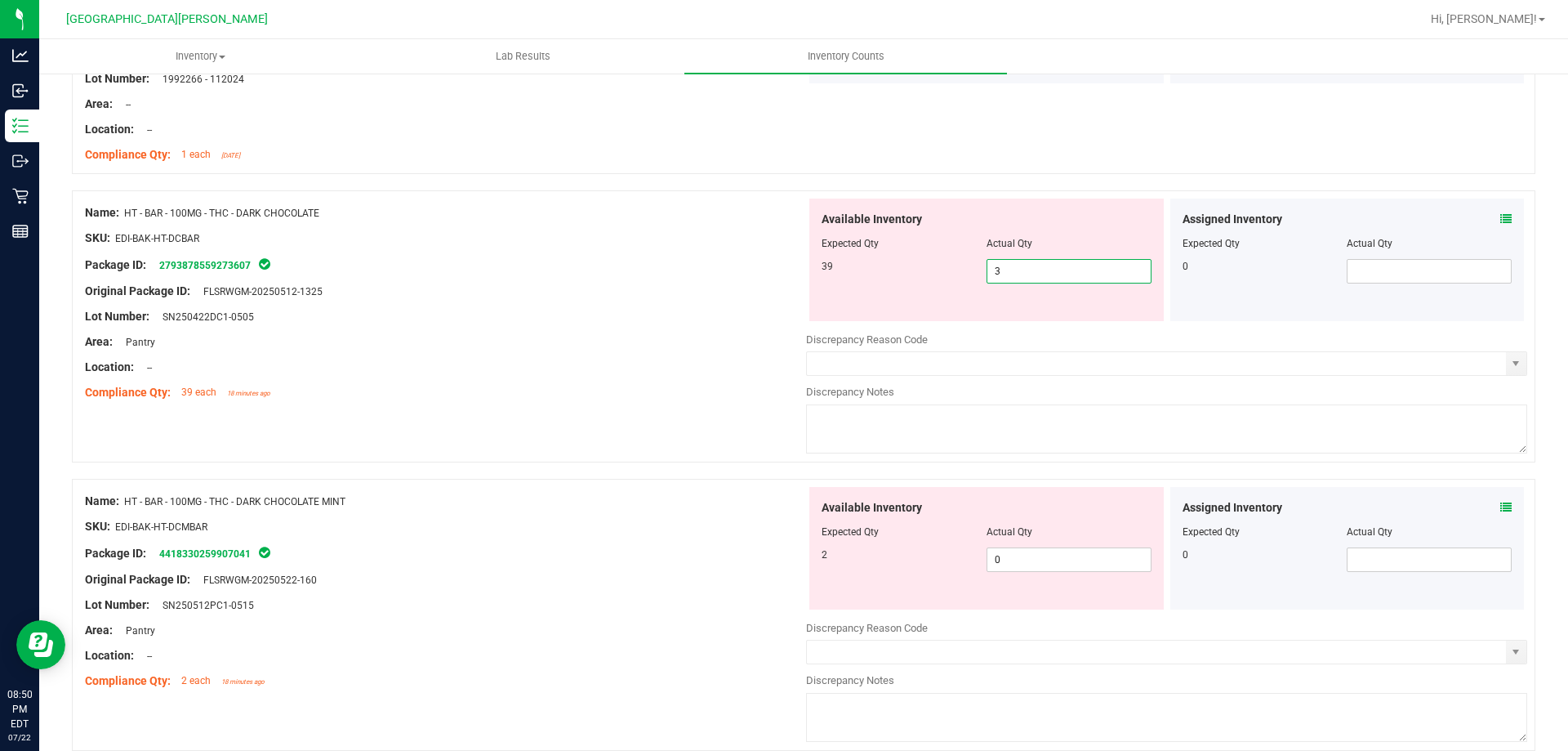 type on "39" 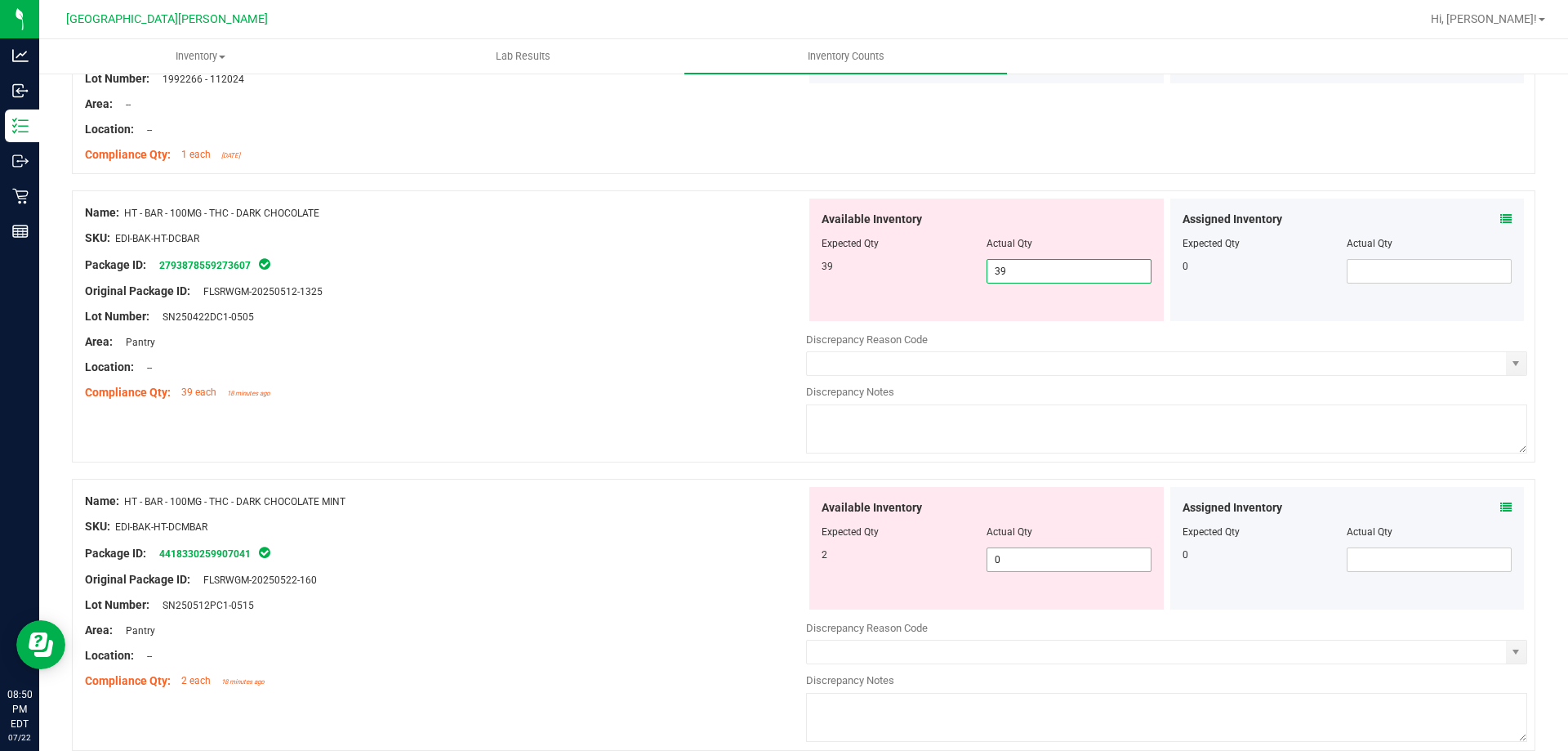 type on "39" 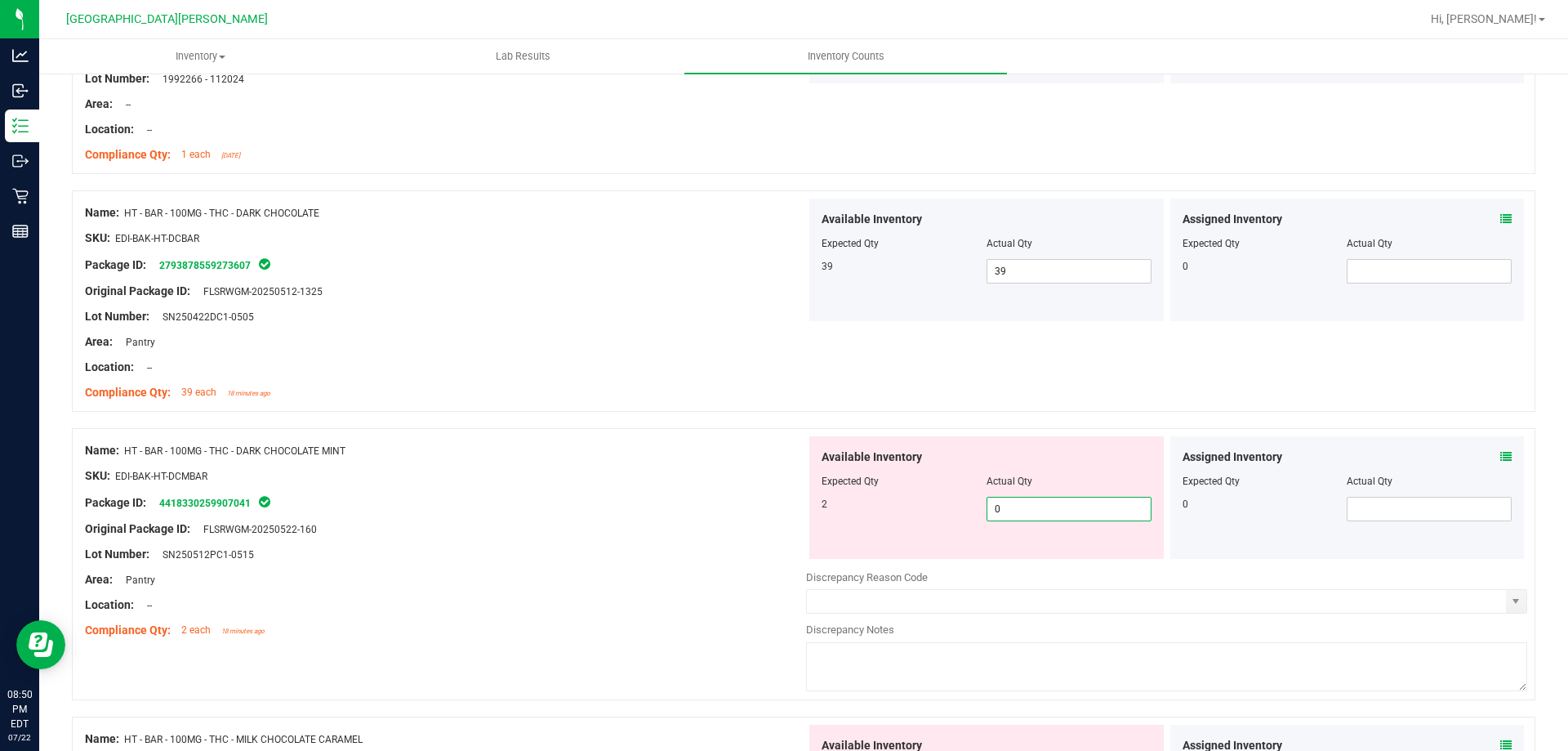 click on "Available Inventory
Expected Qty
Actual Qty
2
0 0" at bounding box center (1166, 565) 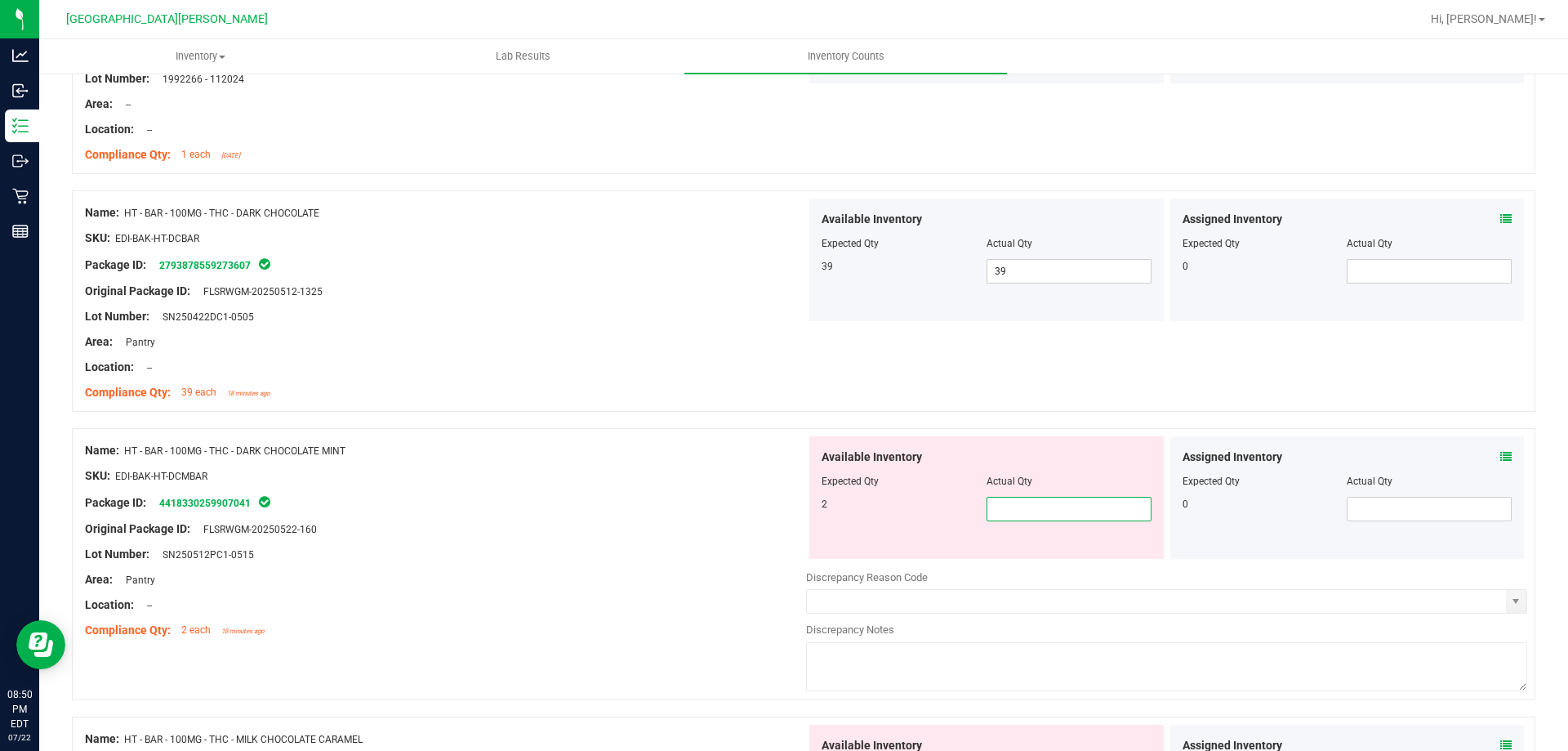 type on "2" 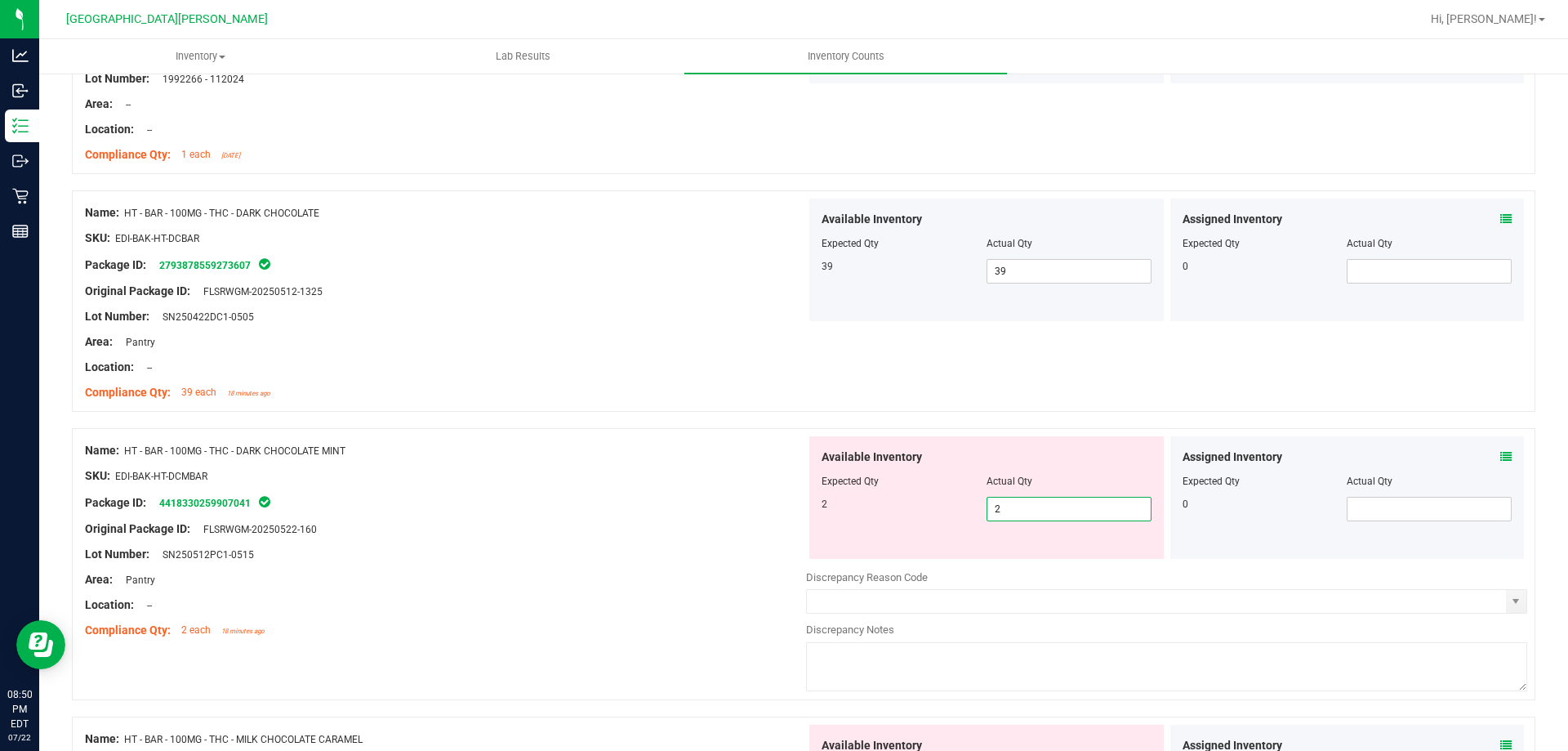type on "2" 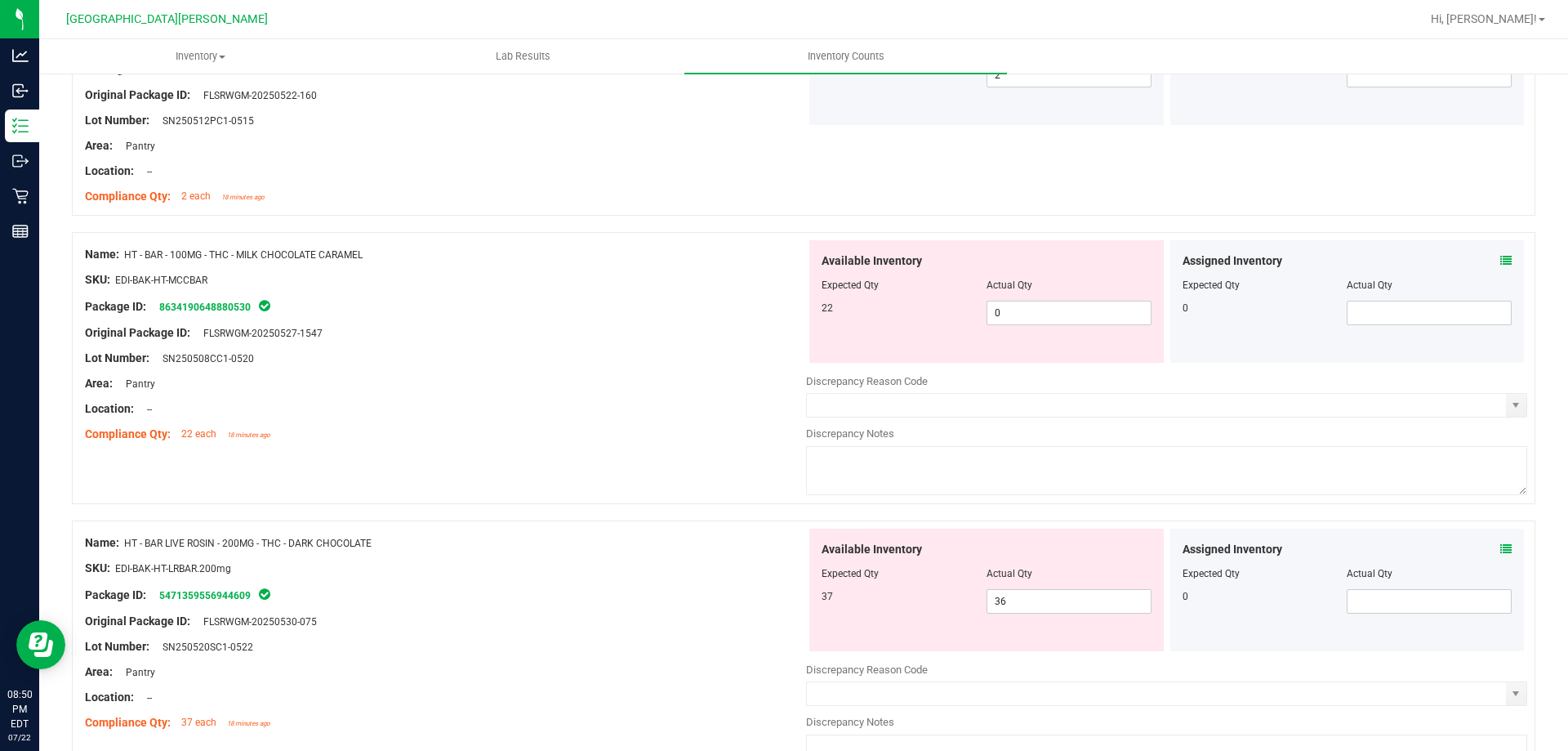 scroll, scrollTop: 2043, scrollLeft: 0, axis: vertical 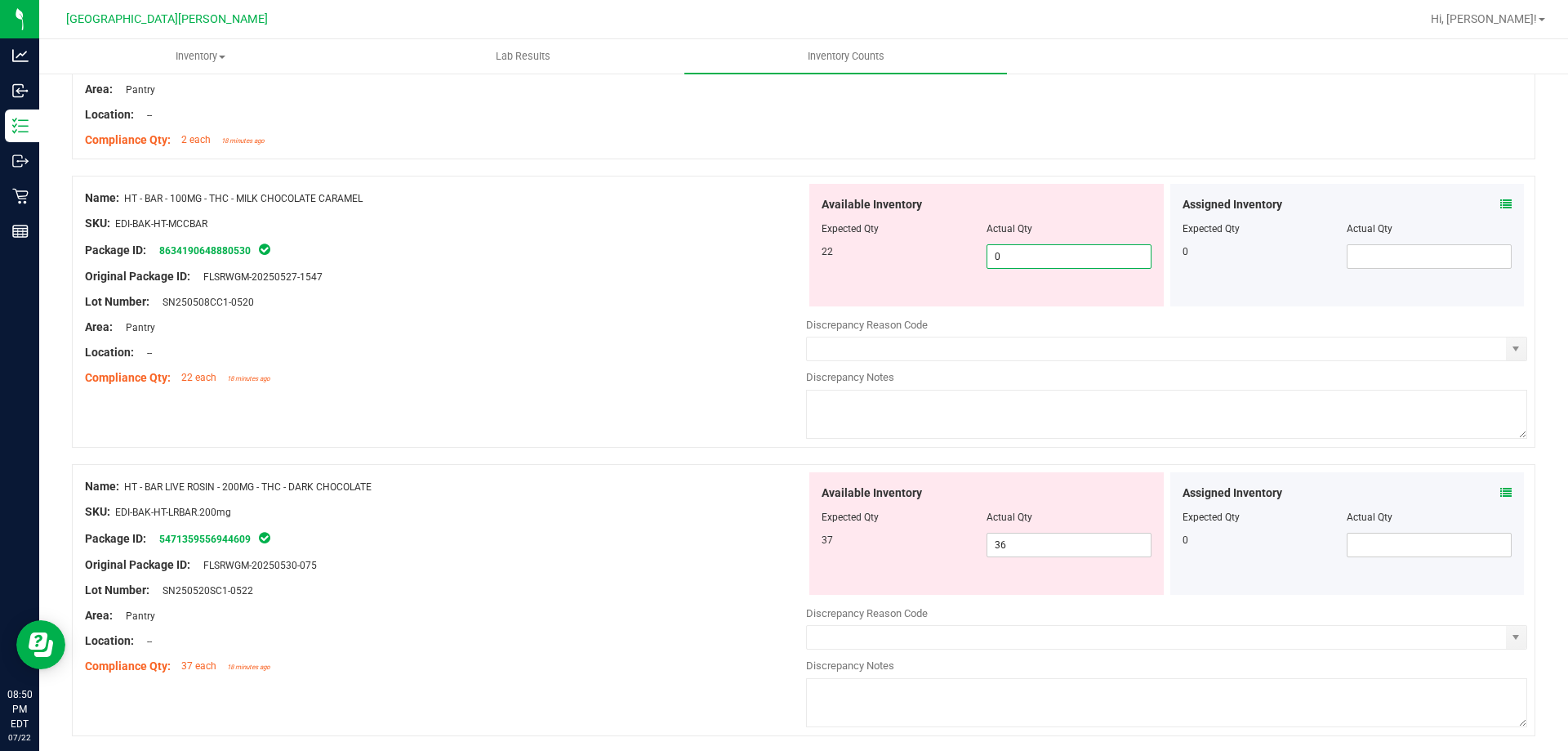 click on "0 0" at bounding box center (1069, 257) 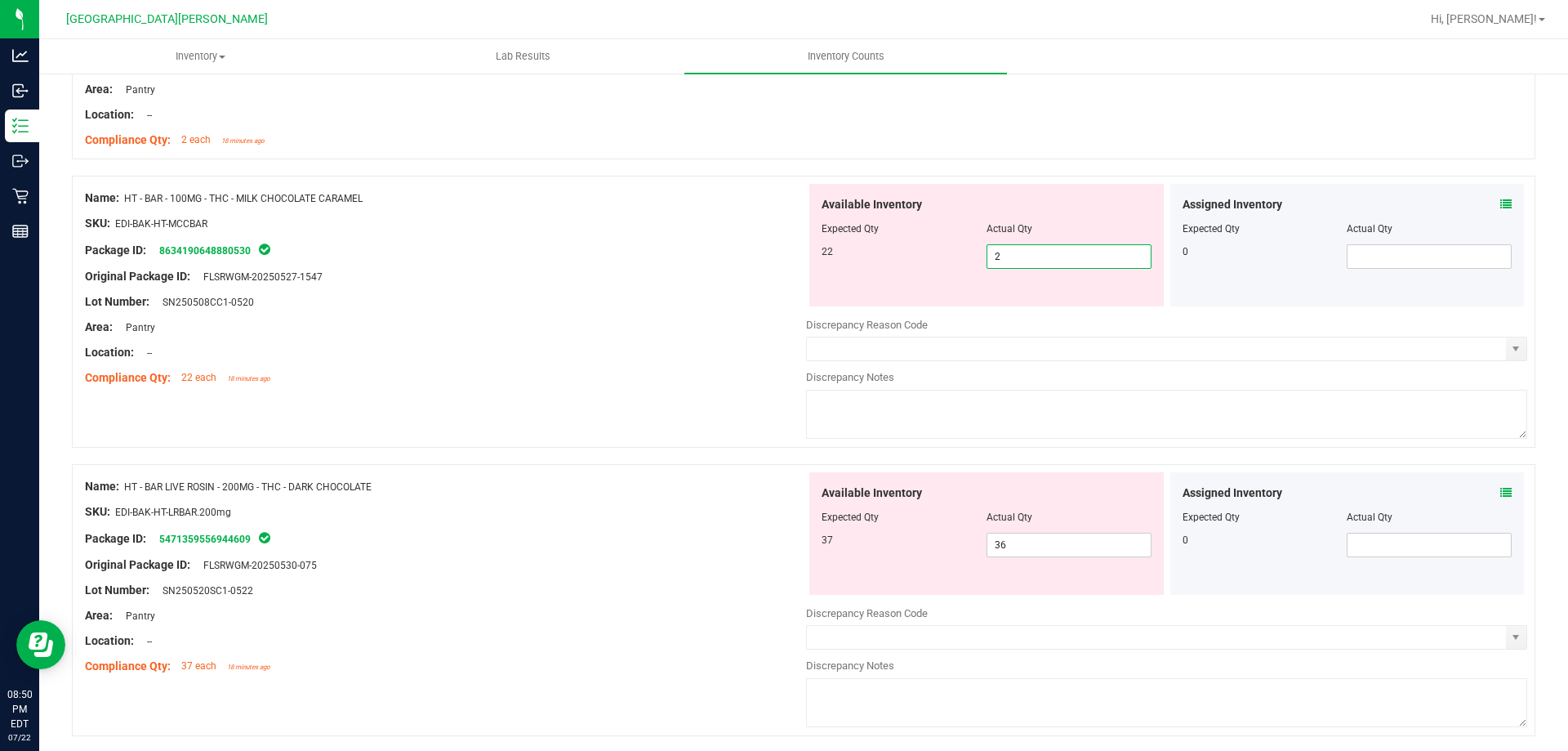 type on "22" 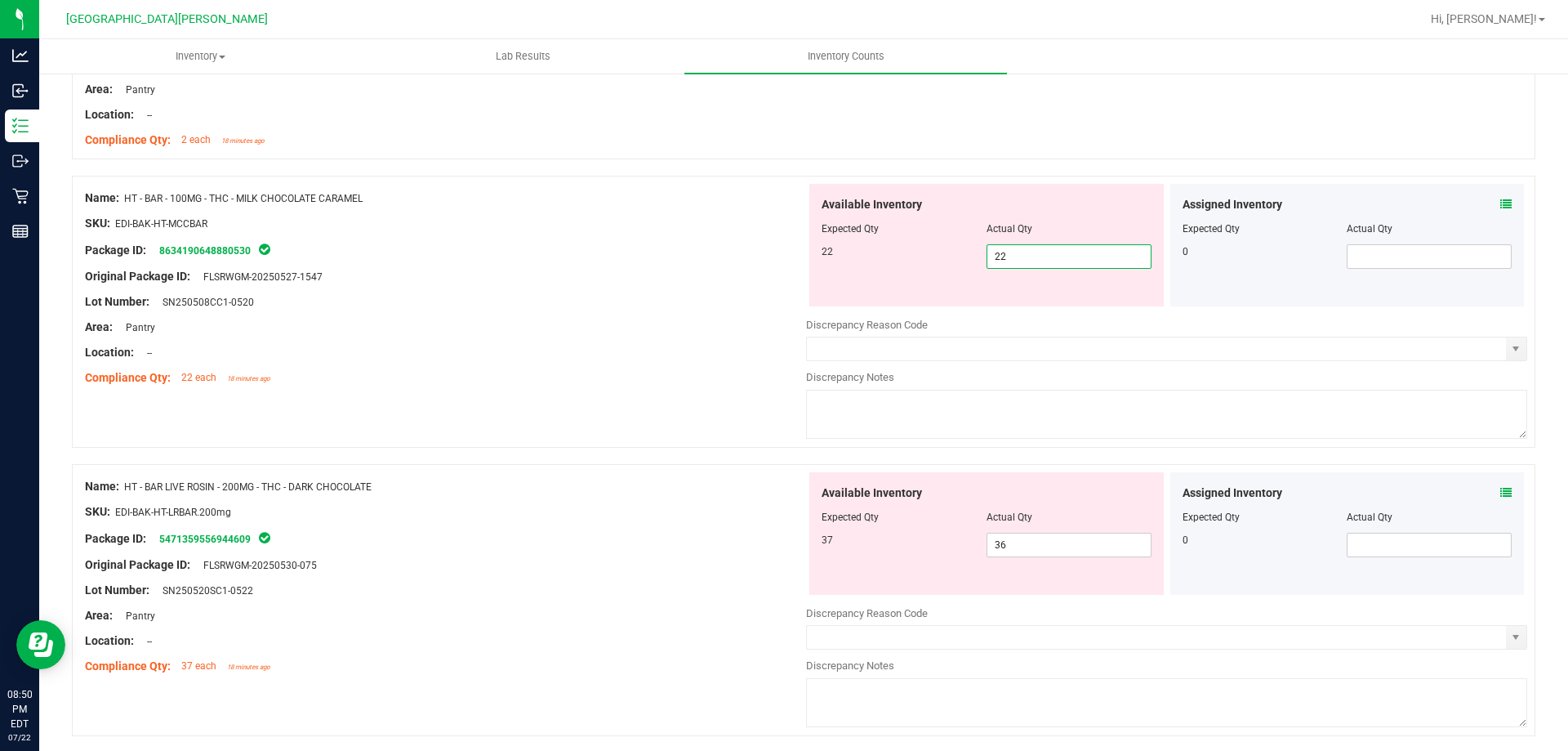 type on "22" 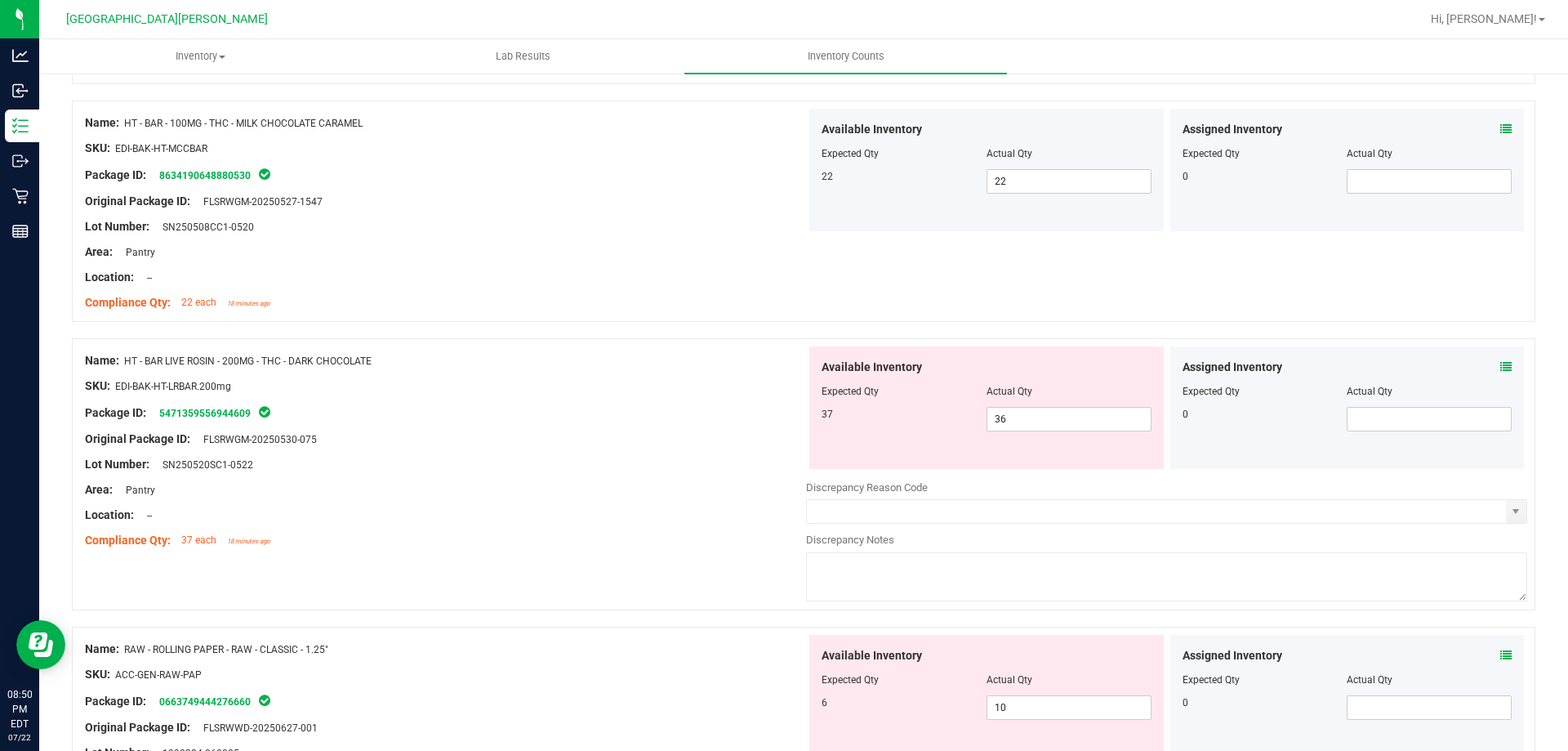 scroll, scrollTop: 2125, scrollLeft: 0, axis: vertical 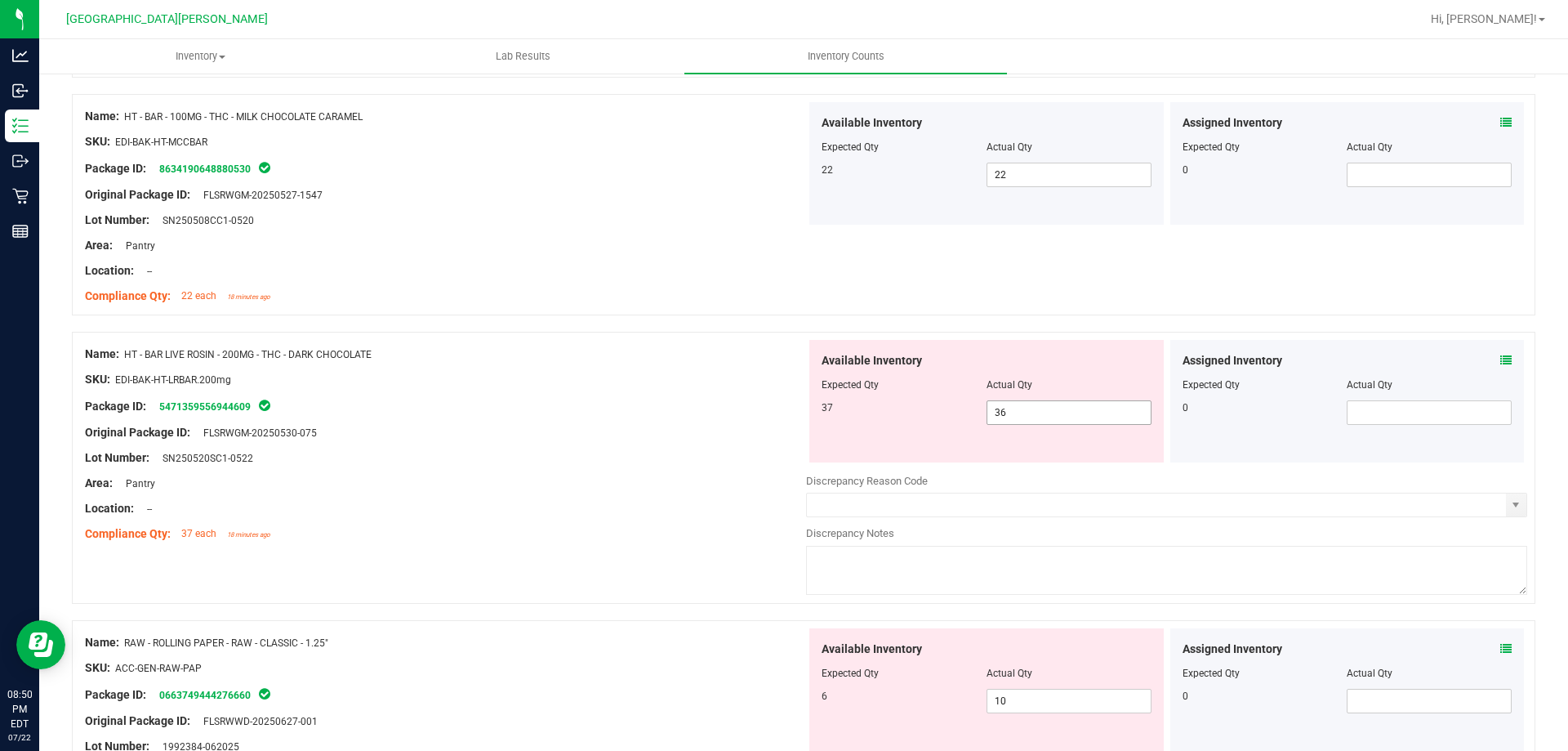click on "36 36" at bounding box center [1069, 413] 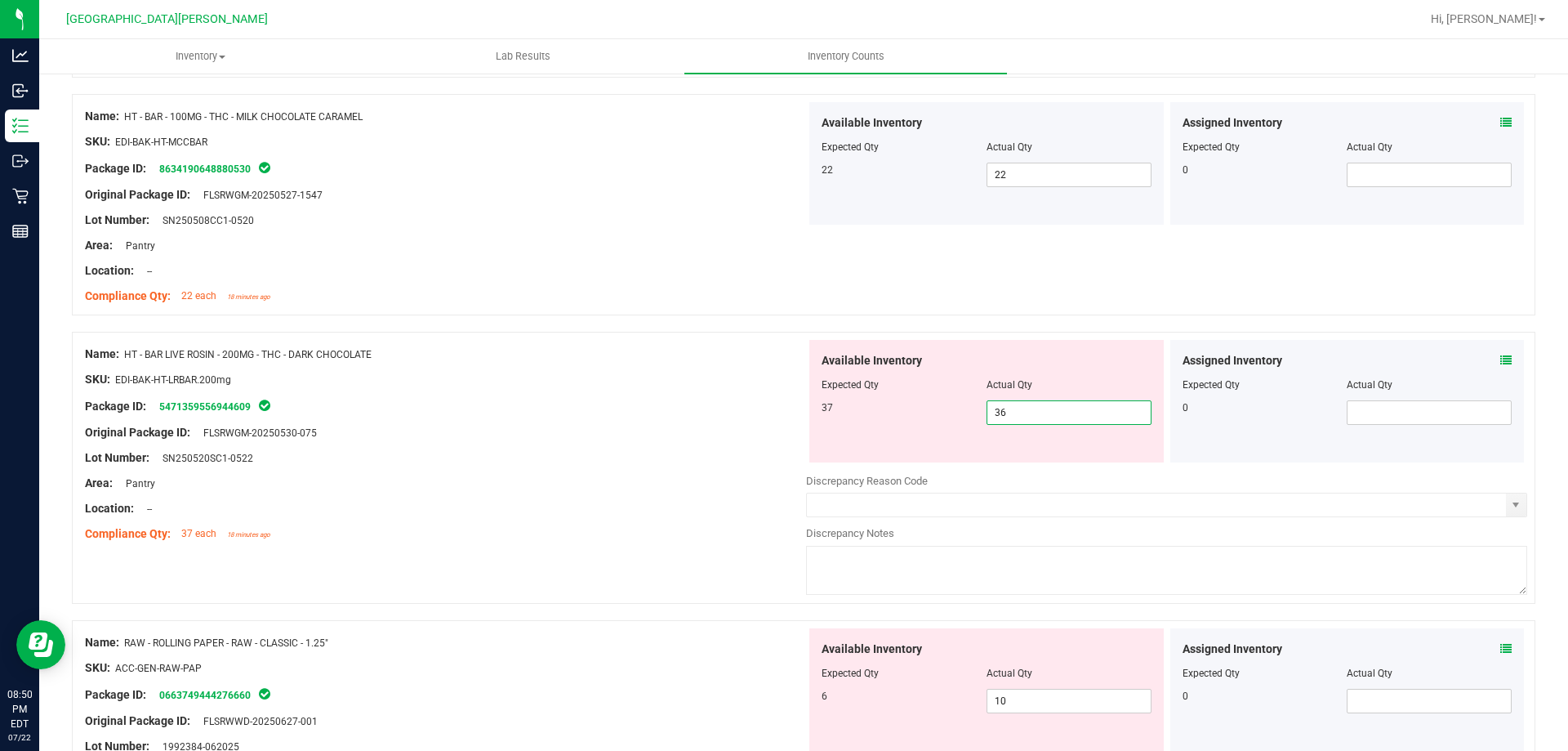 type on "3" 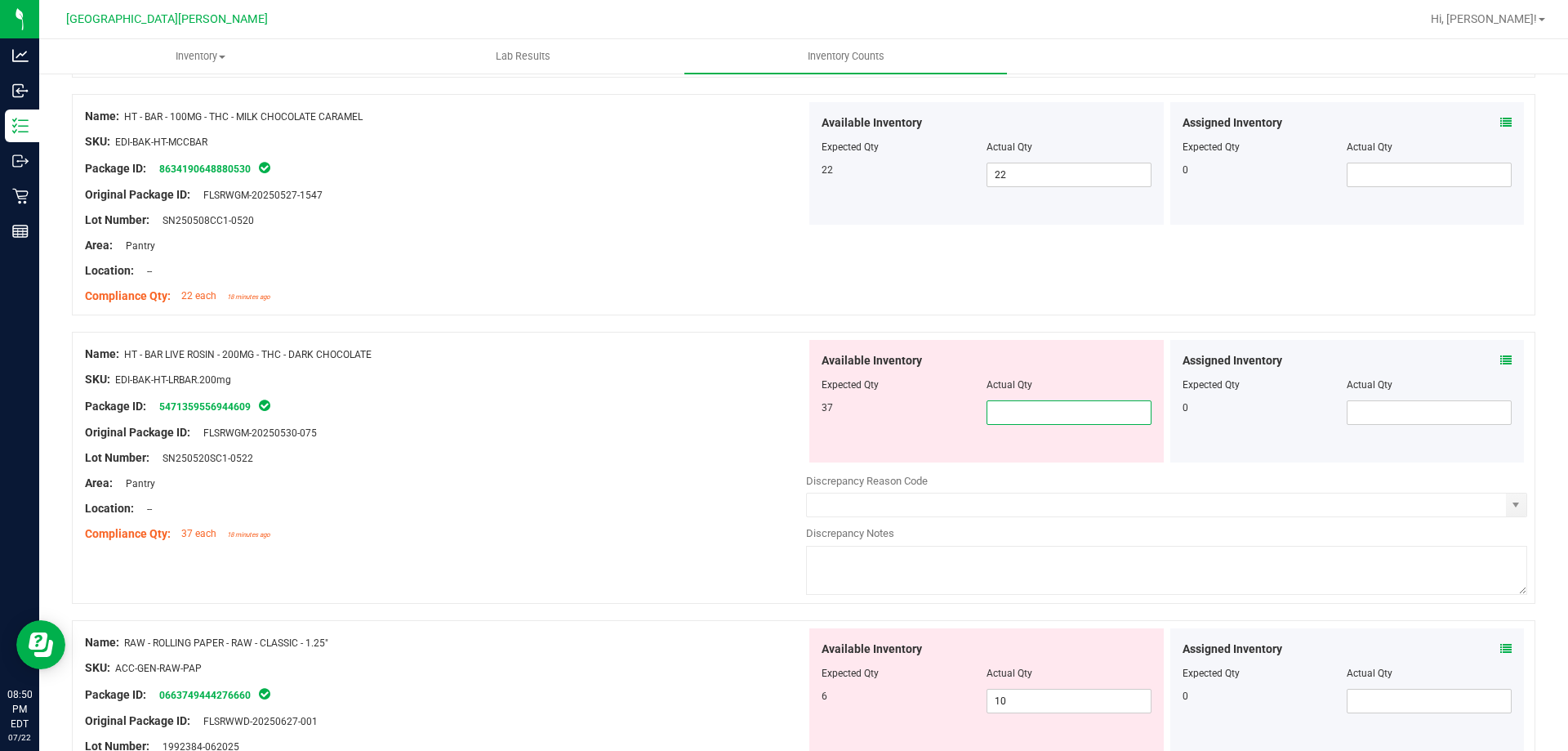 type on "7" 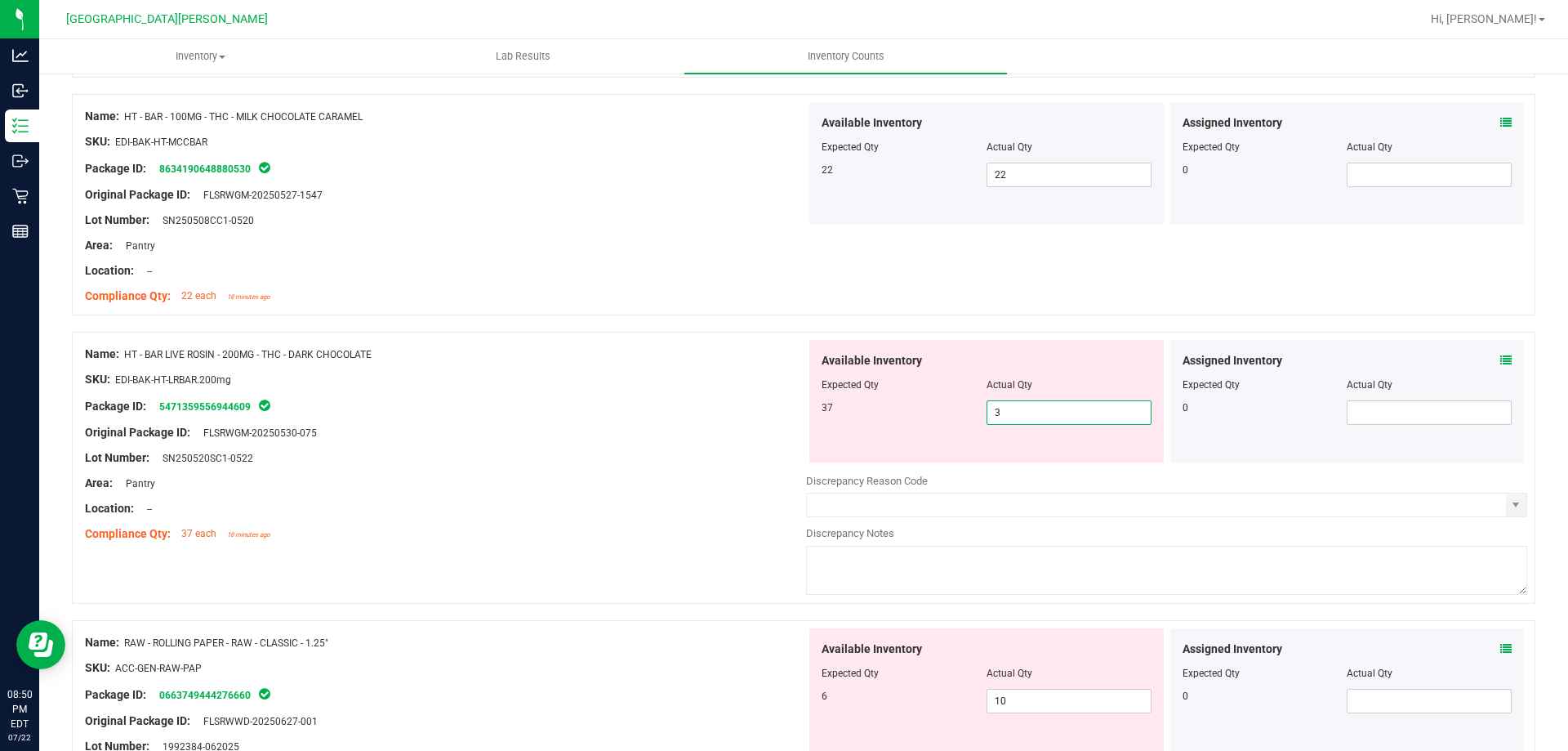 type on "37" 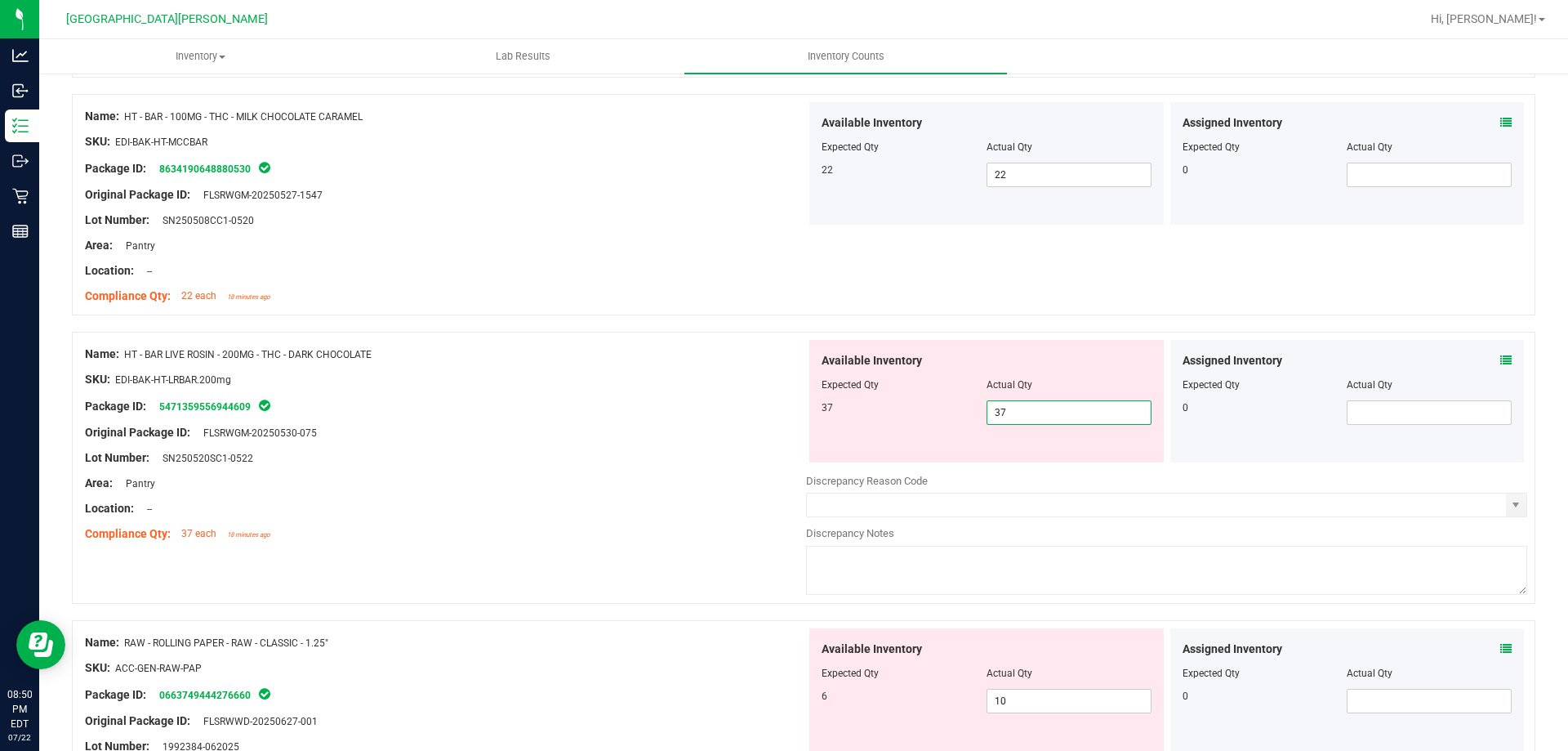 type on "37" 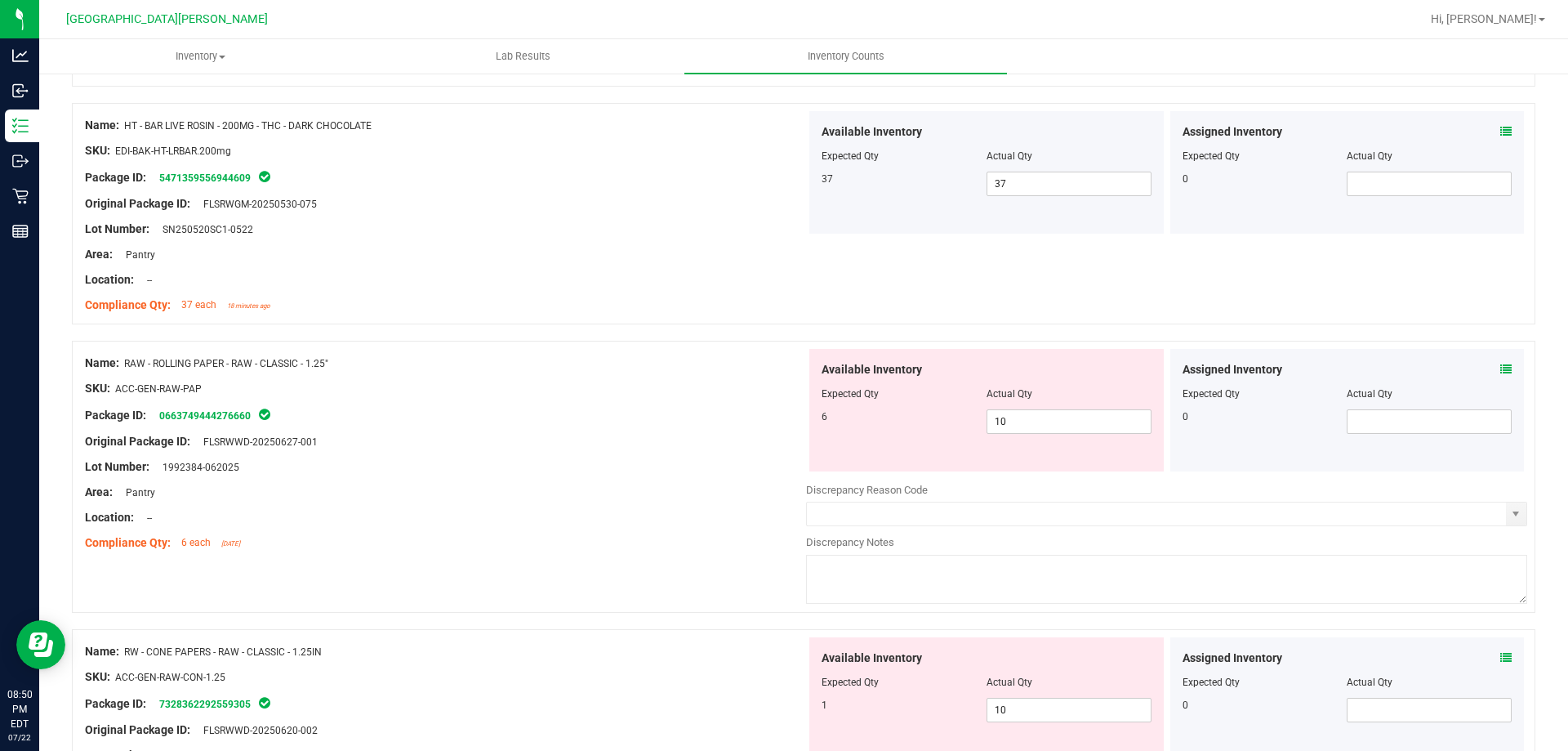 scroll, scrollTop: 2370, scrollLeft: 0, axis: vertical 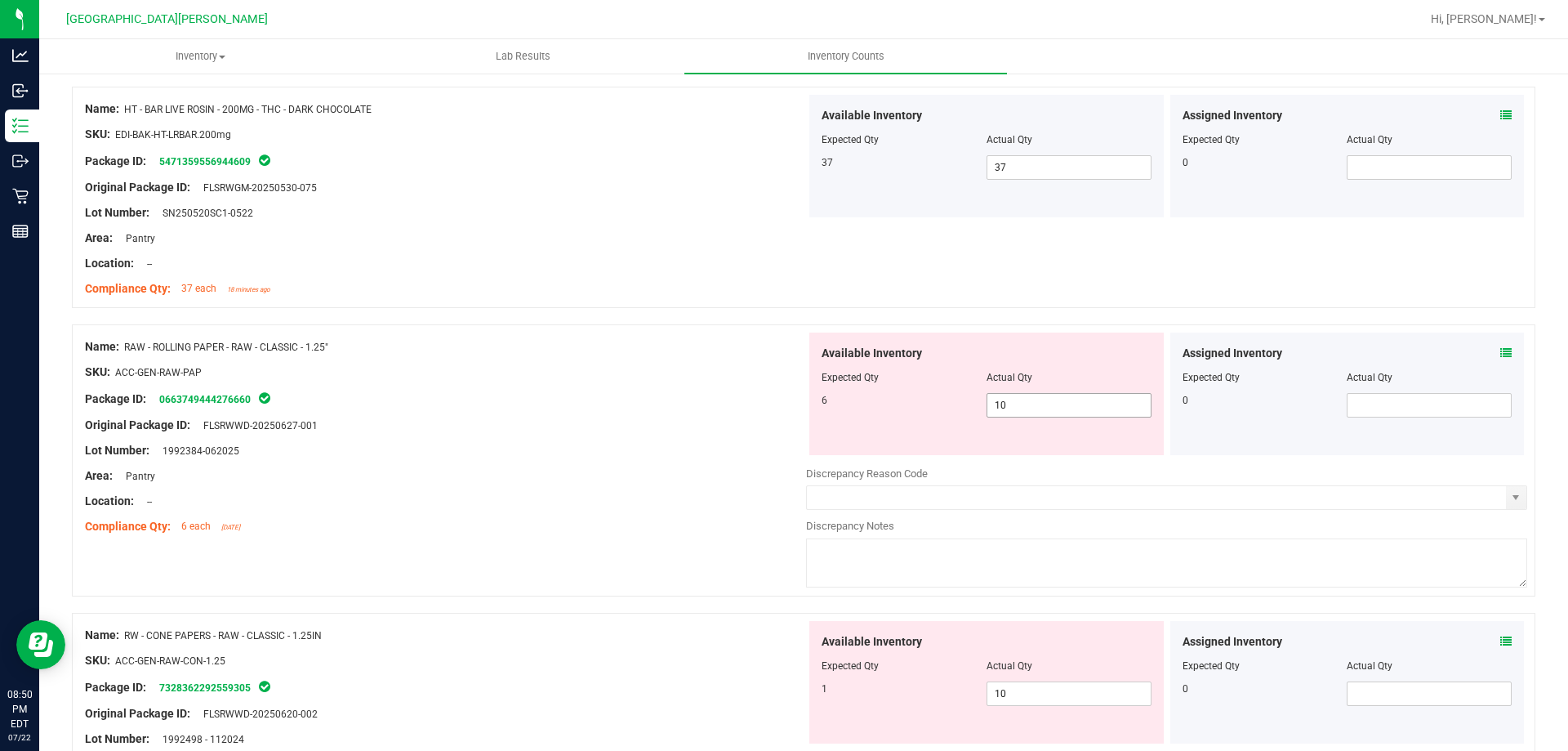 click on "10 10" at bounding box center [1069, 405] 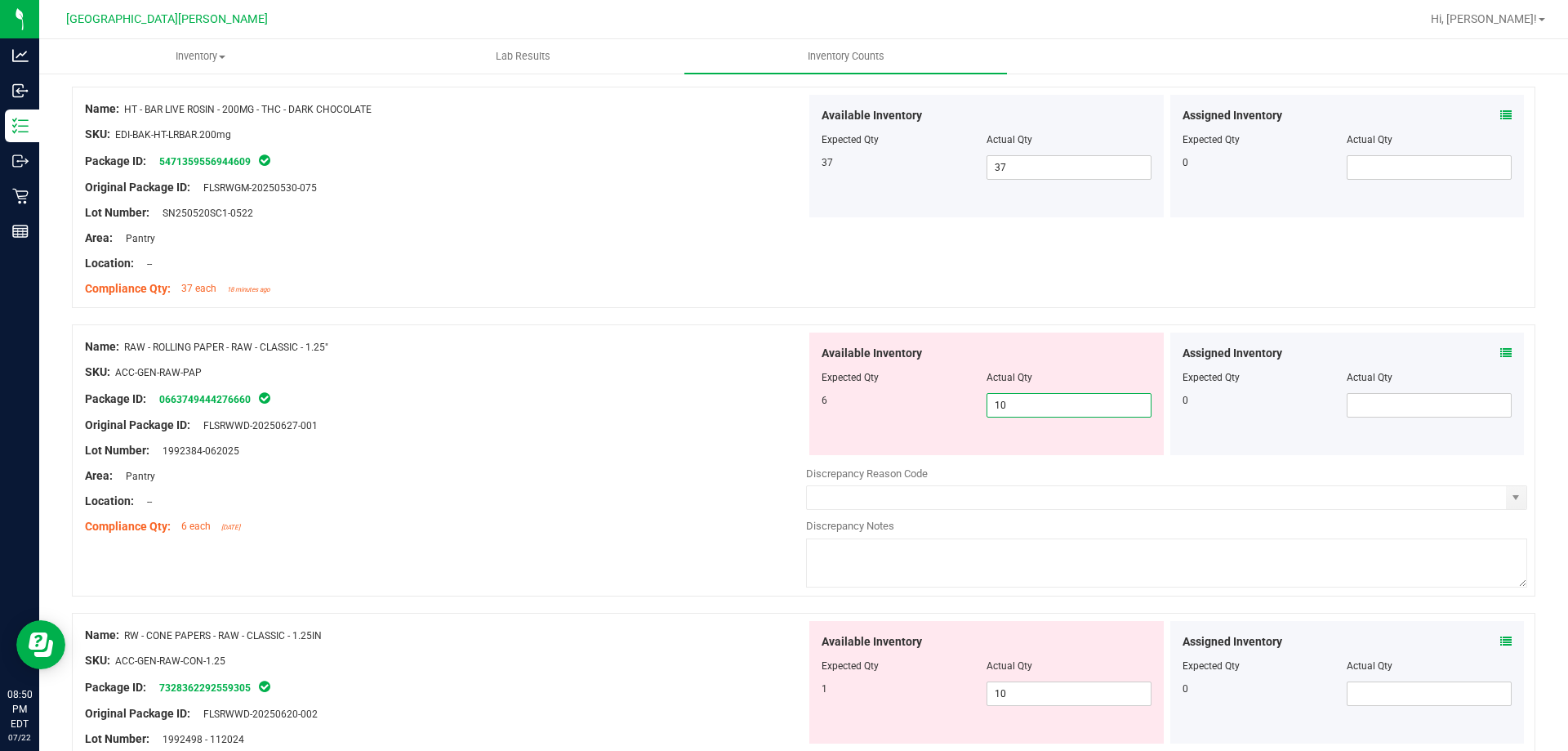 type on "1" 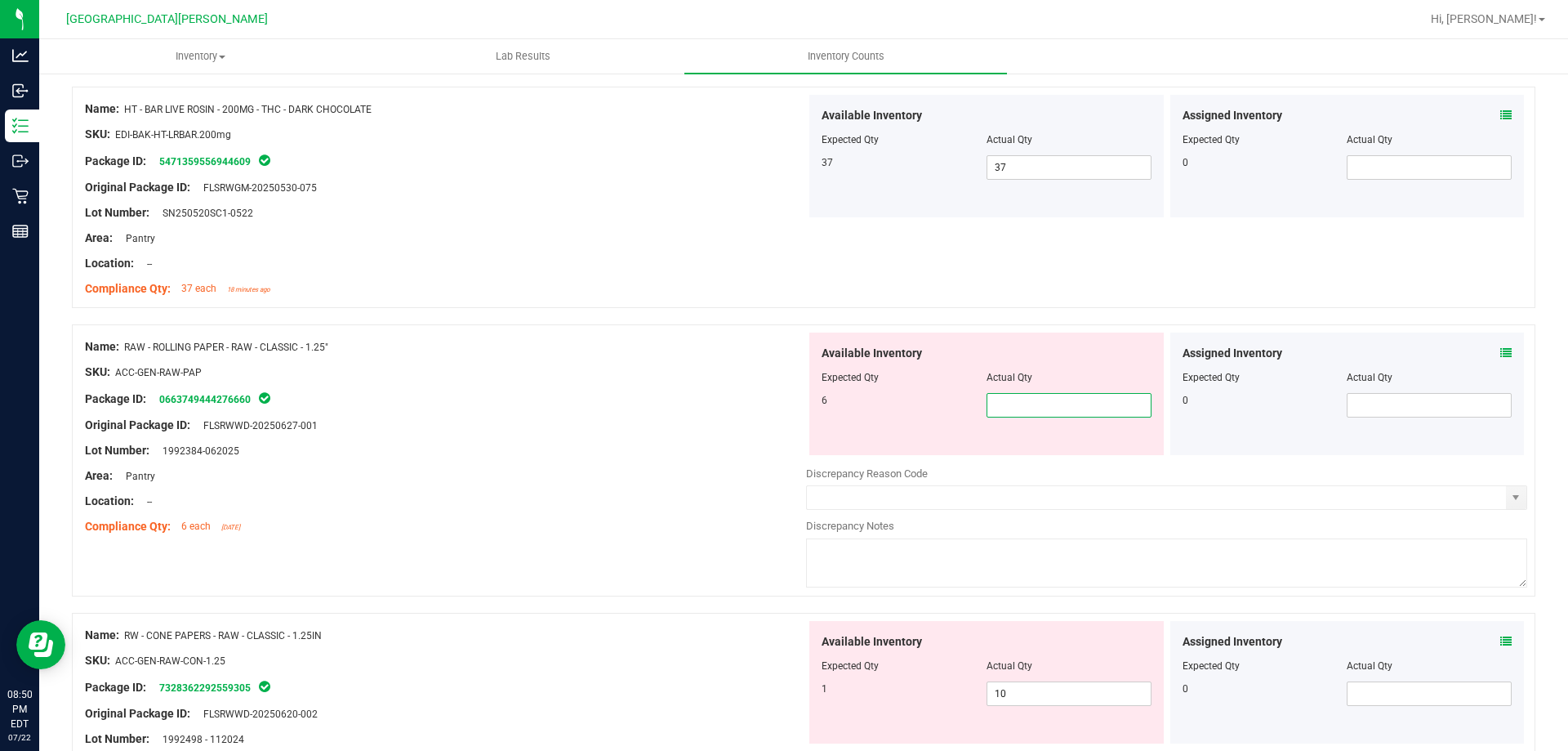type on "6" 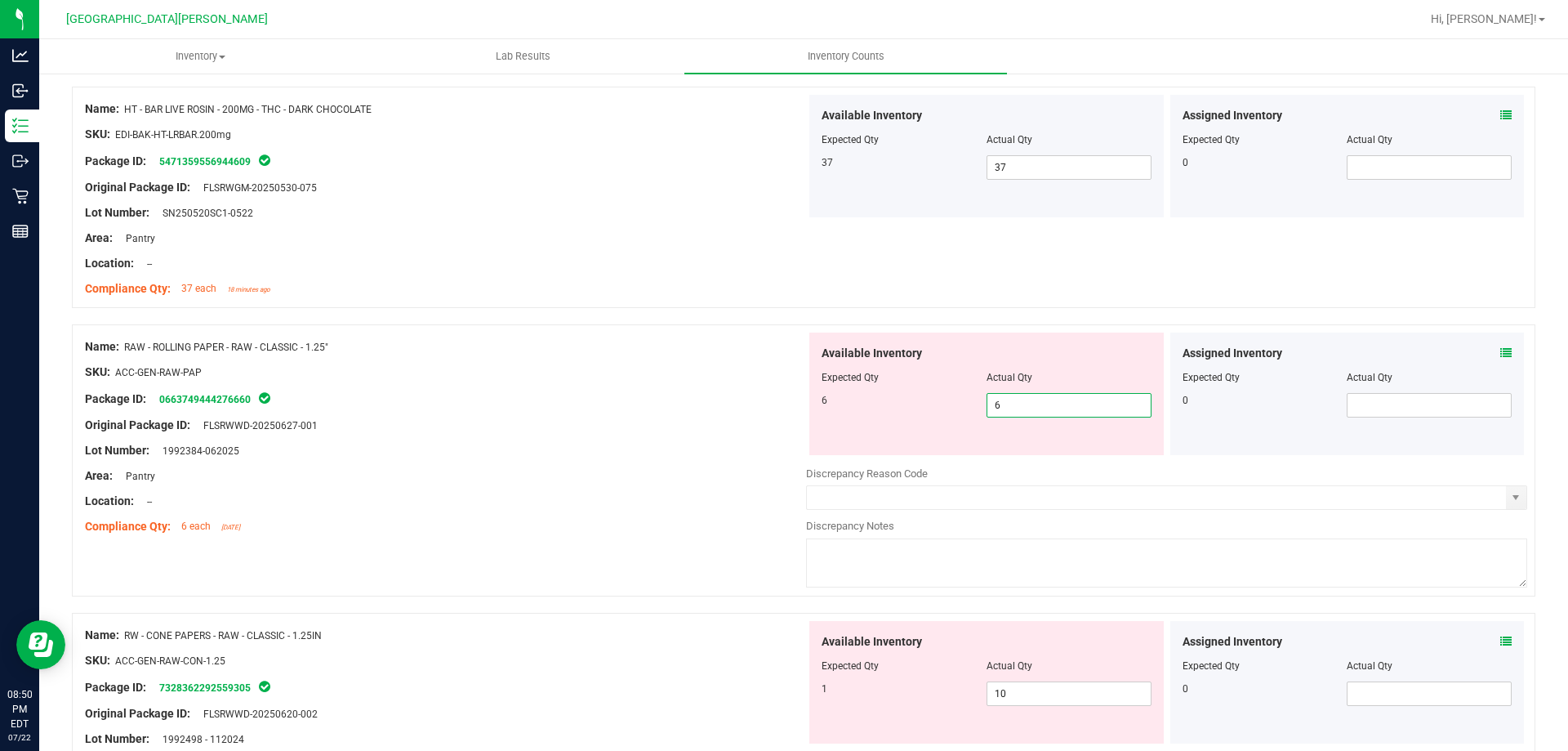 type on "6" 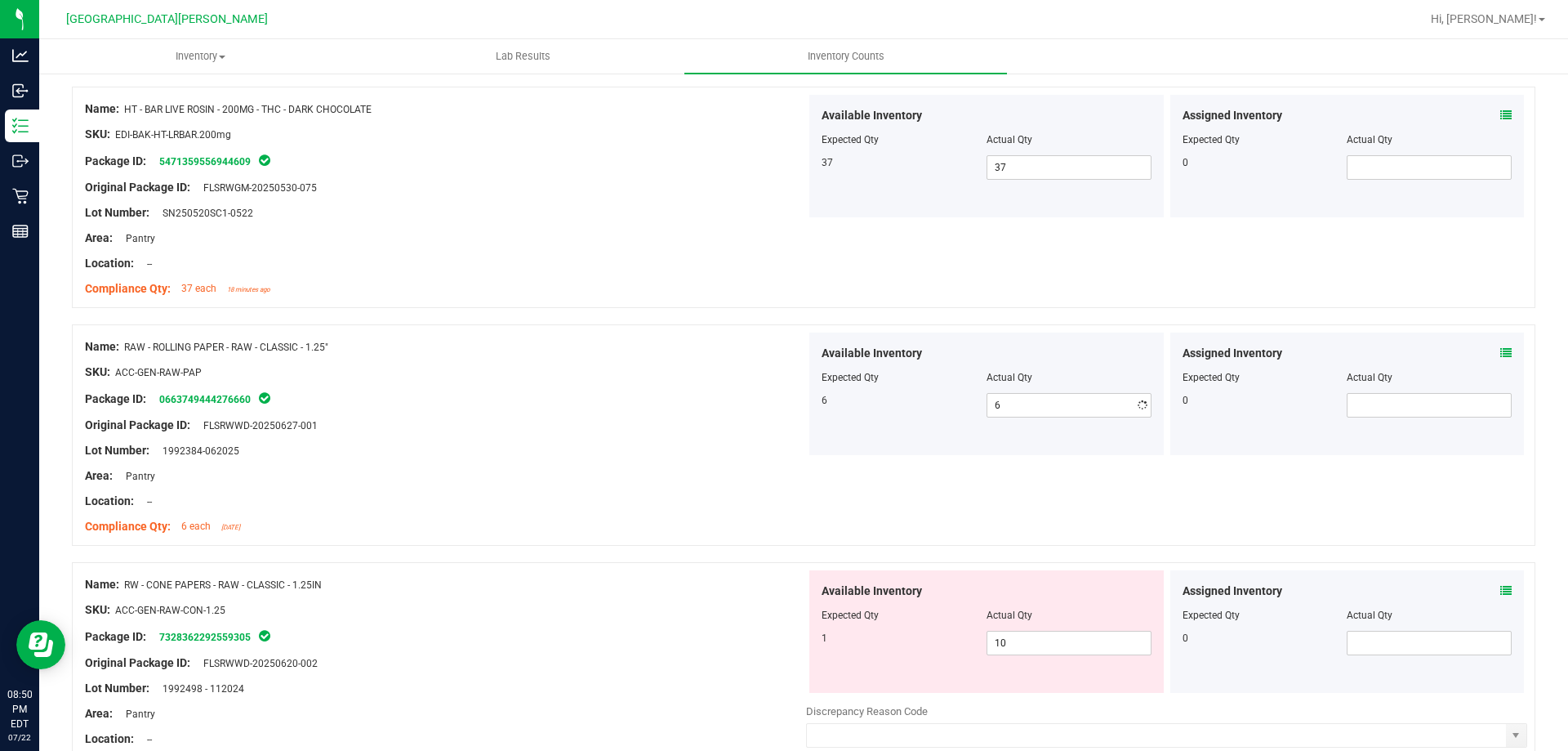 drag, startPoint x: 515, startPoint y: 406, endPoint x: 686, endPoint y: 510, distance: 200.14245 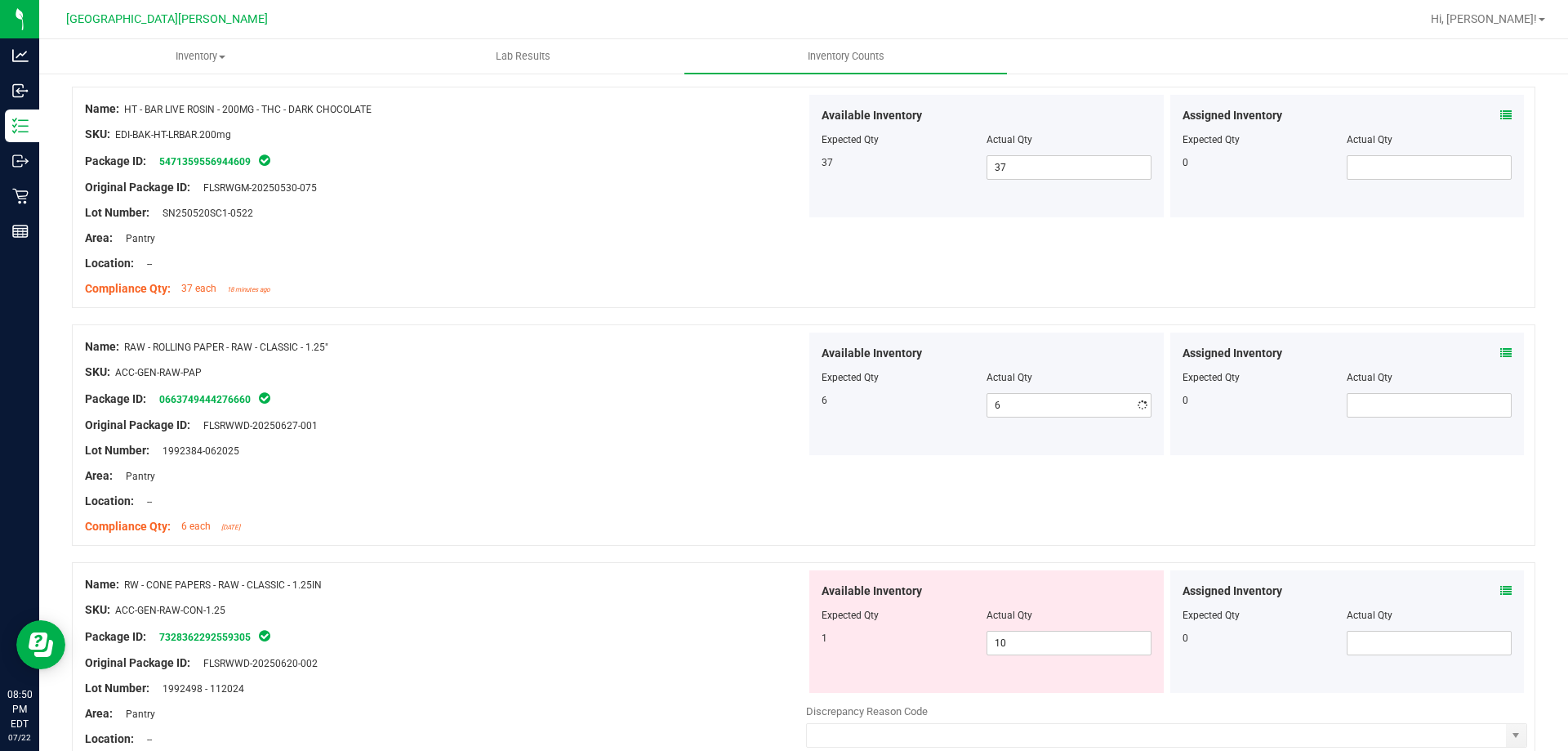 click on "Name:
RAW - ROLLING PAPER - RAW - CLASSIC - 1.25"
SKU:
ACC-GEN-RAW-PAP
Package ID:
0663749444276660
Original Package ID:
FLSRWWD-20250627-001
Lot Number:
1992384-062025" at bounding box center [445, 436] 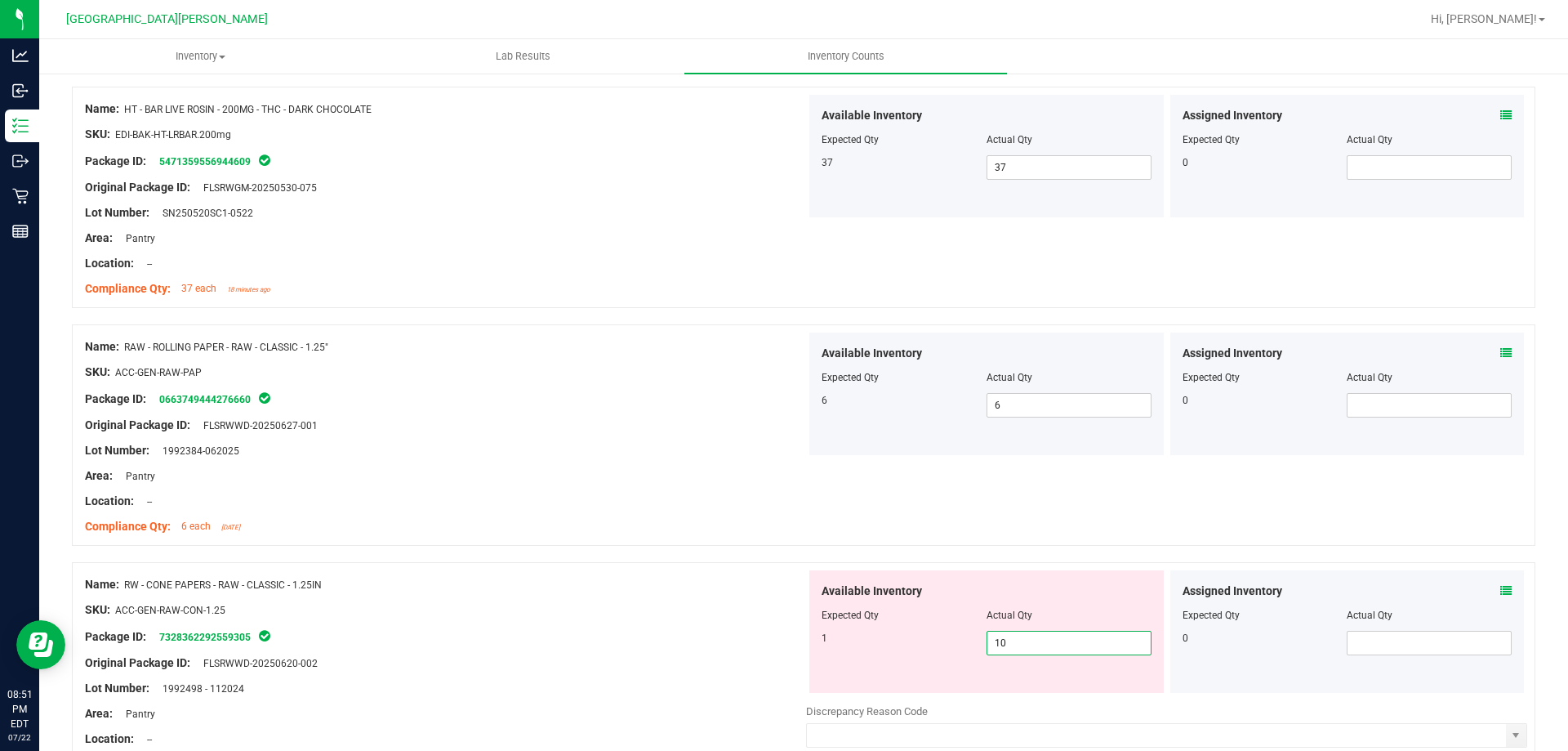 click on "10 10" at bounding box center (1069, 643) 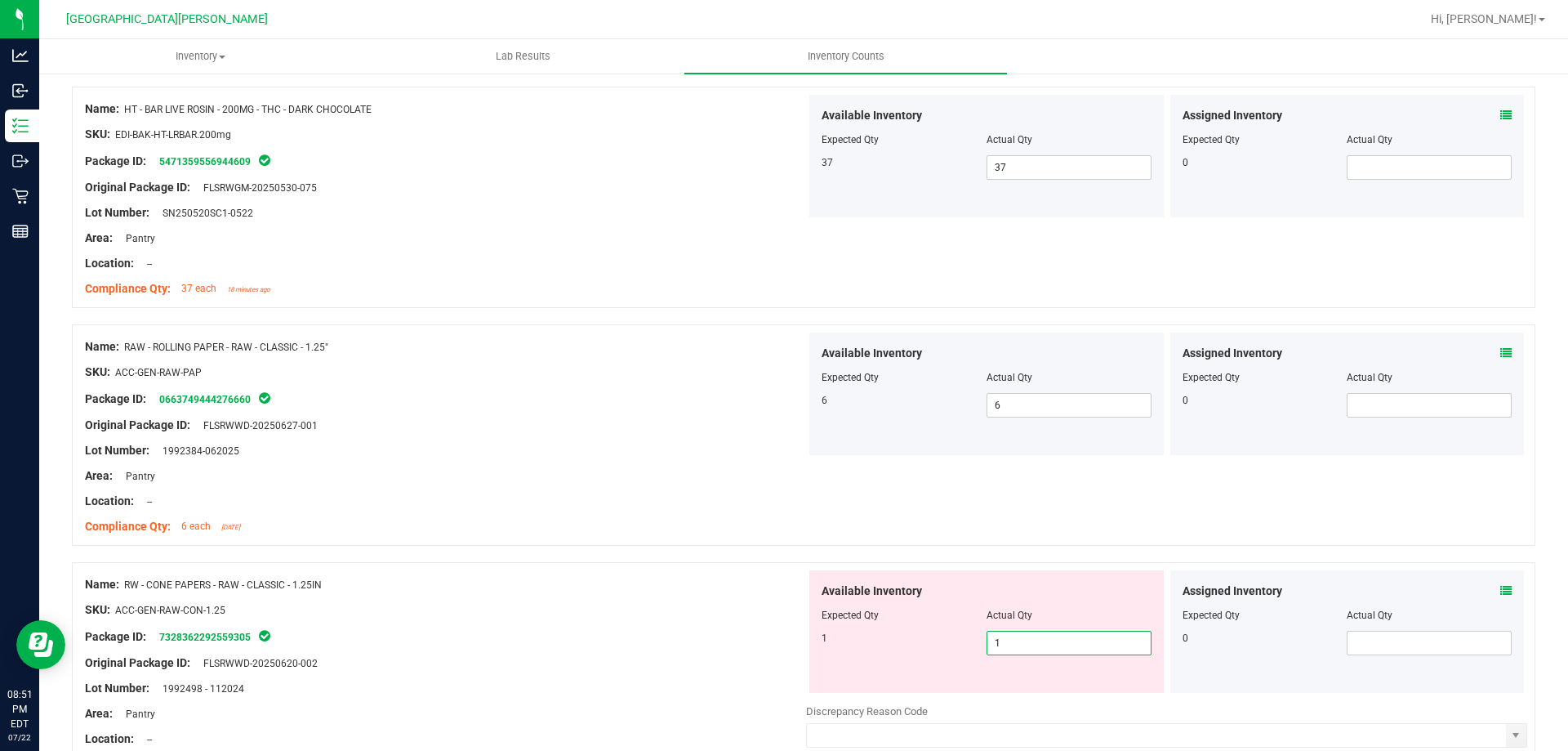 type on "1" 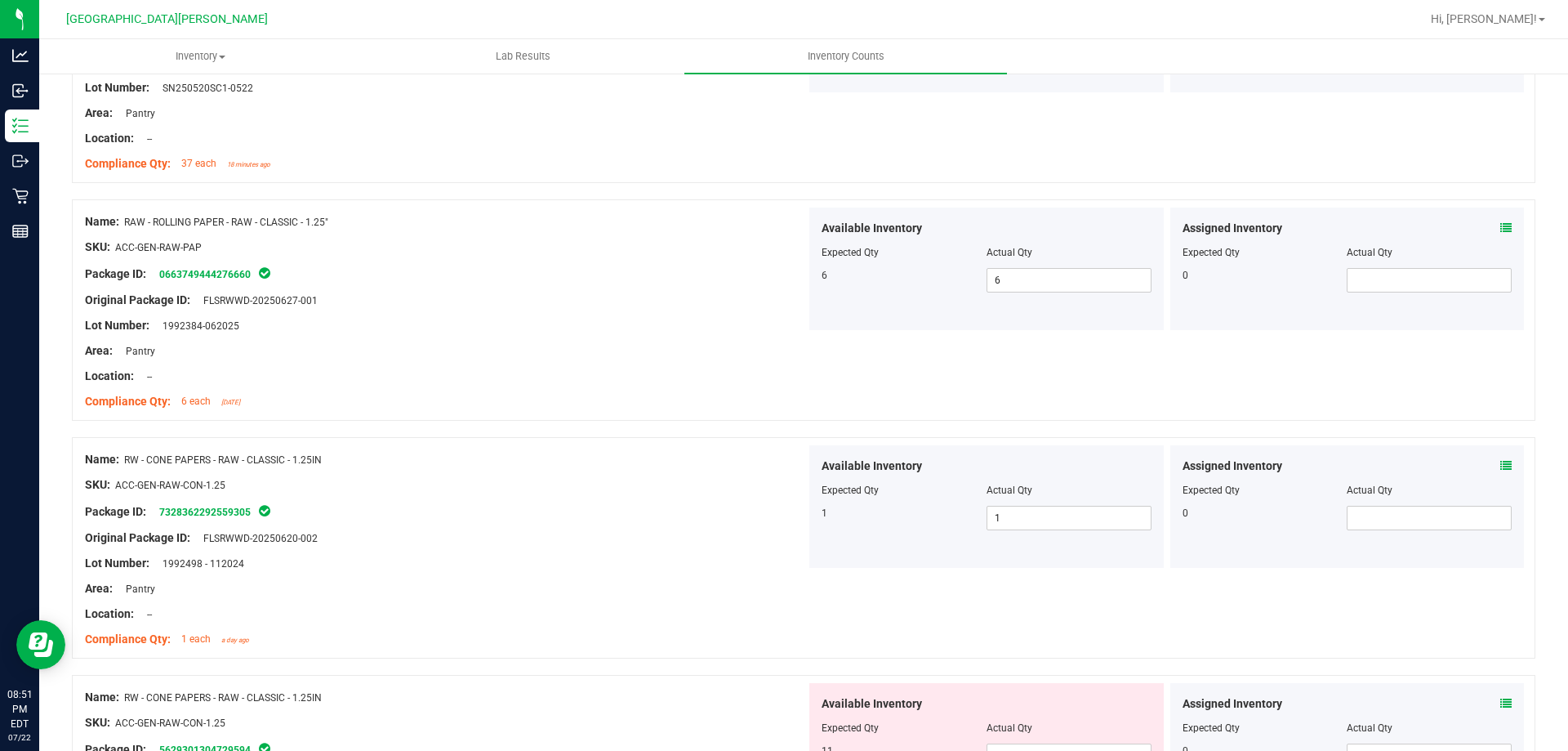 scroll, scrollTop: 2860, scrollLeft: 0, axis: vertical 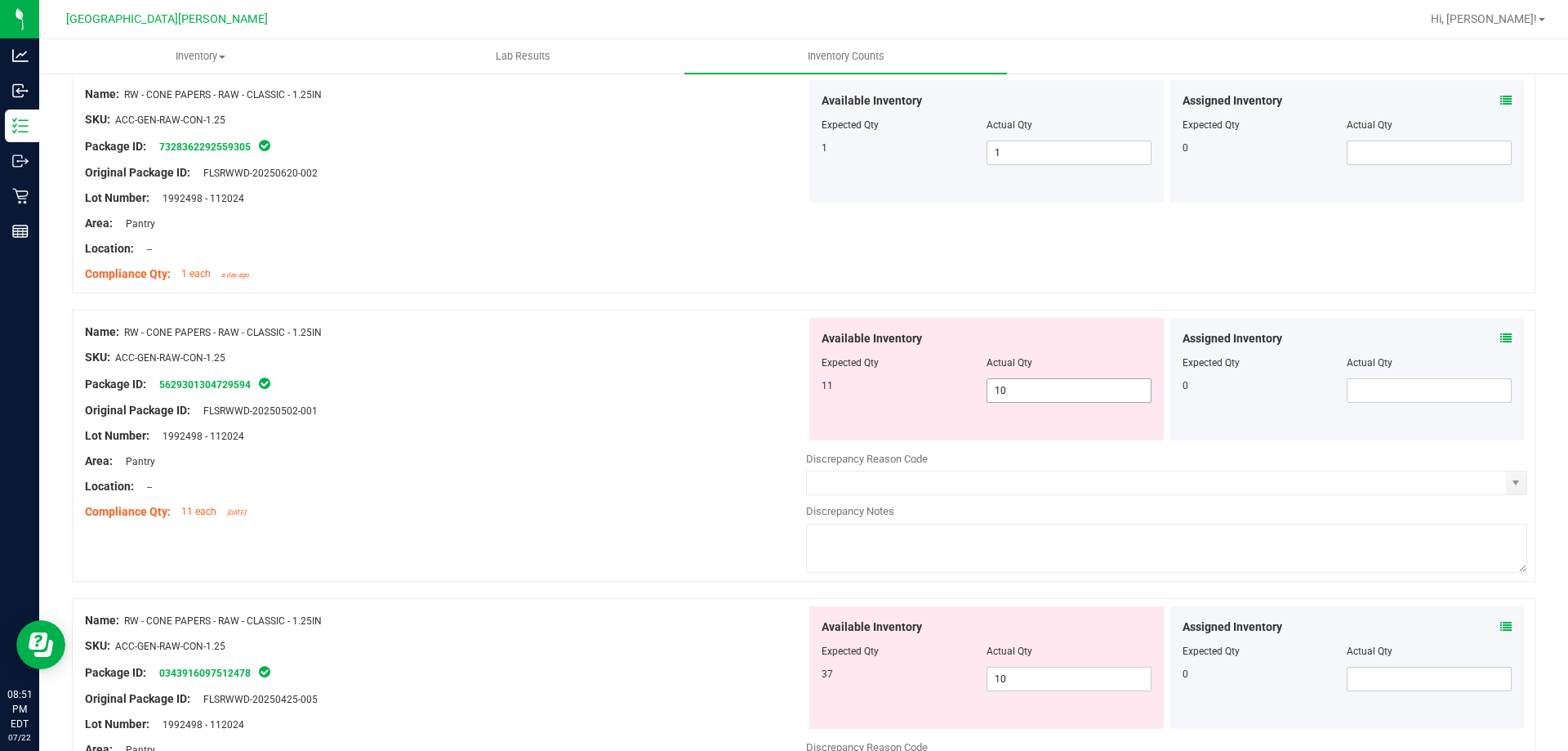 click on "10 10" at bounding box center [1069, 391] 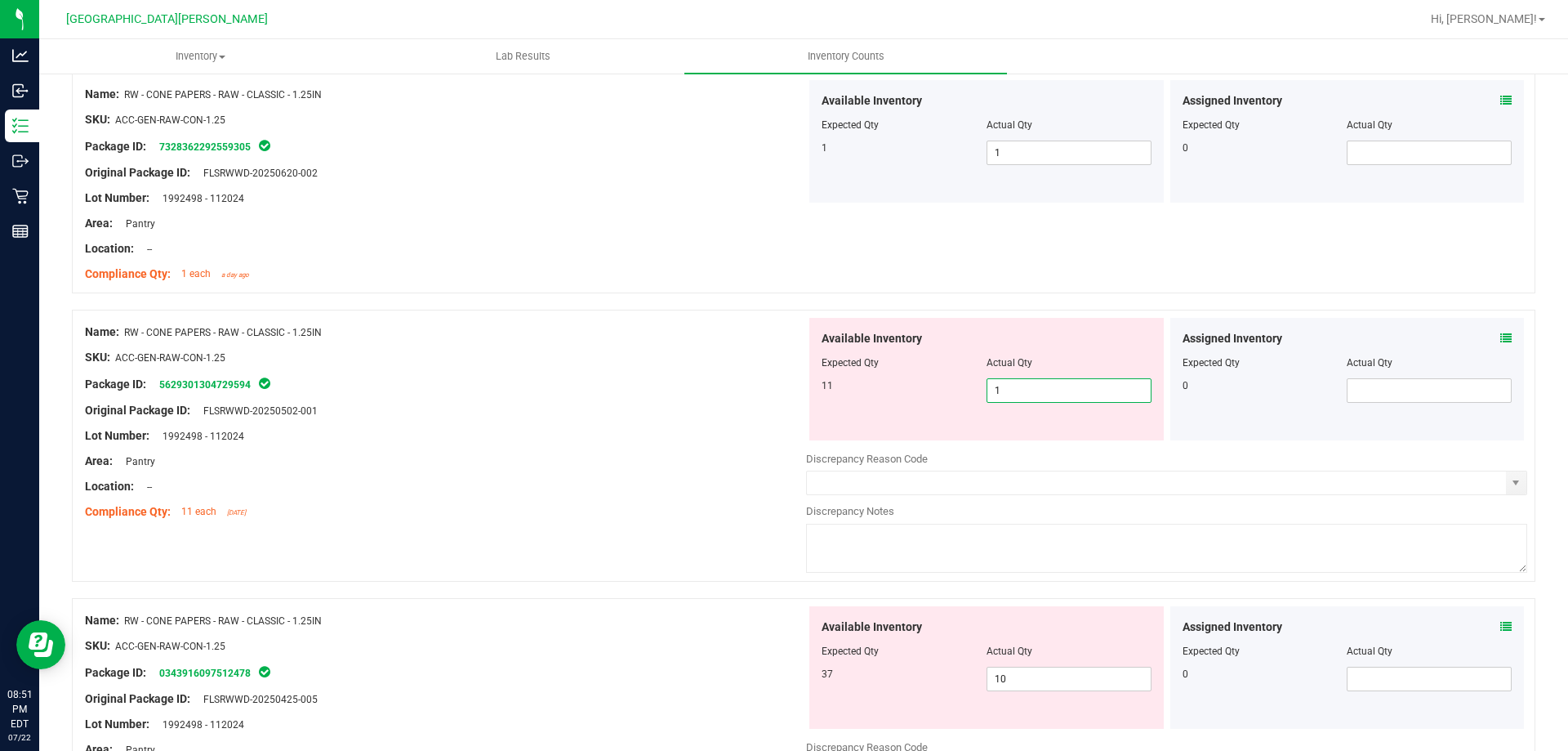 type on "11" 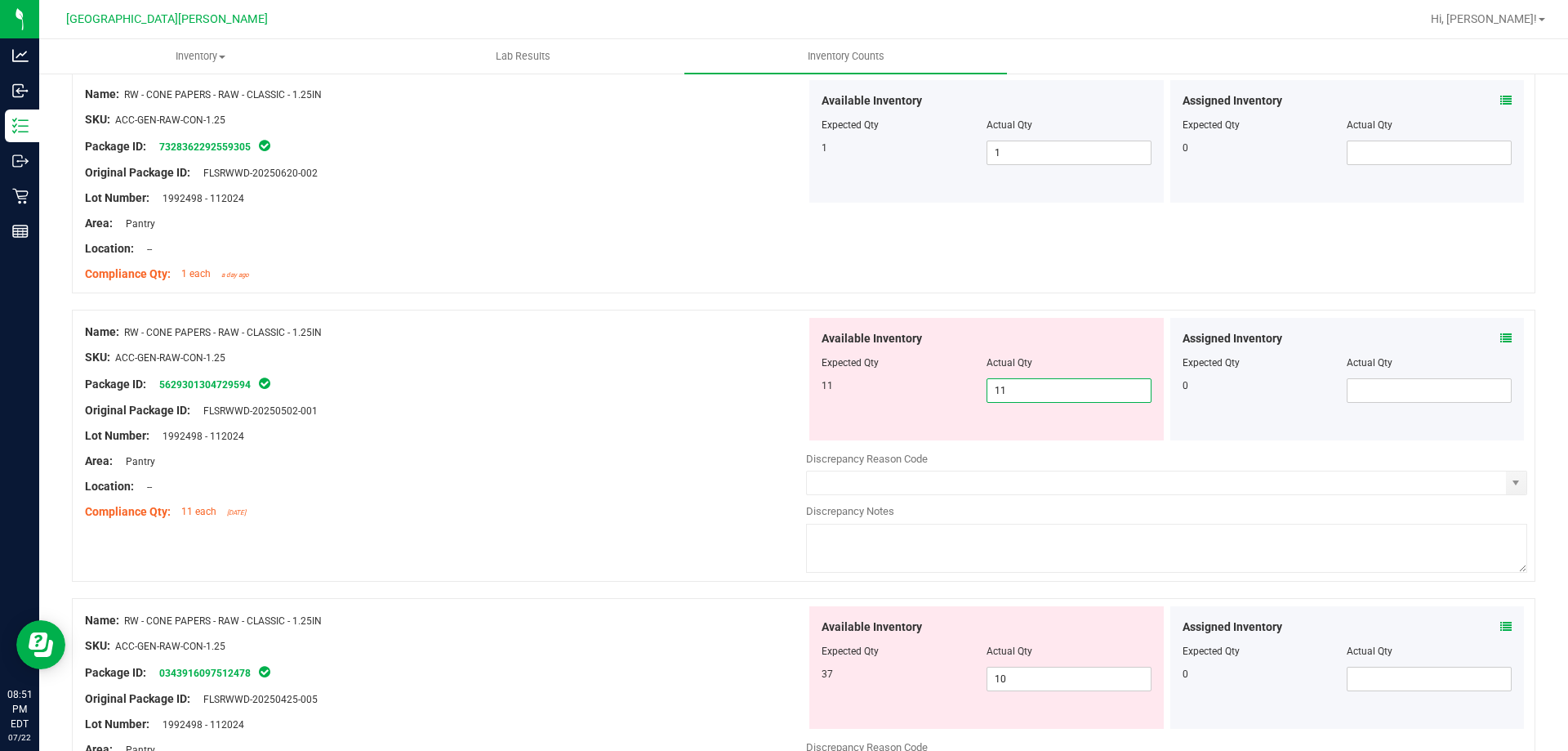type on "11" 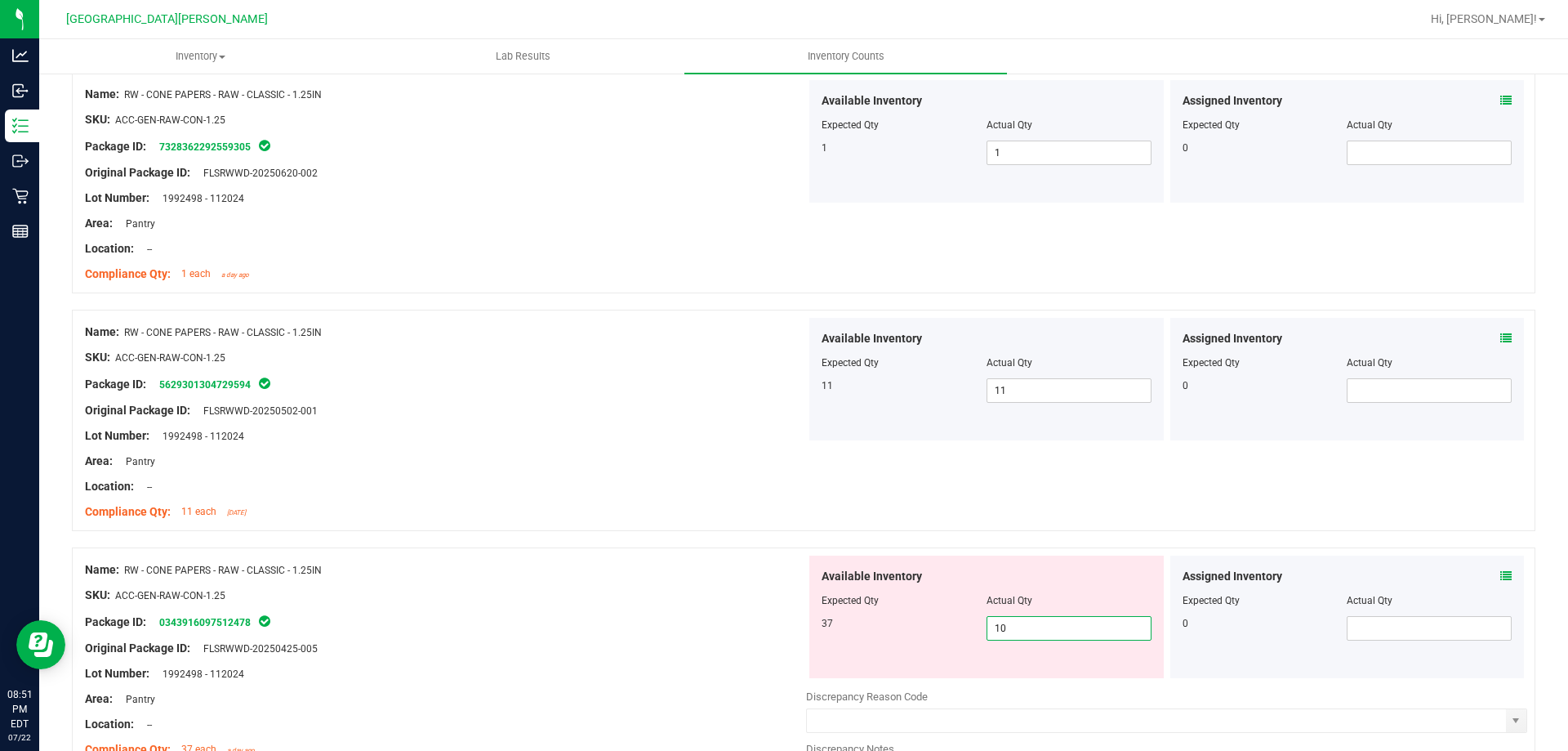 click on "10 10" at bounding box center (1069, 628) 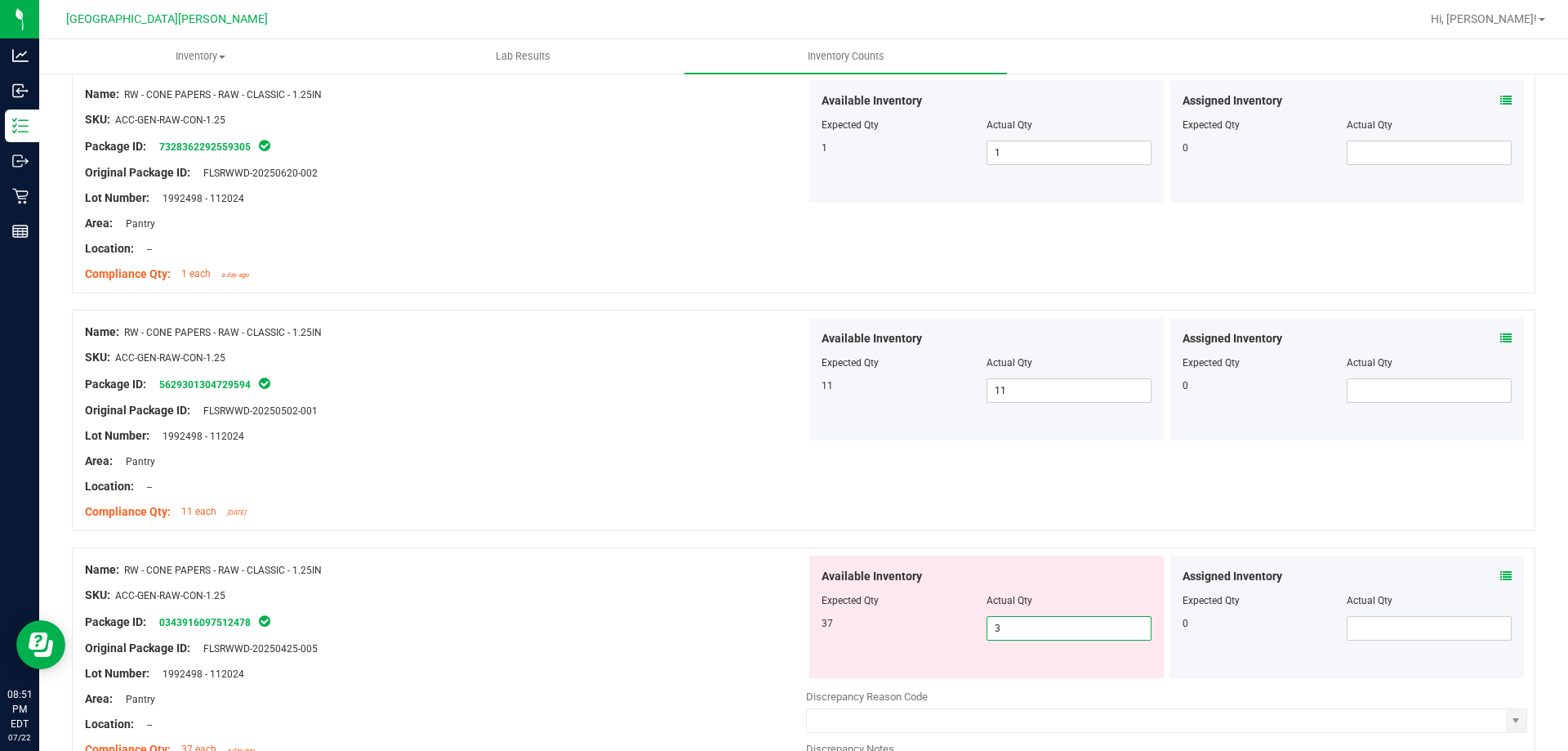 type on "37" 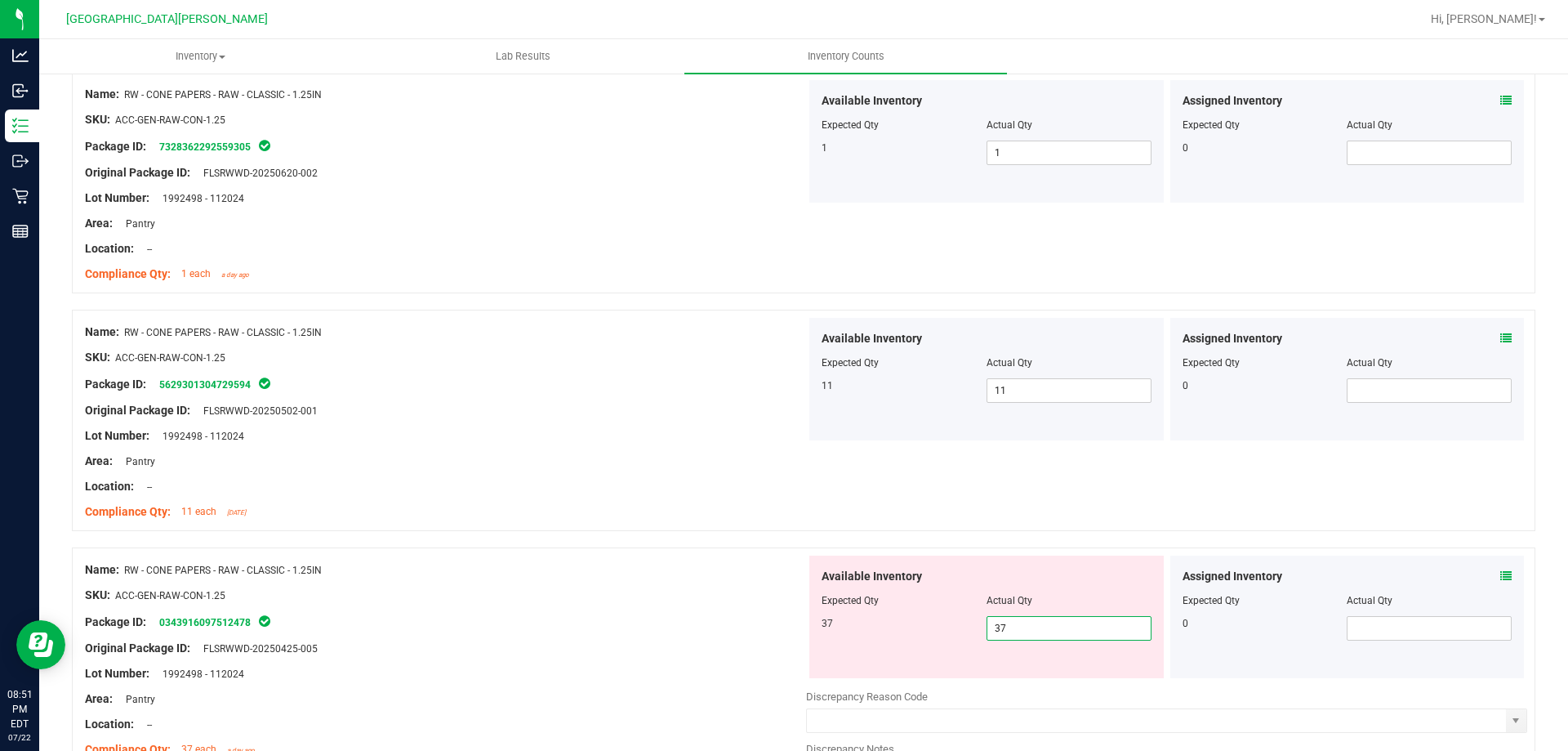type on "37" 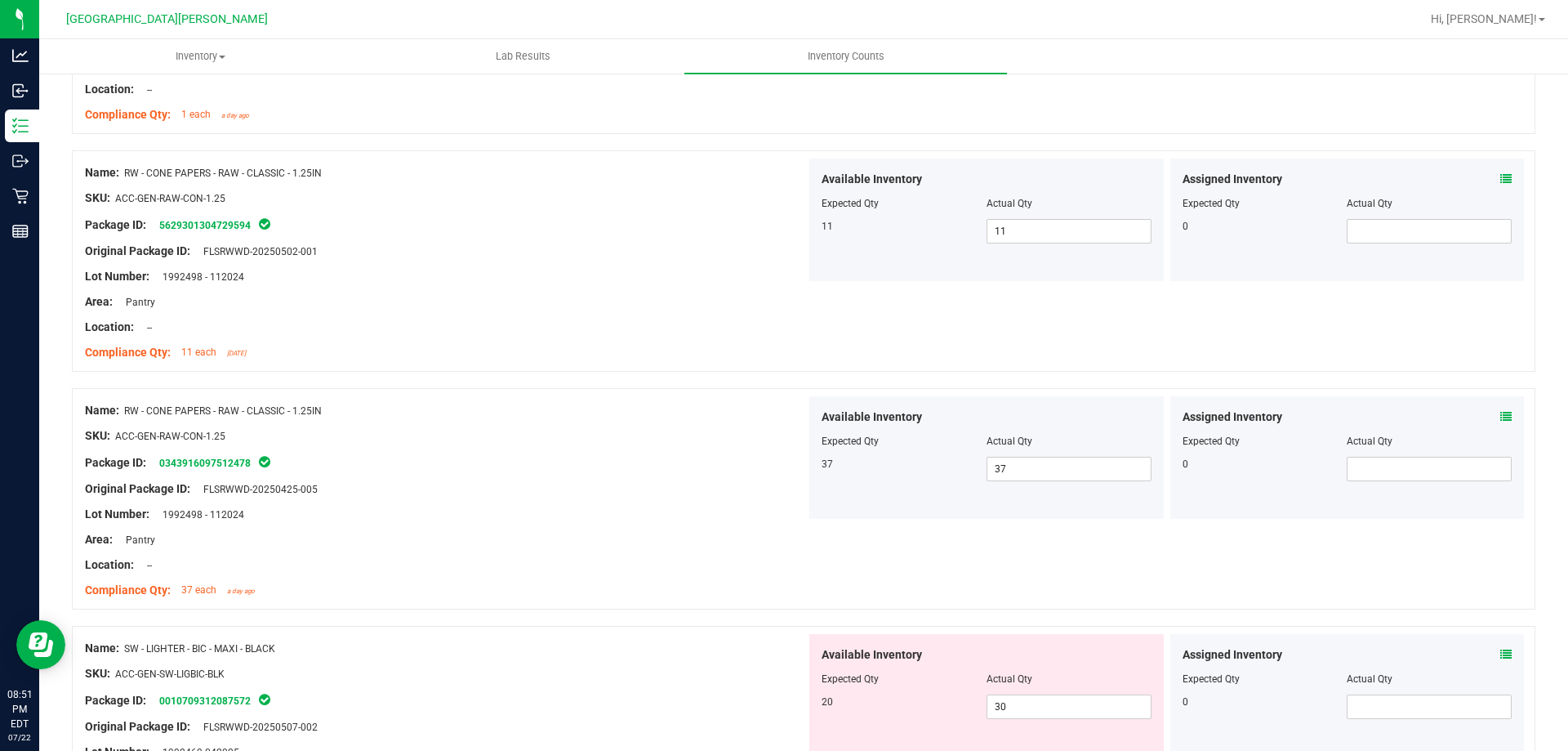 scroll, scrollTop: 3350, scrollLeft: 0, axis: vertical 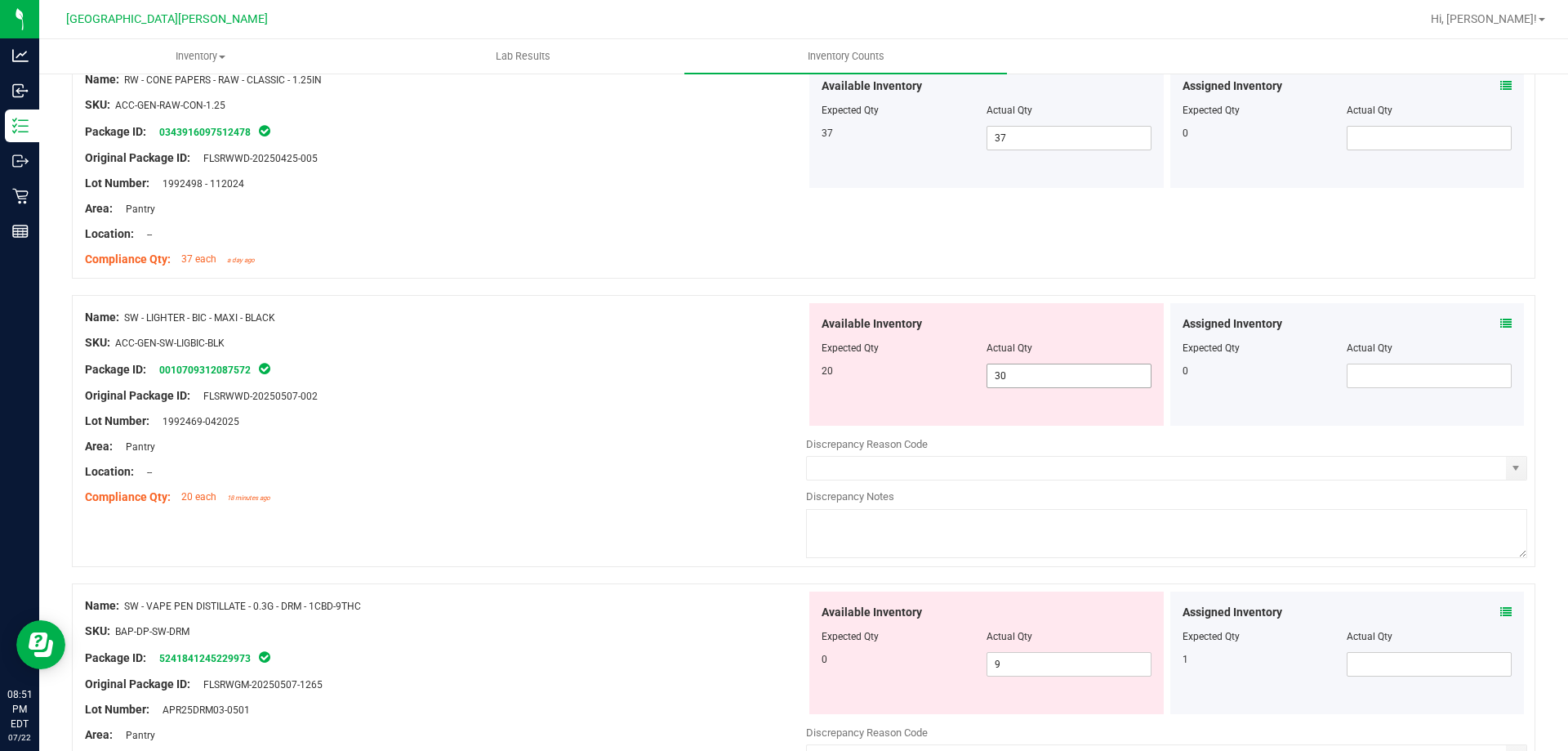 click on "30 30" at bounding box center [1069, 376] 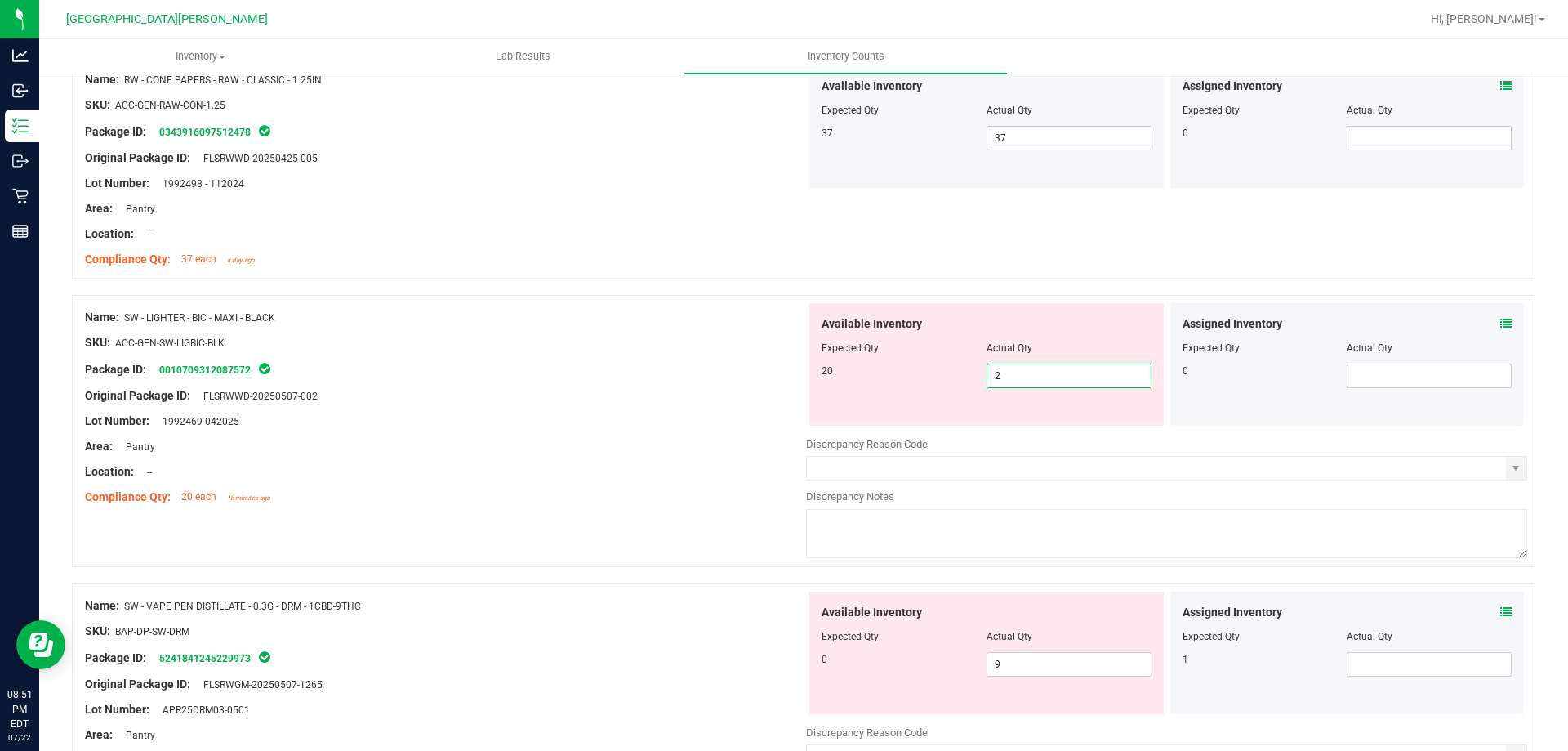 type on "20" 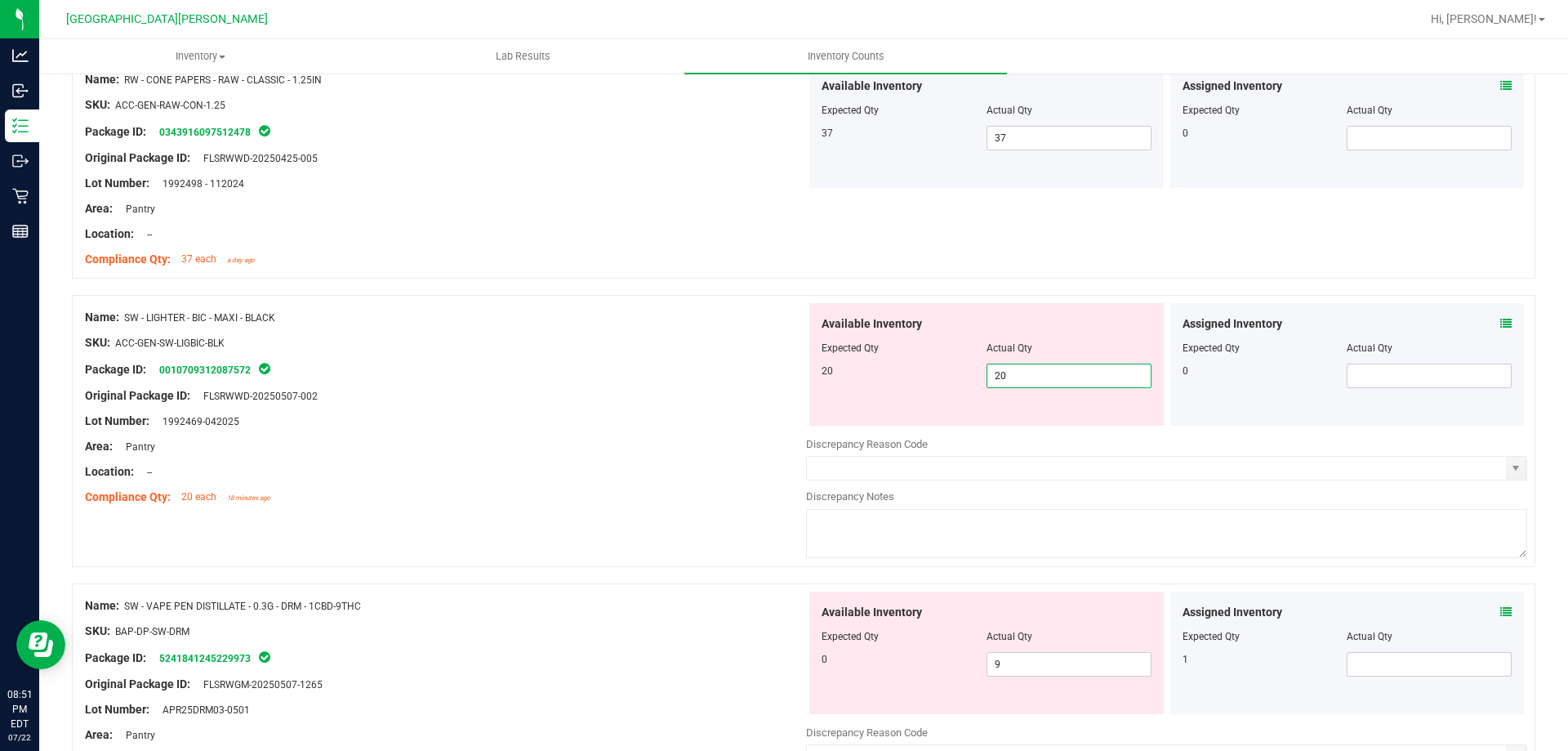 type on "20" 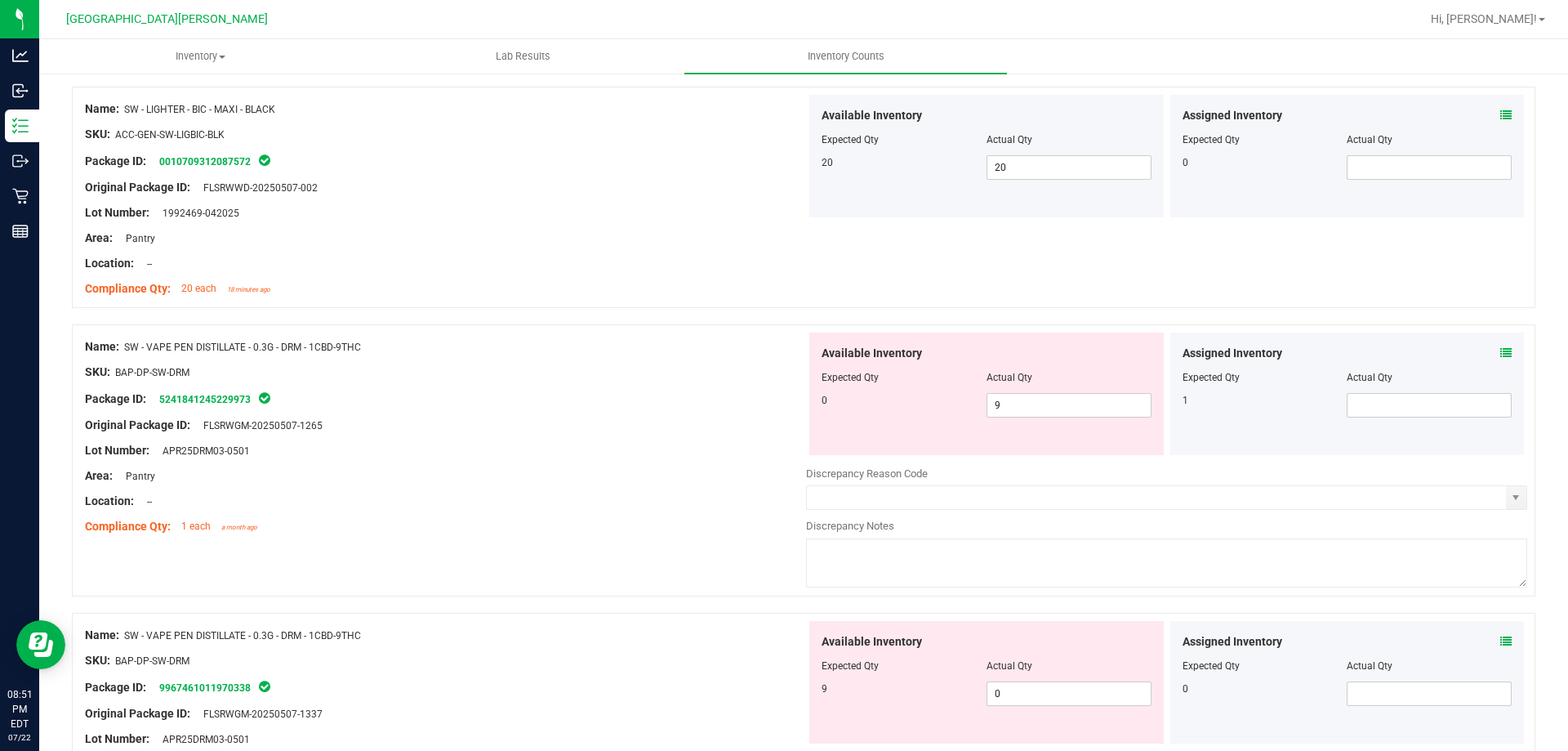 scroll, scrollTop: 3596, scrollLeft: 0, axis: vertical 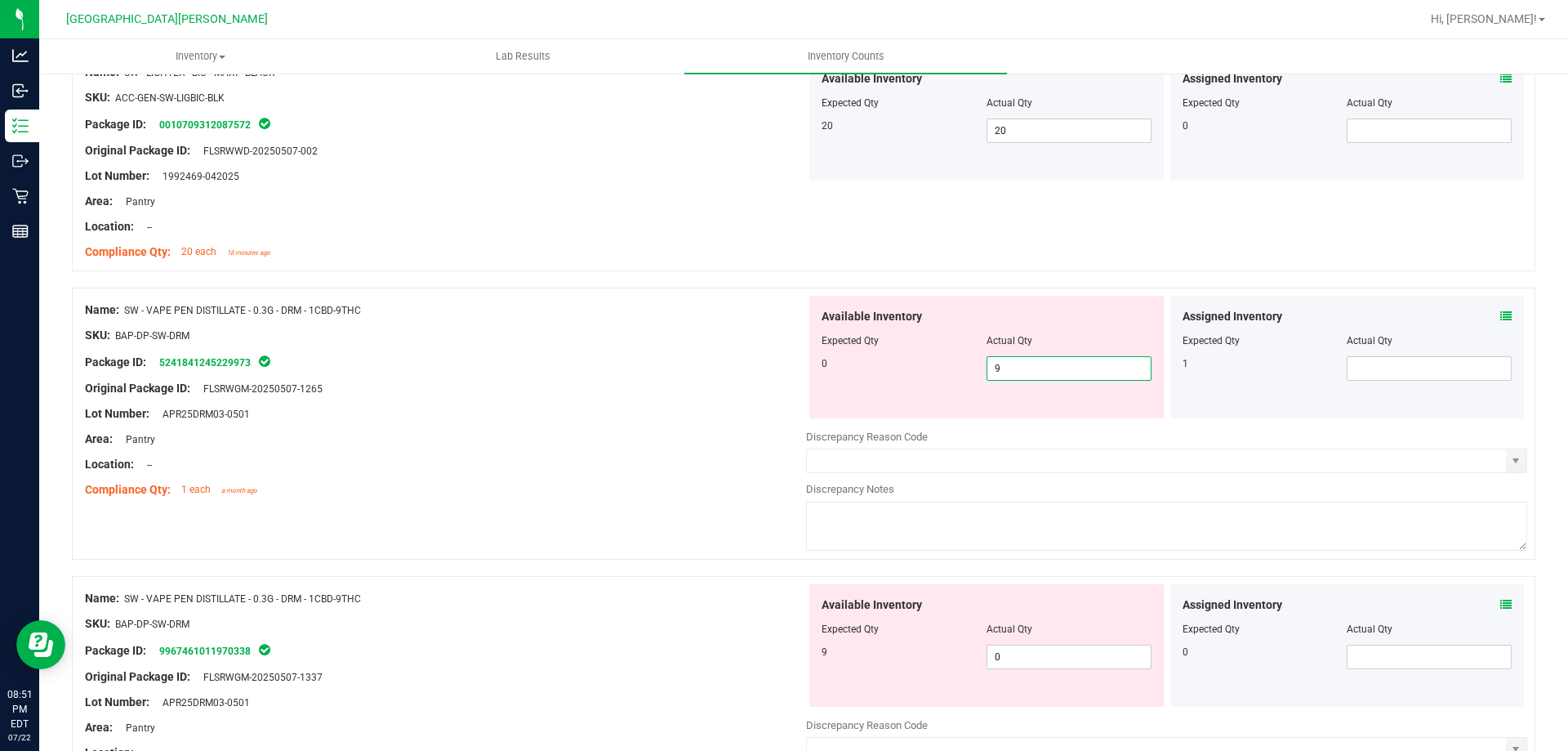 click on "9 9" at bounding box center [1069, 369] 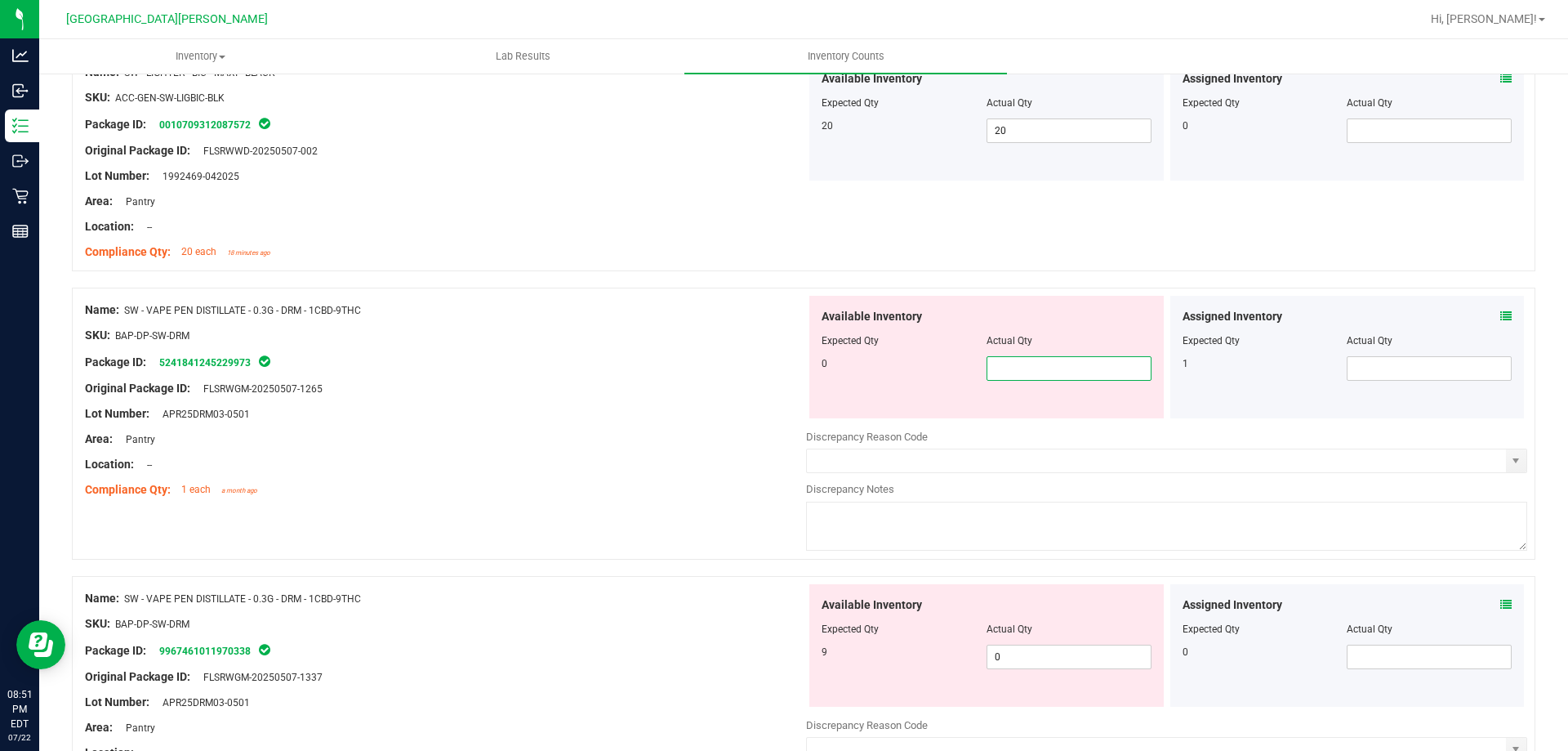 type on "0" 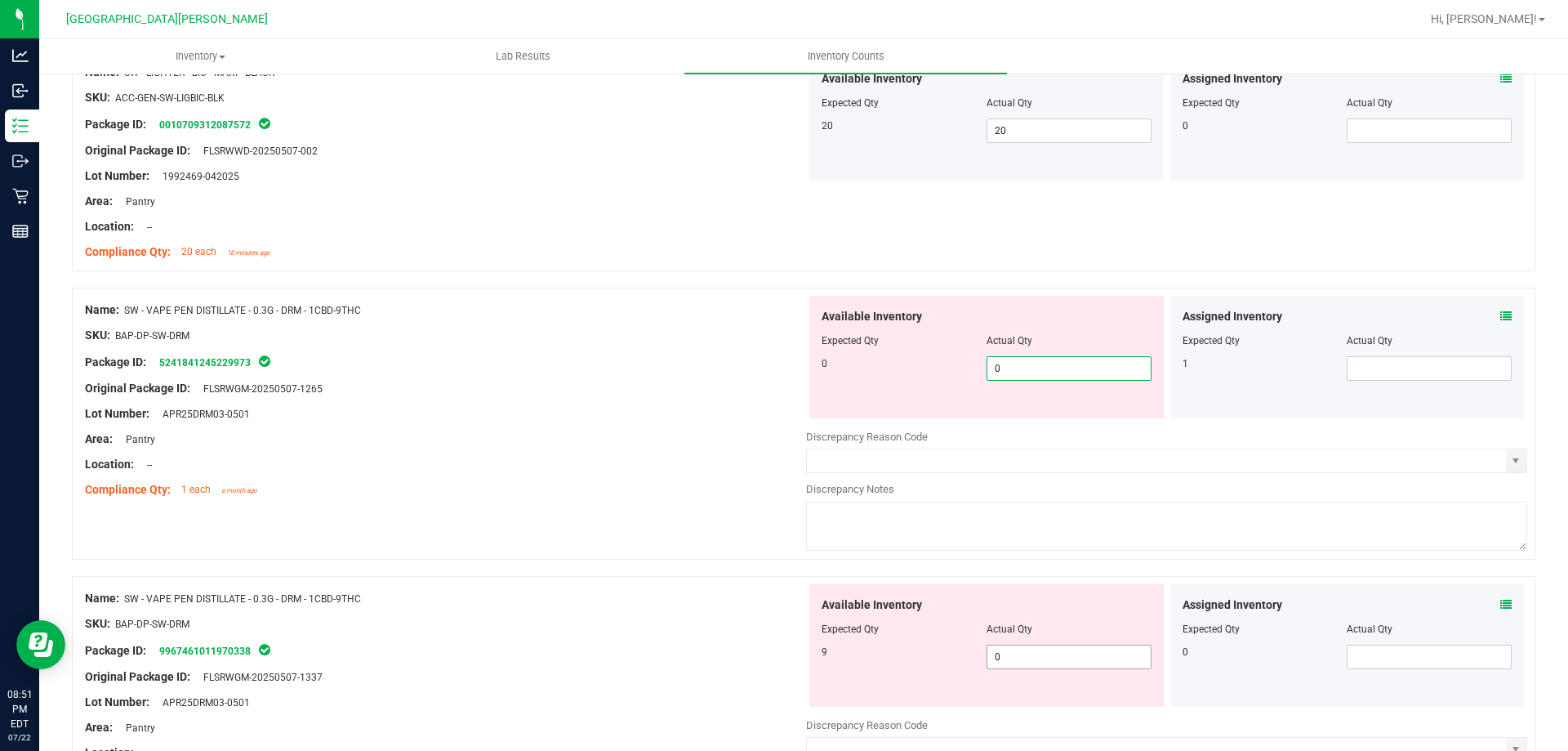 type on "0" 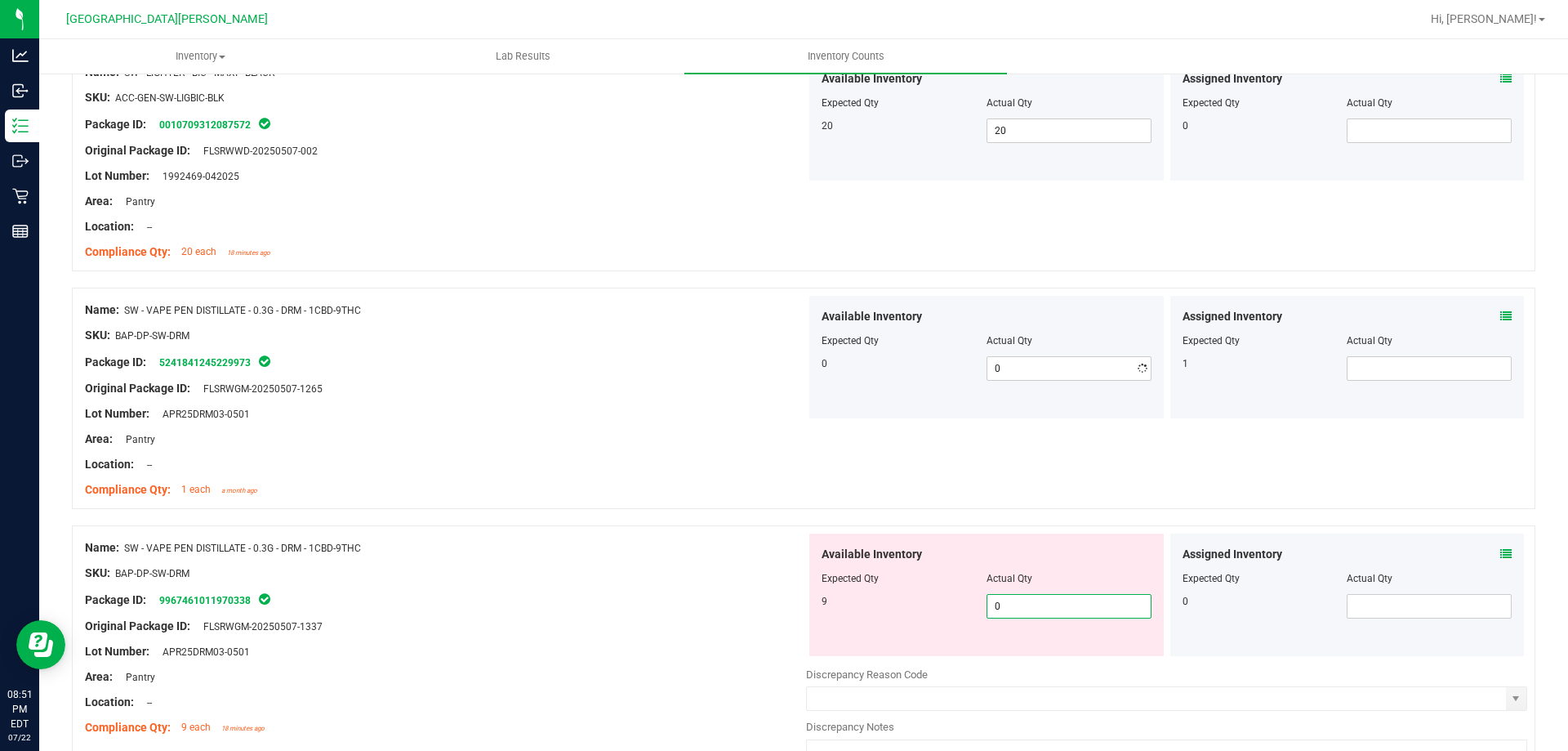 click on "Available Inventory
Expected Qty
Actual Qty
9
0 0" at bounding box center (1166, 663) 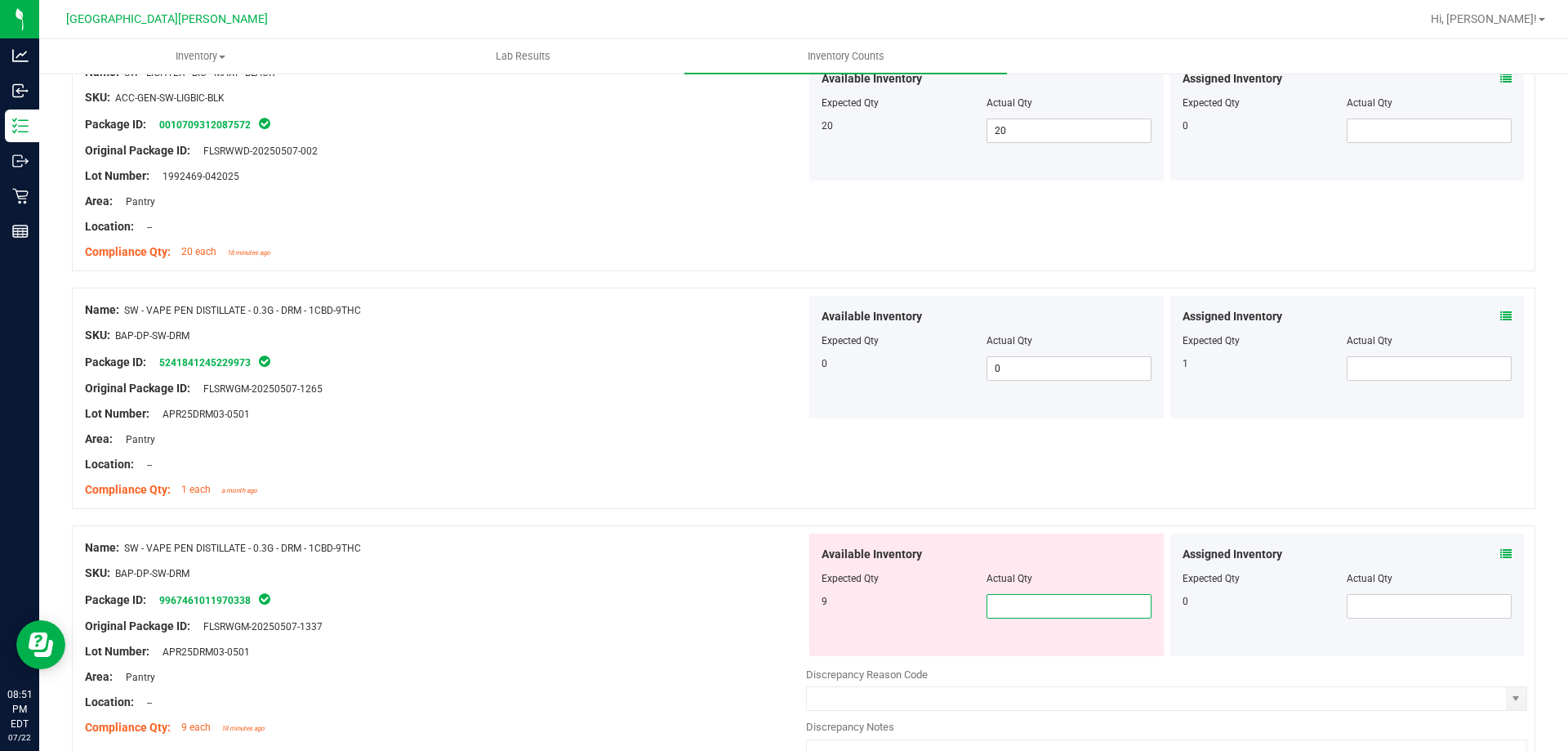 type on "9" 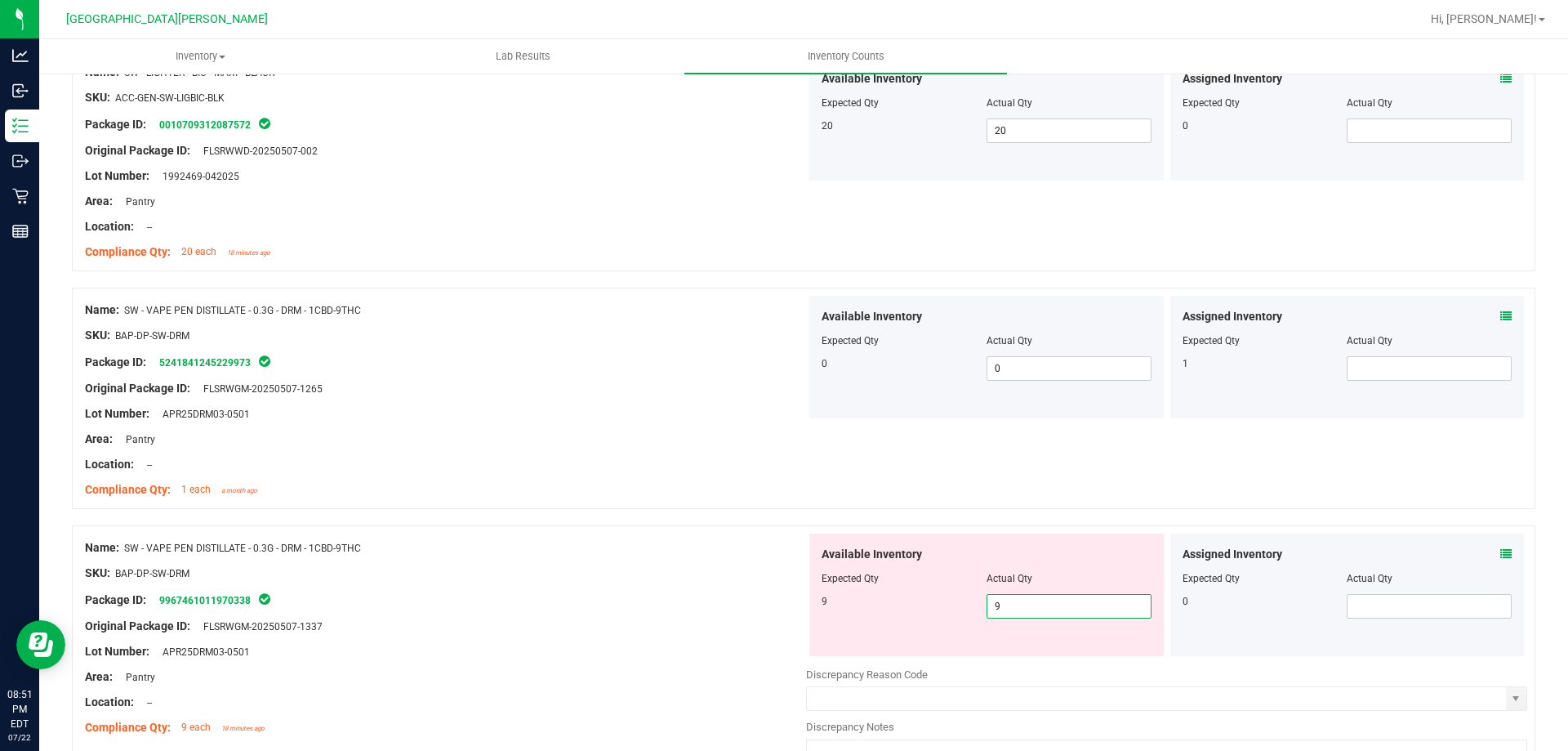 type on "9" 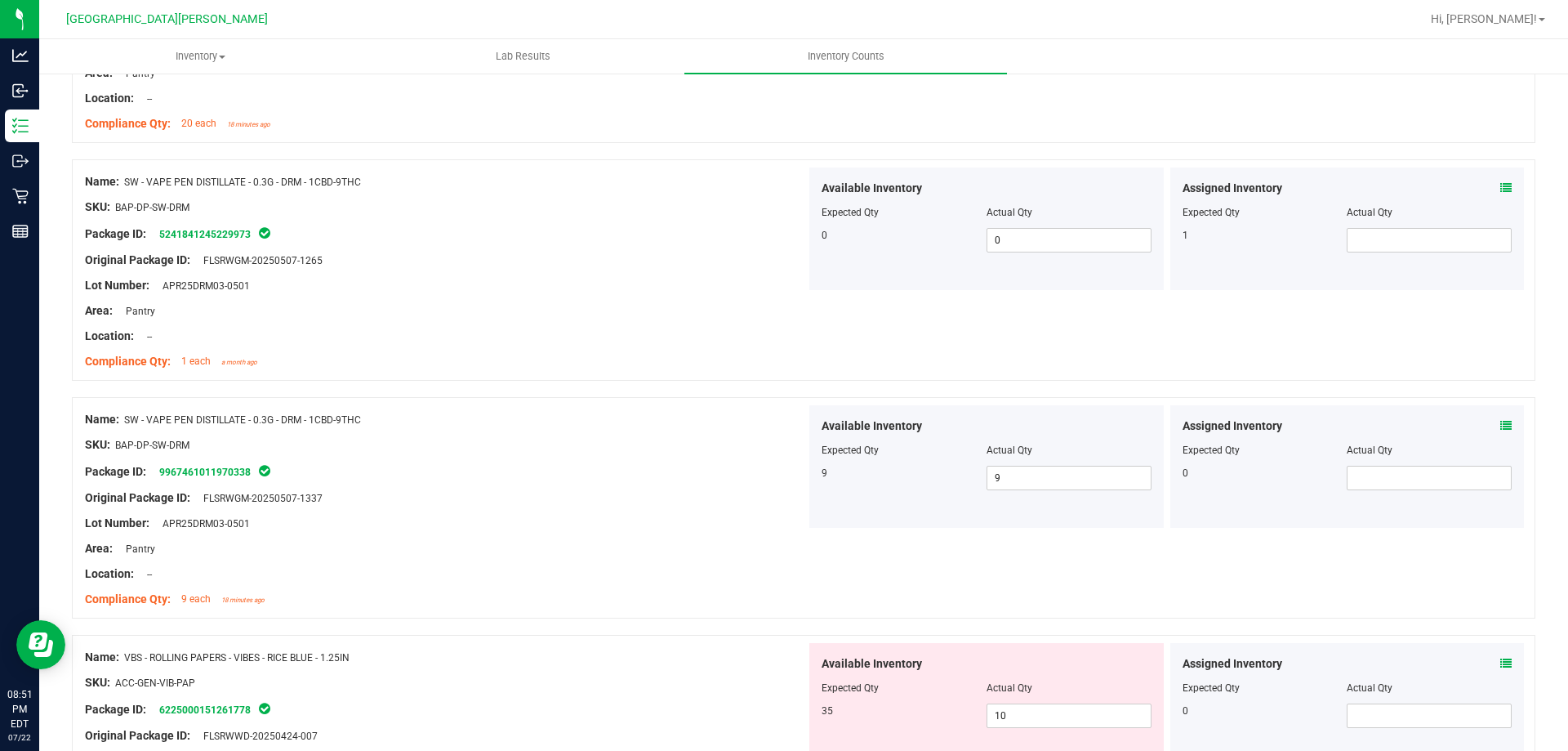 scroll, scrollTop: 3952, scrollLeft: 0, axis: vertical 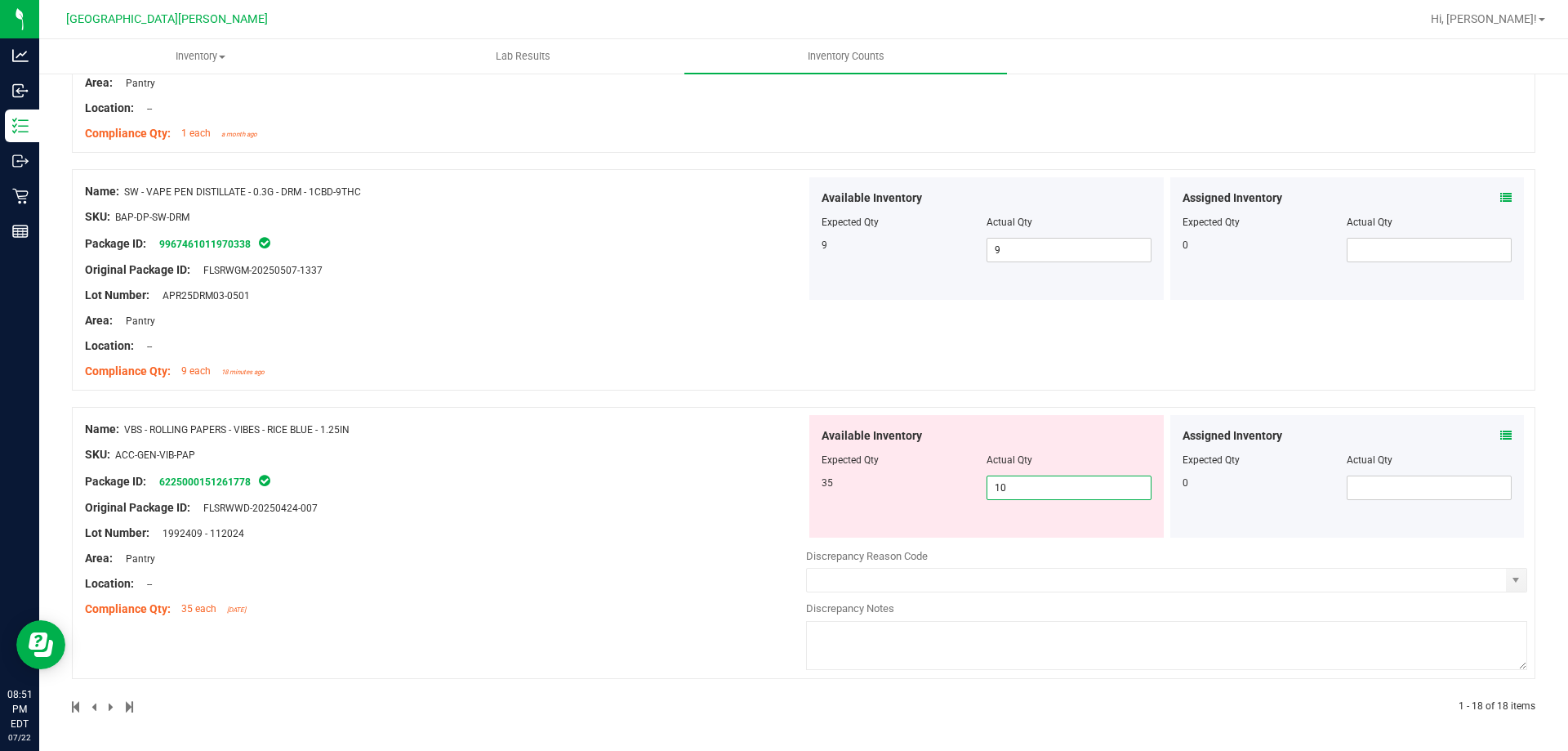 click on "10 10" at bounding box center [1069, 488] 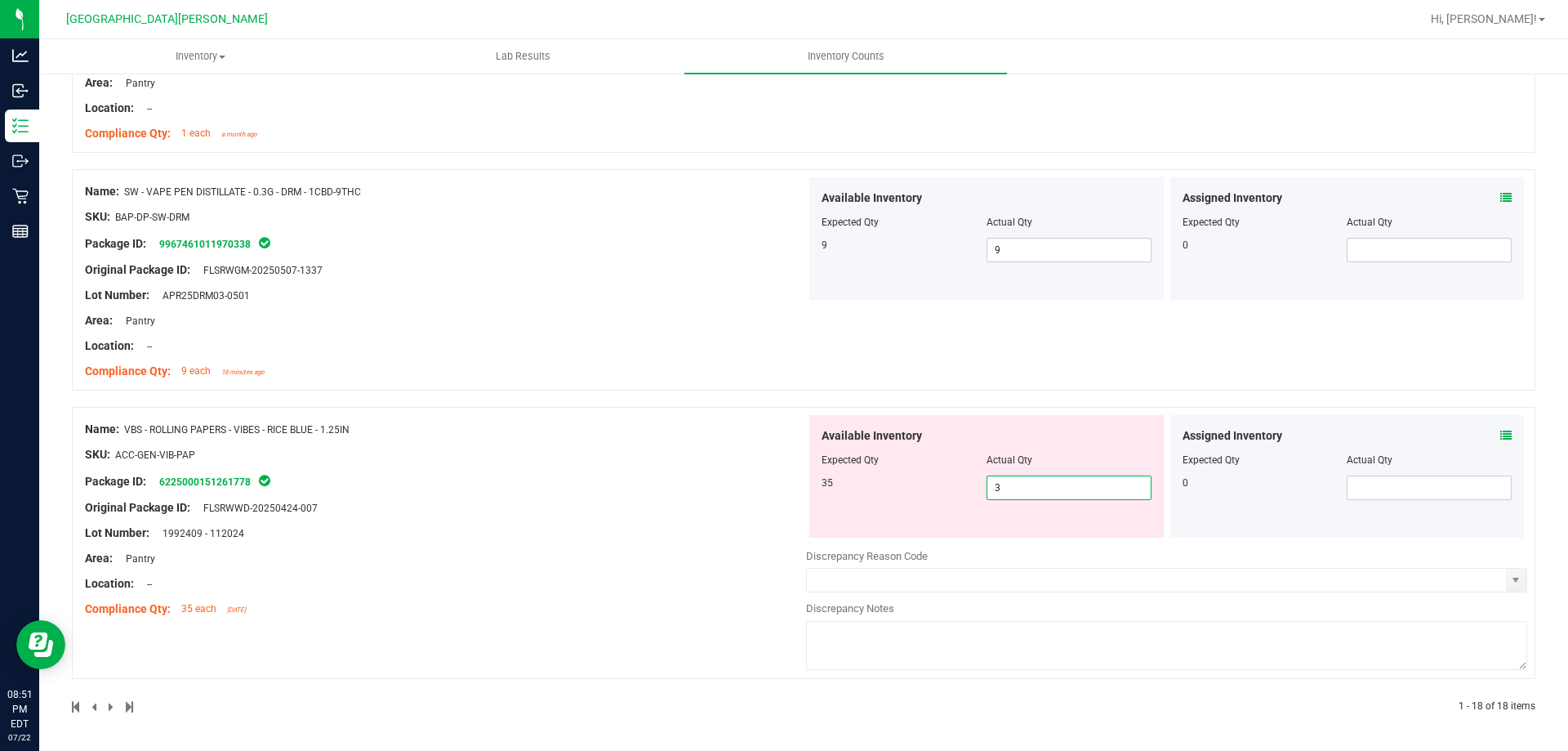 type on "35" 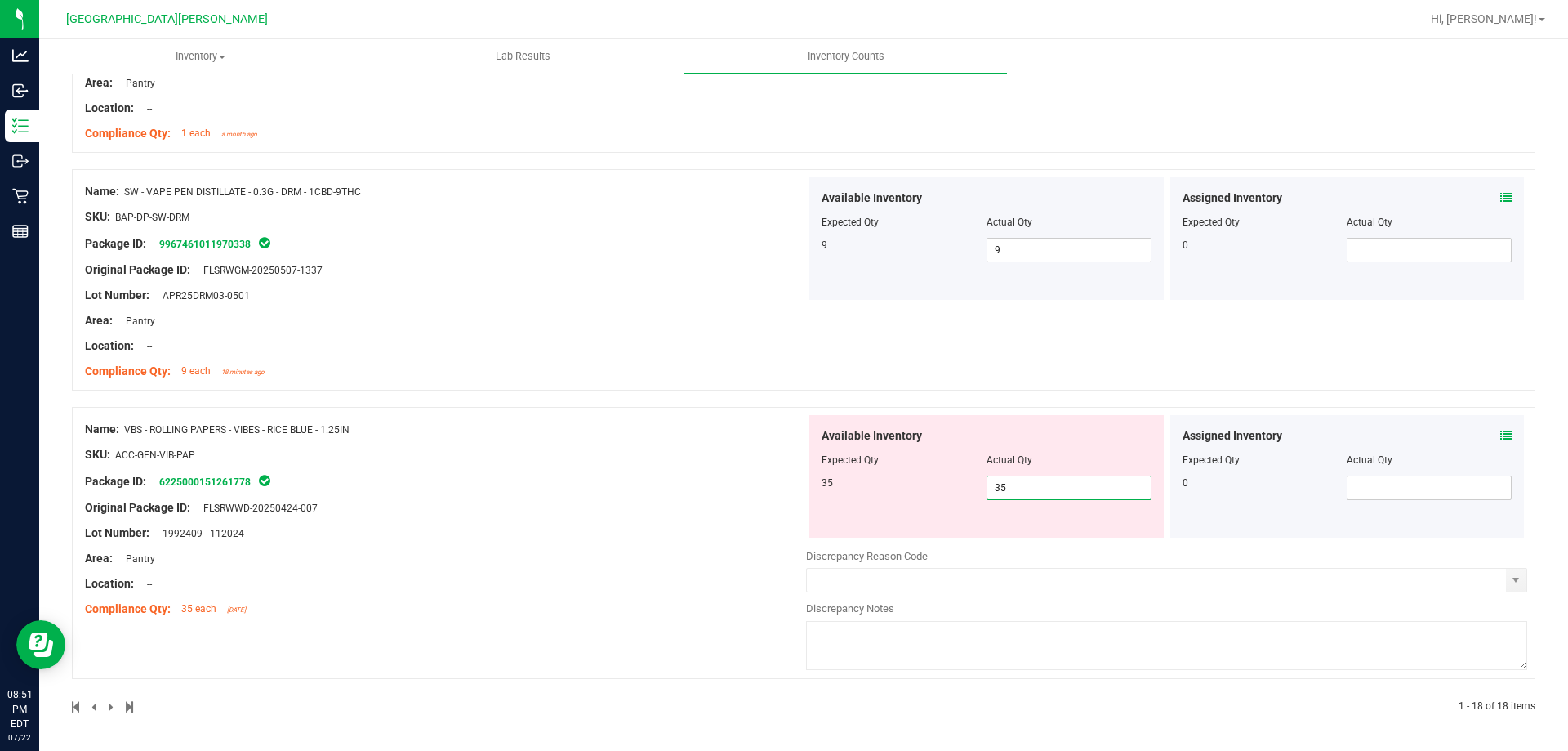 type on "35" 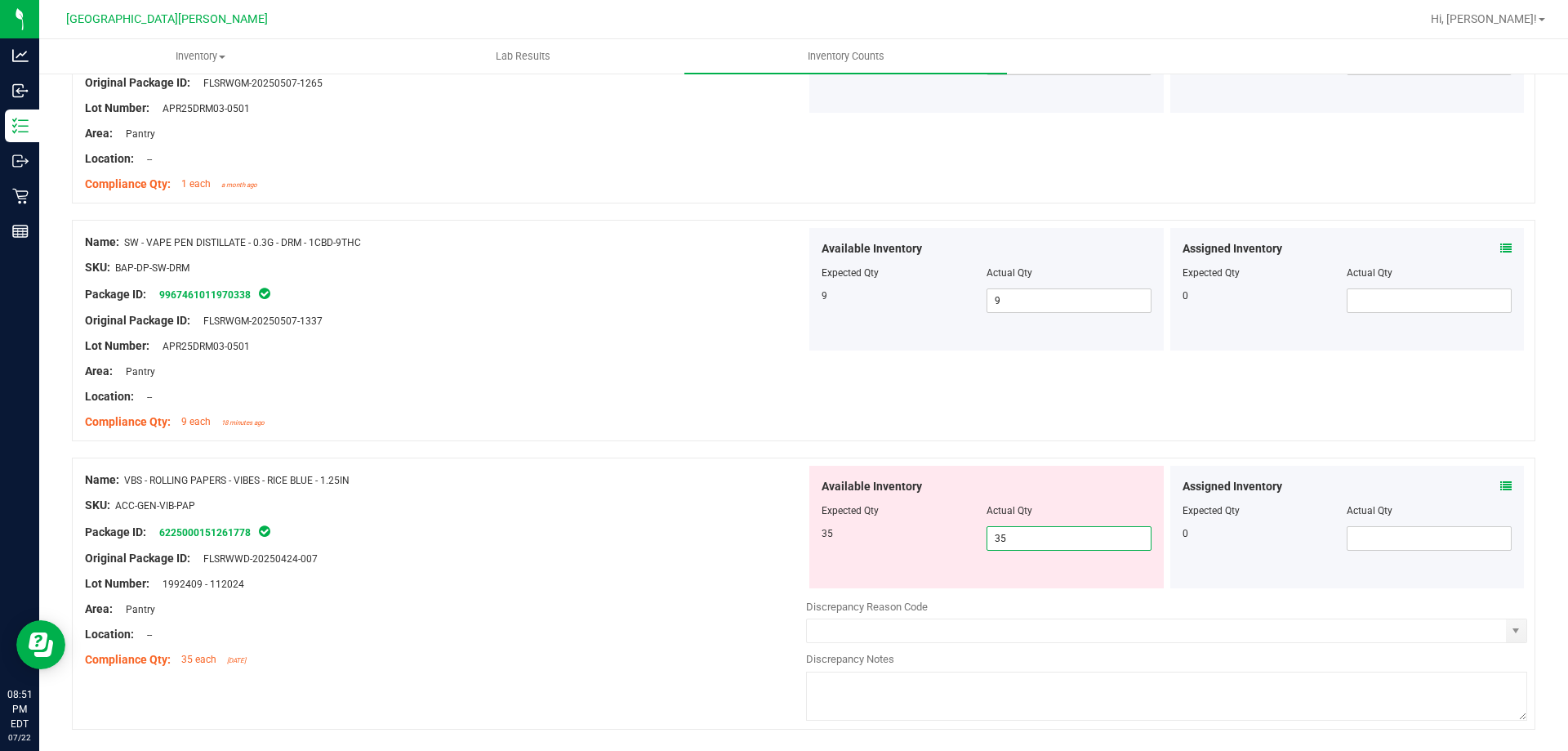 click on "Name:
FT - VAPE PEN DISTILLATE - 0.3G - ARR - THC
SKU:
BAP-DP-FT-ARR
Package ID:
6680237631932355
Original Package ID:
FLSRWGM-20250515-569
Lot Number:
MAY25ARR01-0508
0 0 13 1" at bounding box center (804, -1436) 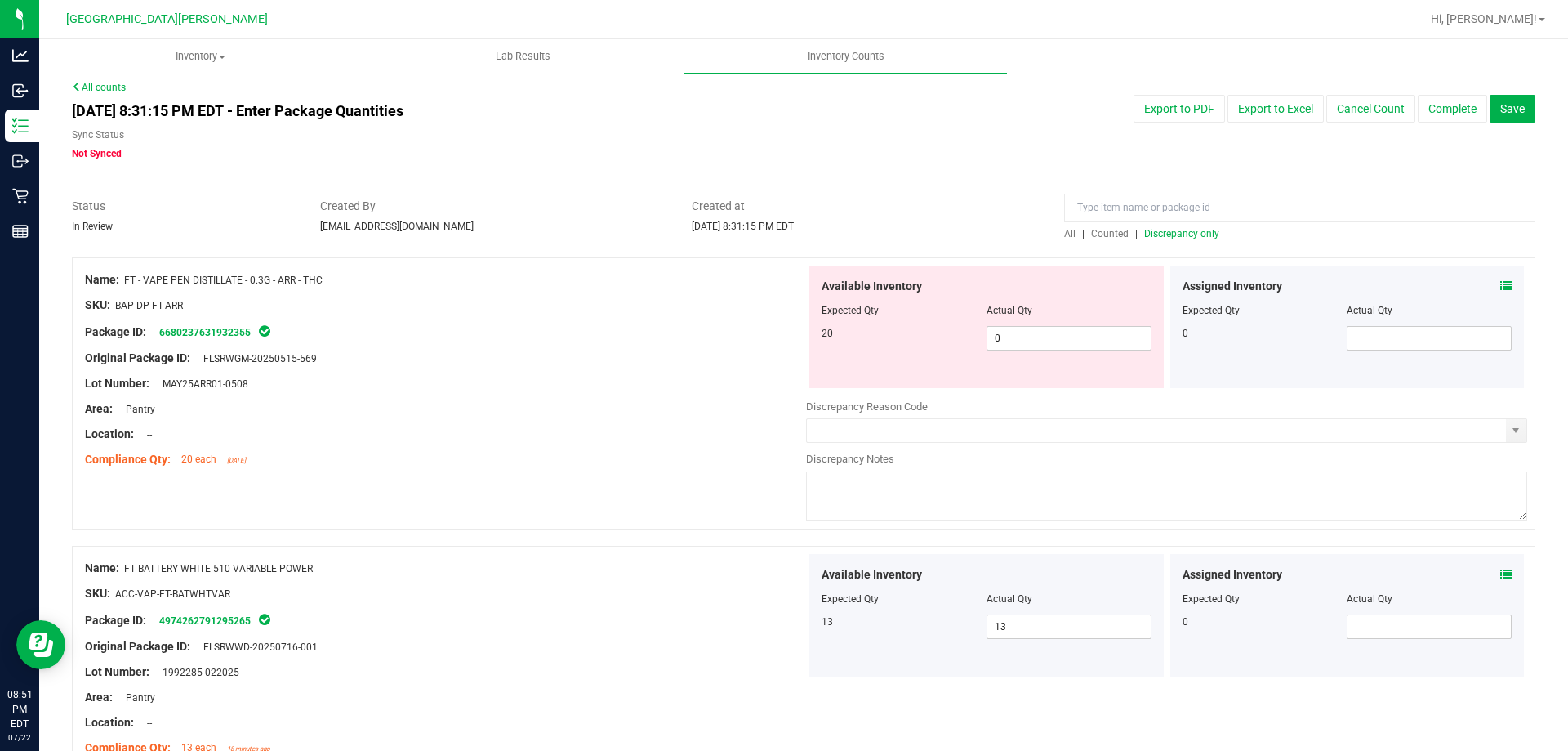 scroll, scrollTop: 0, scrollLeft: 0, axis: both 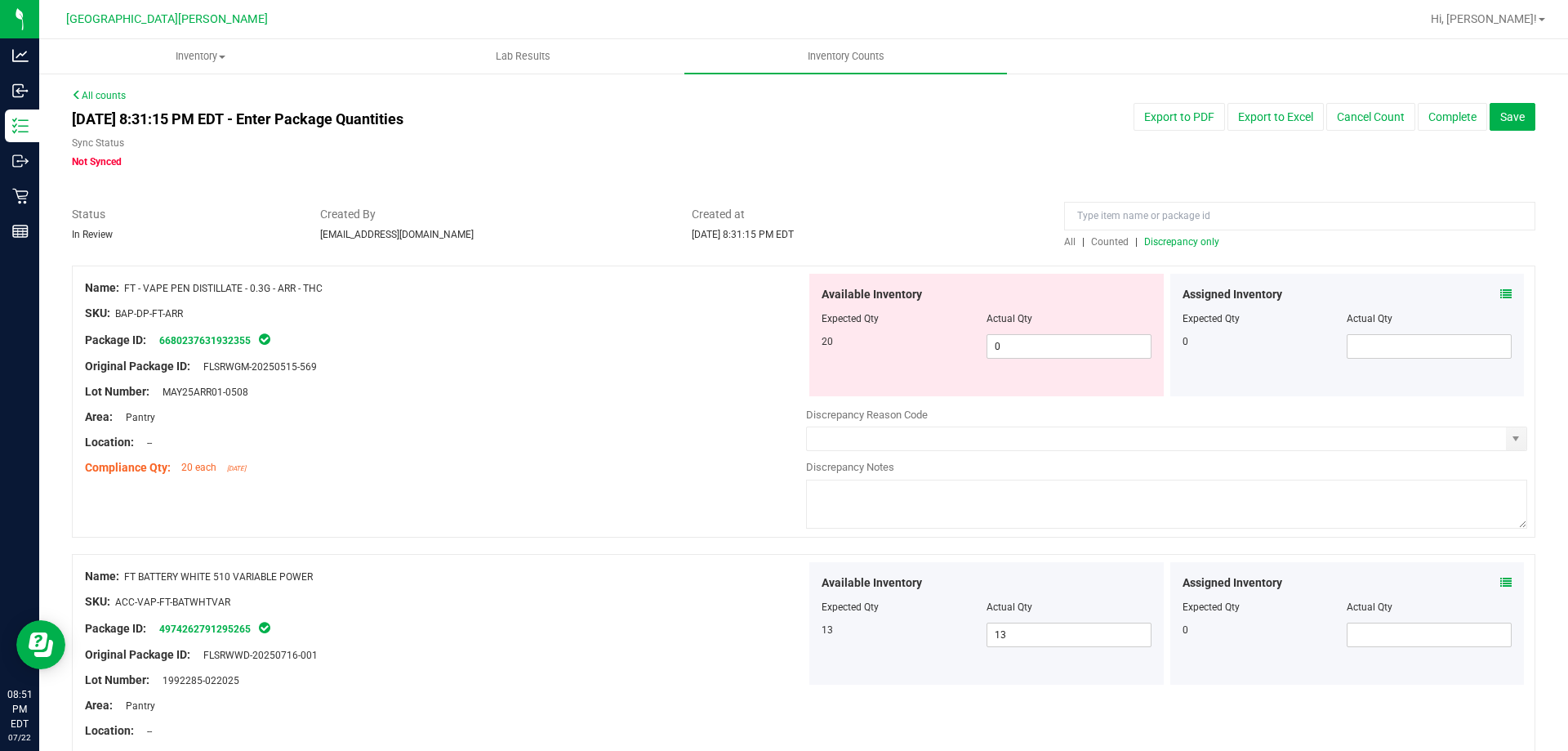 click on "Discrepancy only" at bounding box center [1182, 242] 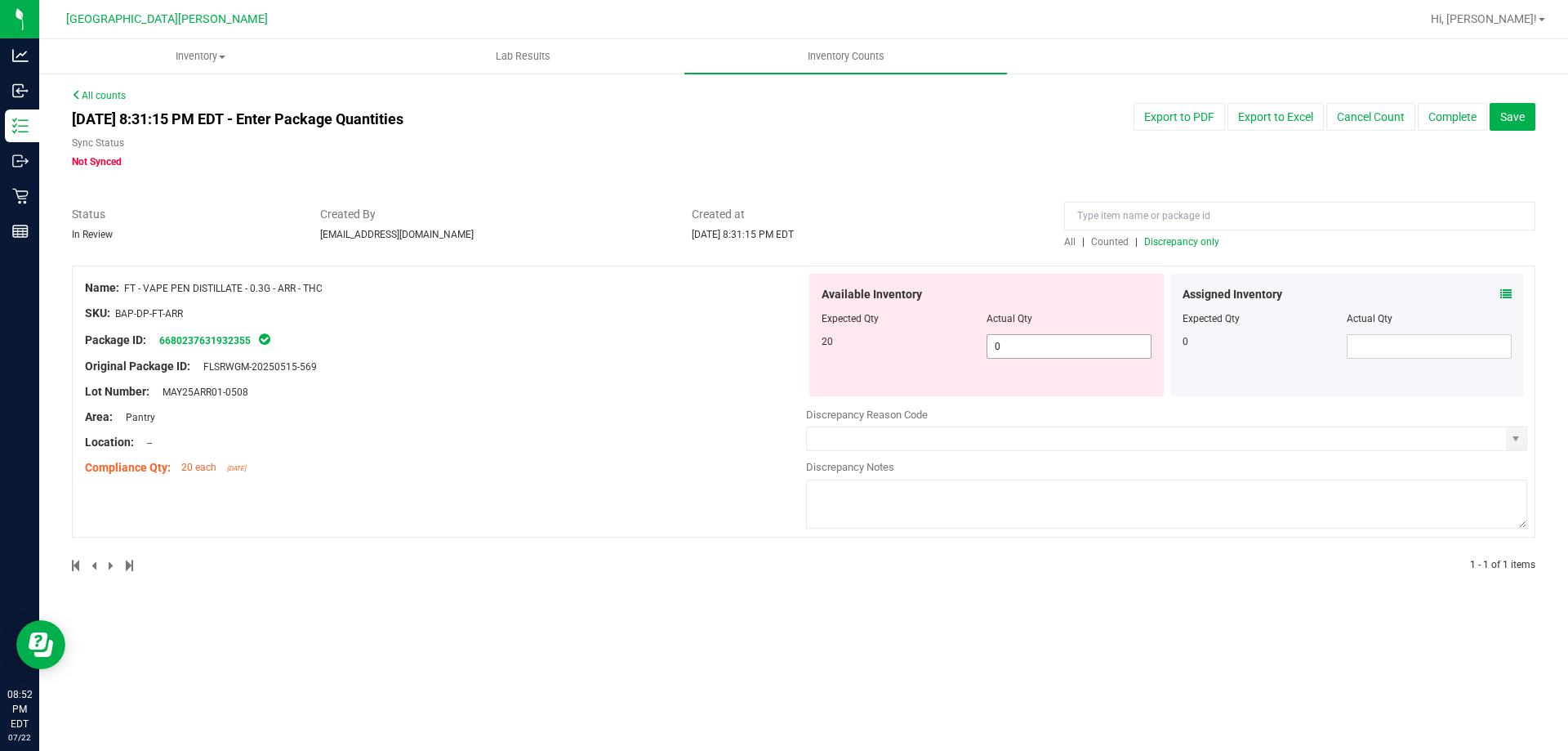 click on "0 0" at bounding box center (1069, 346) 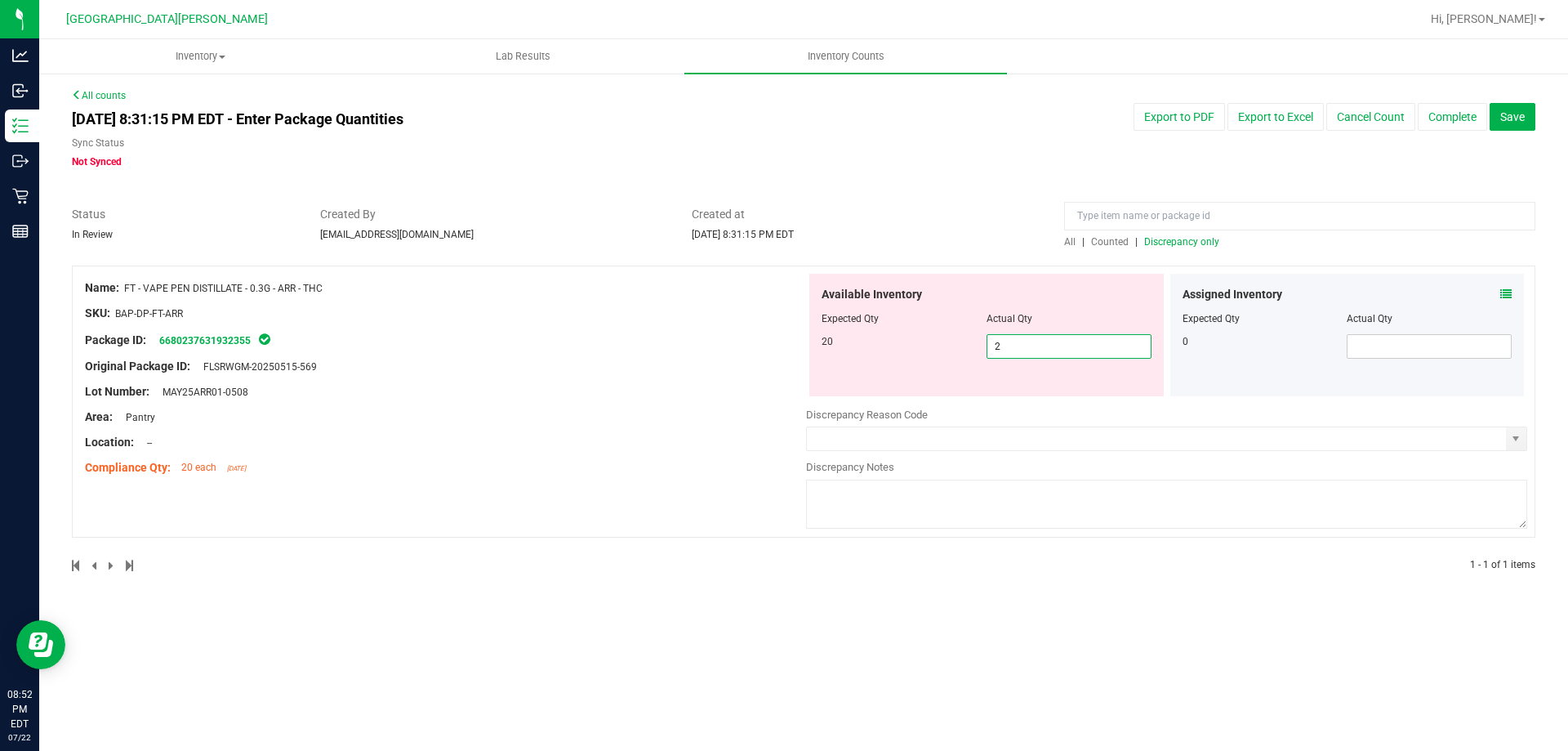 type on "20" 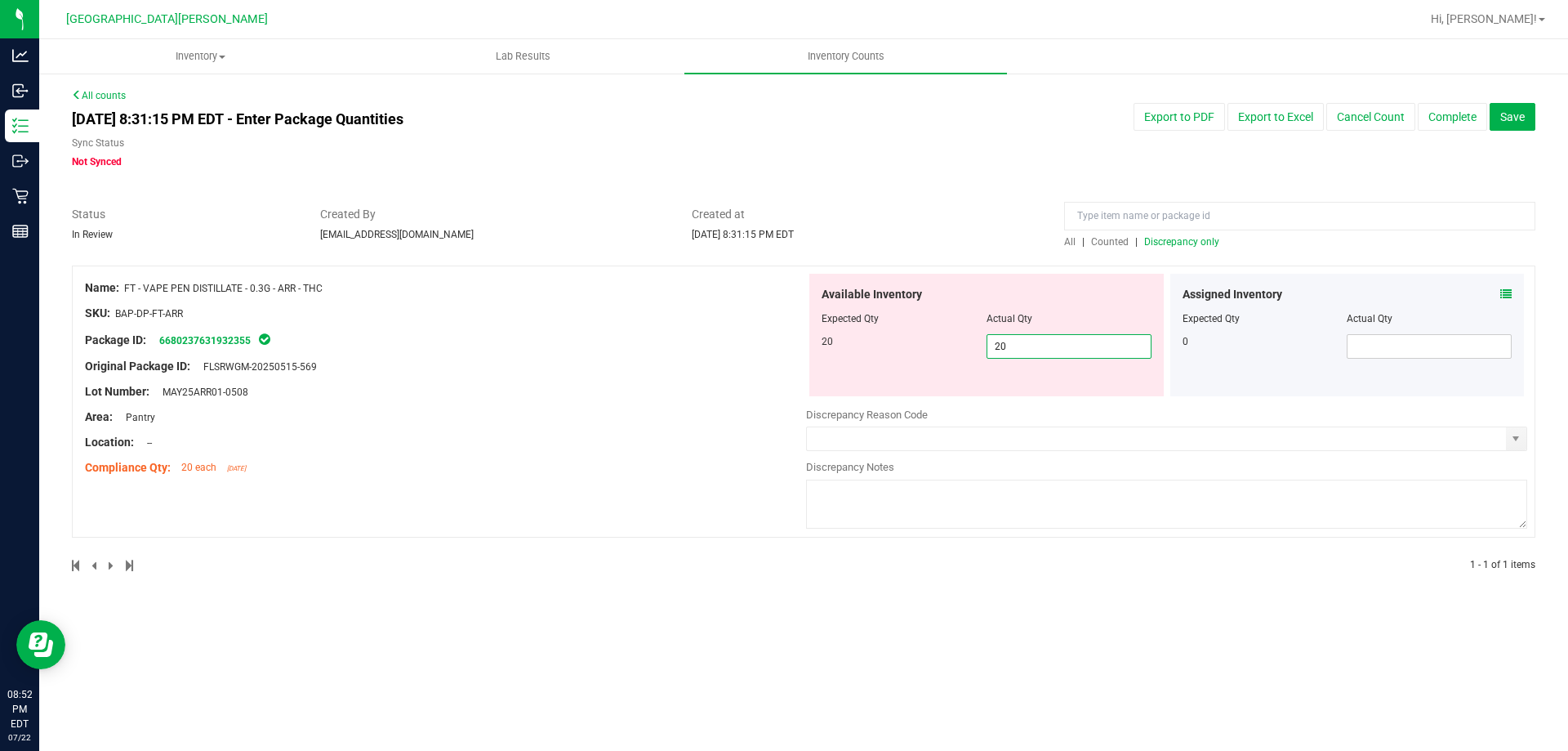 type on "20" 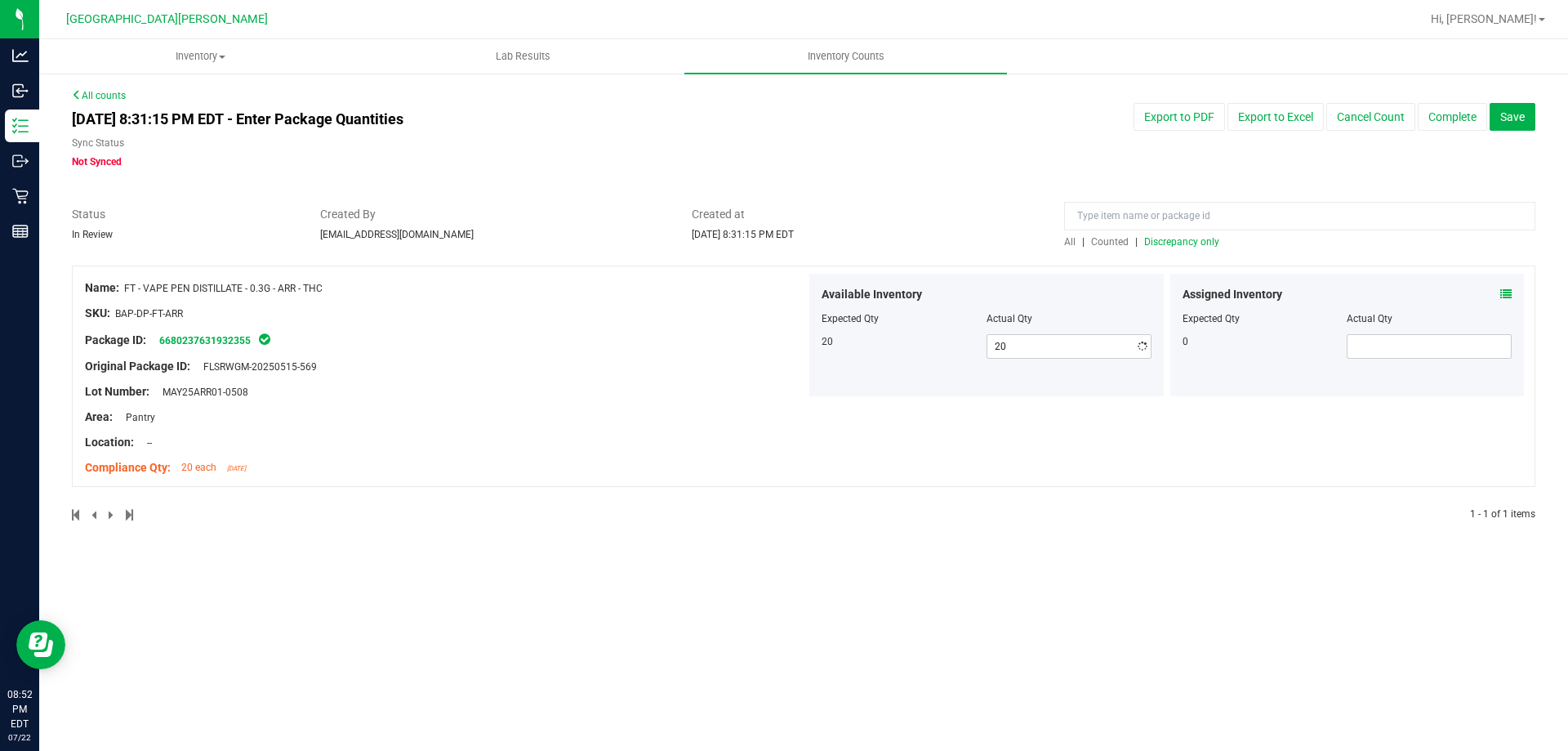 drag, startPoint x: 1296, startPoint y: 625, endPoint x: 1210, endPoint y: 371, distance: 268.16413 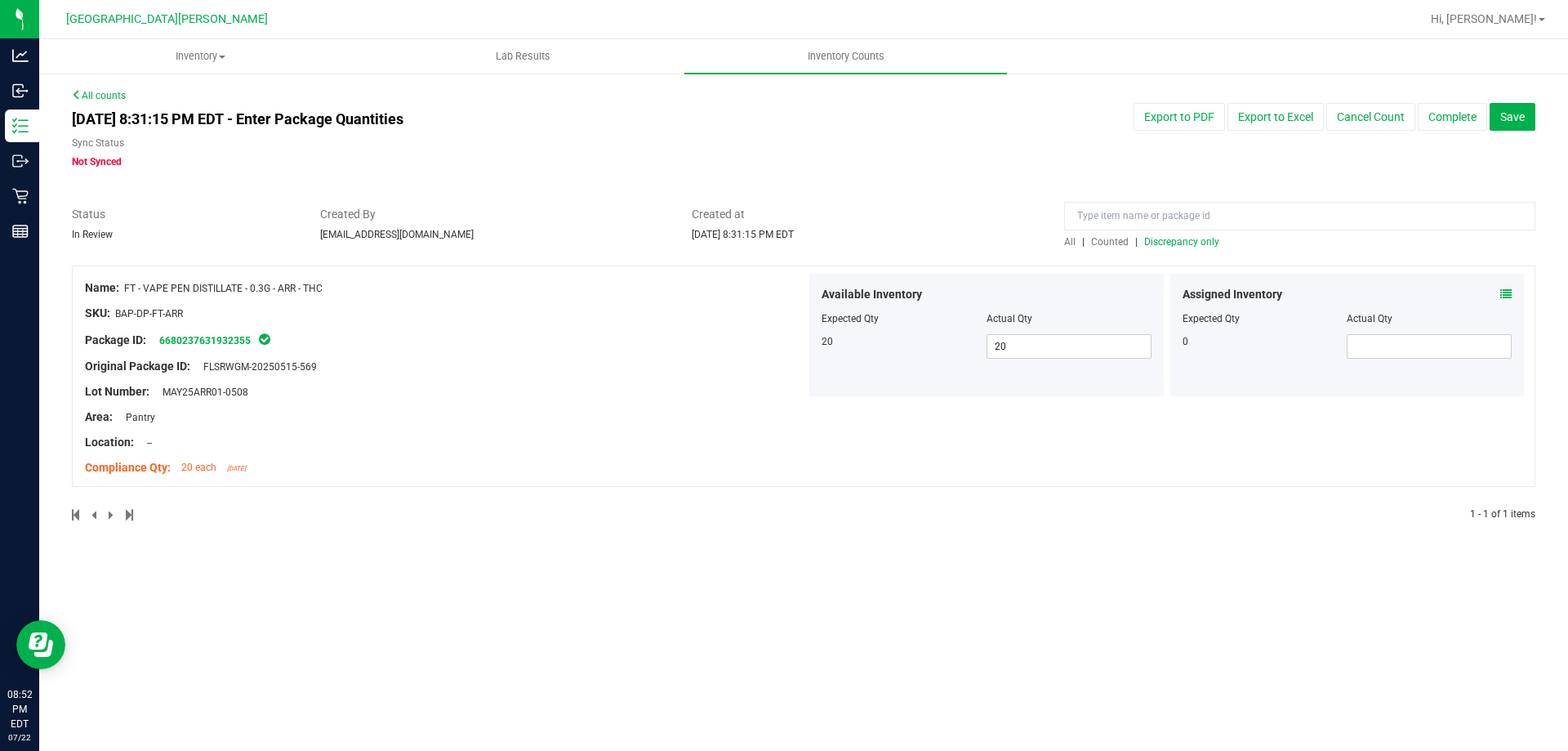 click on "Discrepancy only" at bounding box center [1182, 242] 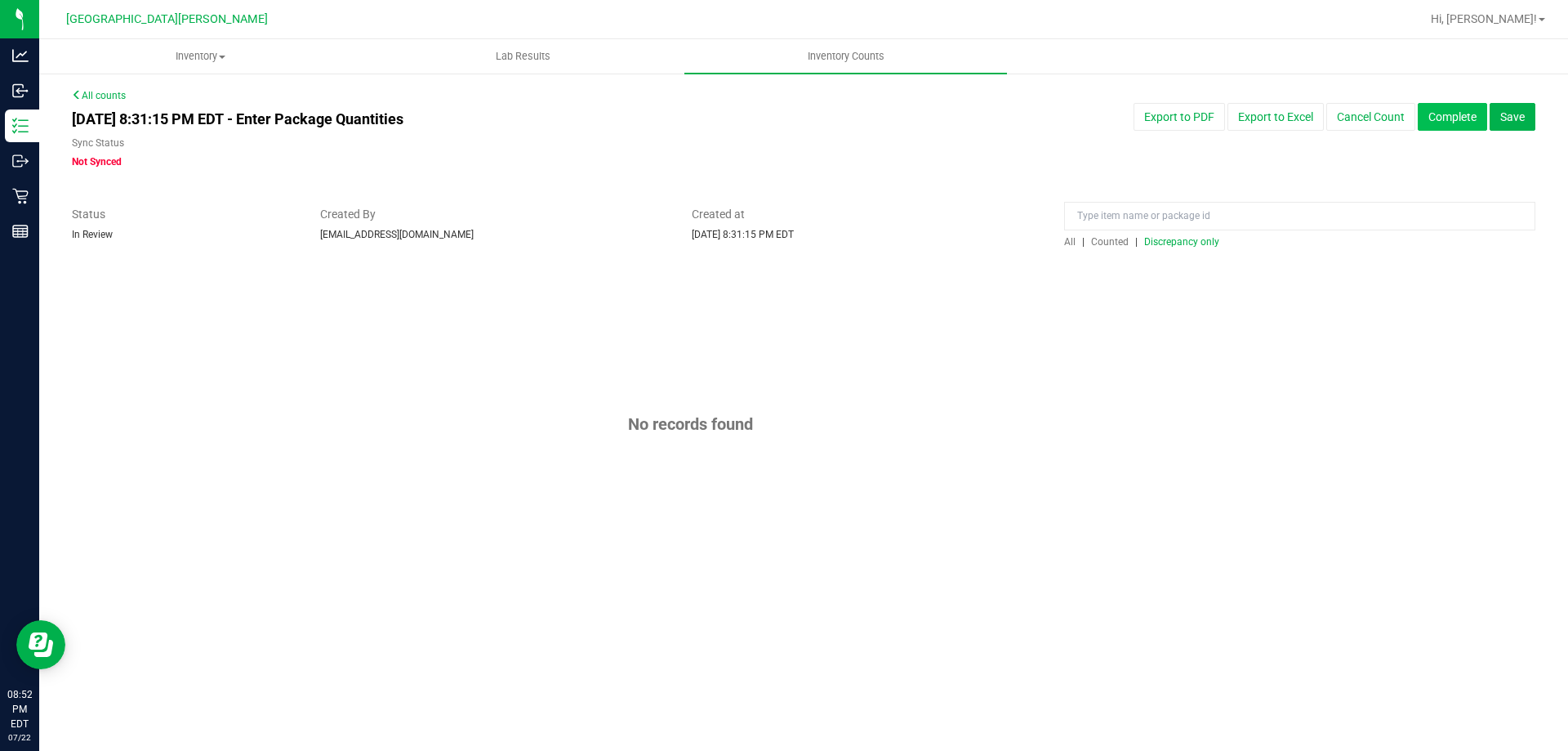 click on "Complete" at bounding box center [1452, 117] 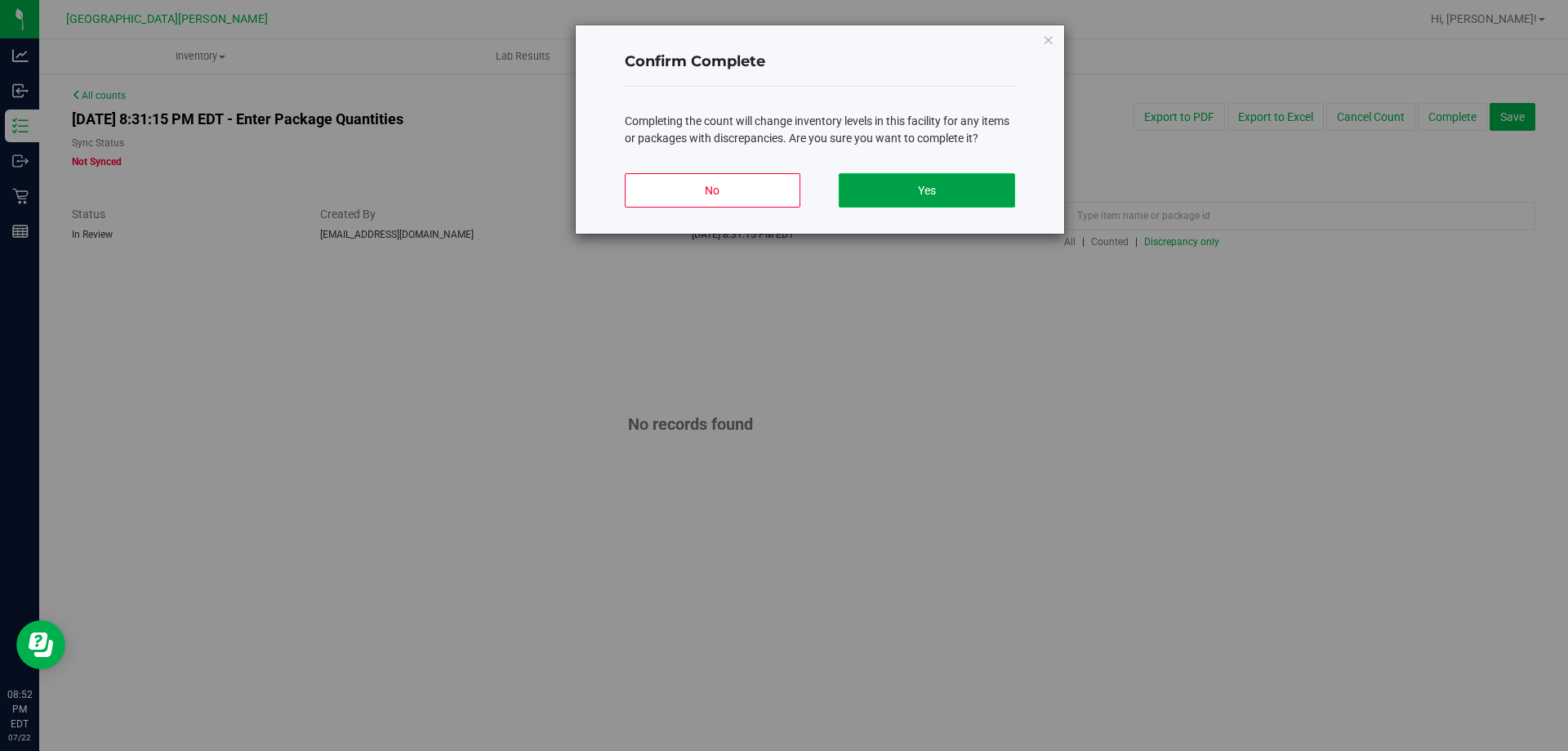 click on "Yes" at bounding box center (926, 190) 